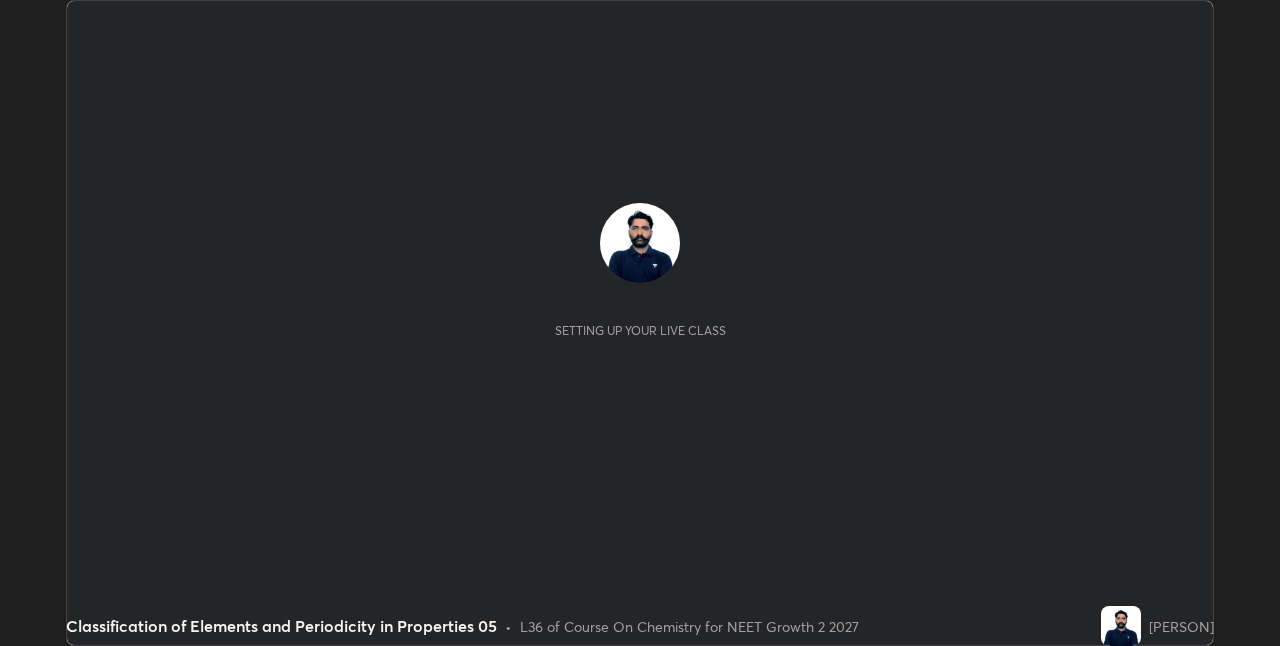 scroll, scrollTop: 0, scrollLeft: 0, axis: both 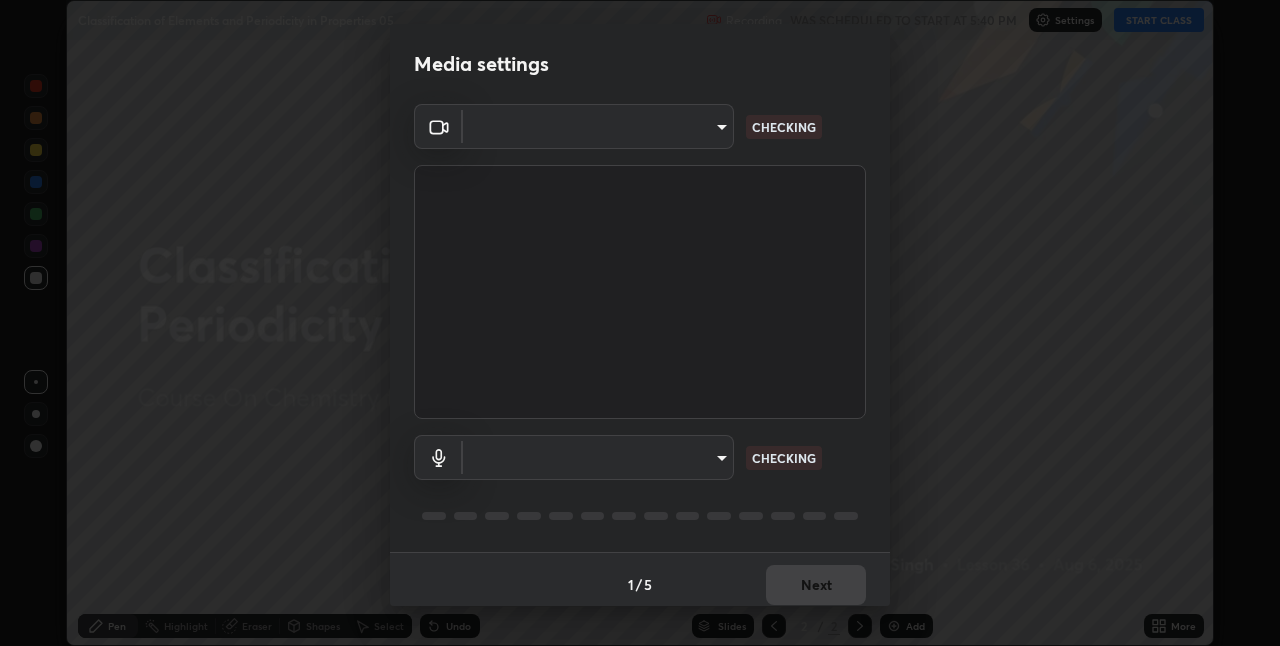 type on "867a7066ee9414f8800d9839686e8abb743b0a1d7bafaa0ad74e86a357021f15" 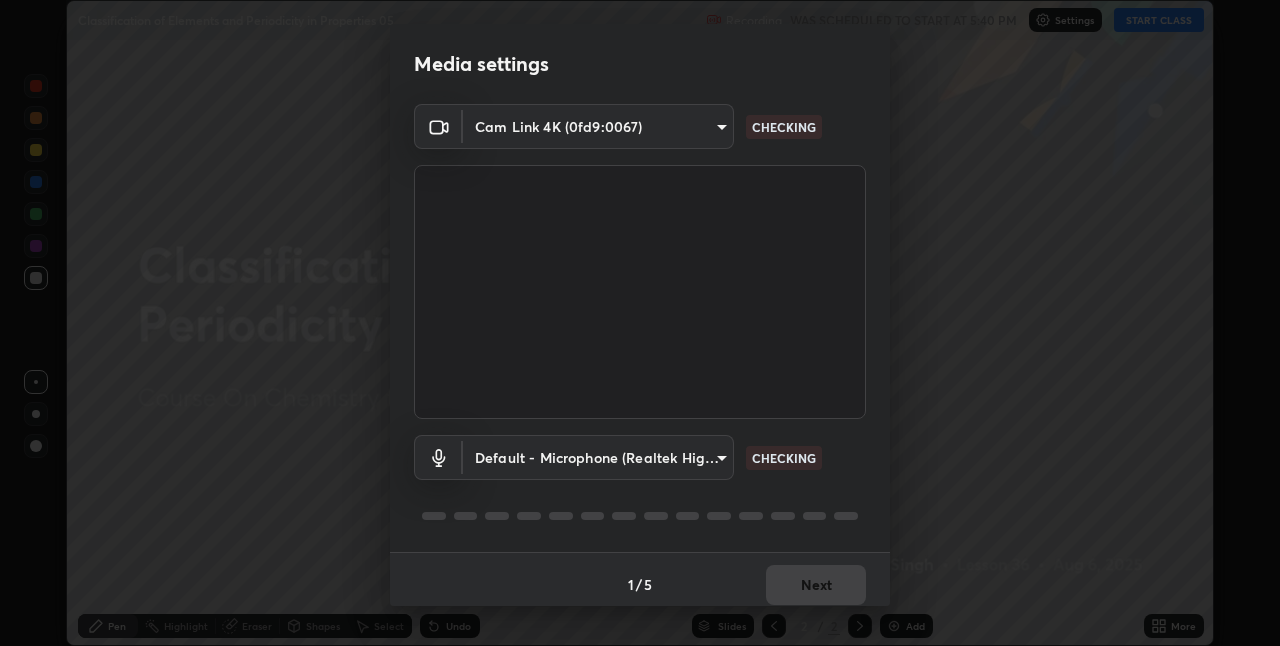 scroll, scrollTop: 10, scrollLeft: 0, axis: vertical 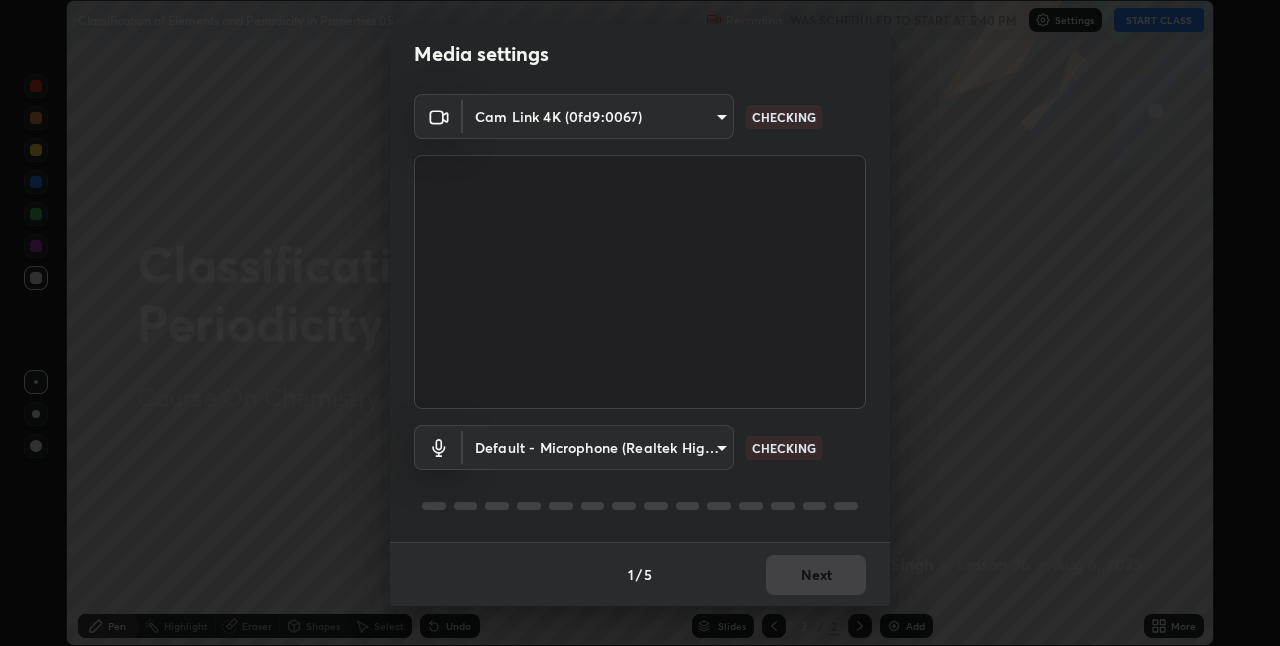 click on "Erase all Classification of Elements and Periodicity in Properties 05 Recording WAS SCHEDULED TO START AT 5:40 PM Settings START CLASS Setting up your live class Classification of Elements and Periodicity in Properties 05 • L36 of Course On Chemistry for NEET Growth 2 2027 [PERSON] Pen Highlight Eraser Shapes Select Undo Slides 2 / 2 Add More No doubts shared Encourage your learners to ask a doubt for better clarity Report an issue Reason for reporting Buffering Chat not working Audio - Video sync issue Educator video quality low ​ Attach an image Report Media settings Cam Link 4K (0fd9:0067) 867a7066ee9414f8800d9839686e8abb743b0a1d7bafaa0ad74e86a357021f15 CHECKING Default - Microphone (Realtek High Definition Audio) default CHECKING 1 / 5 Next" at bounding box center [640, 323] 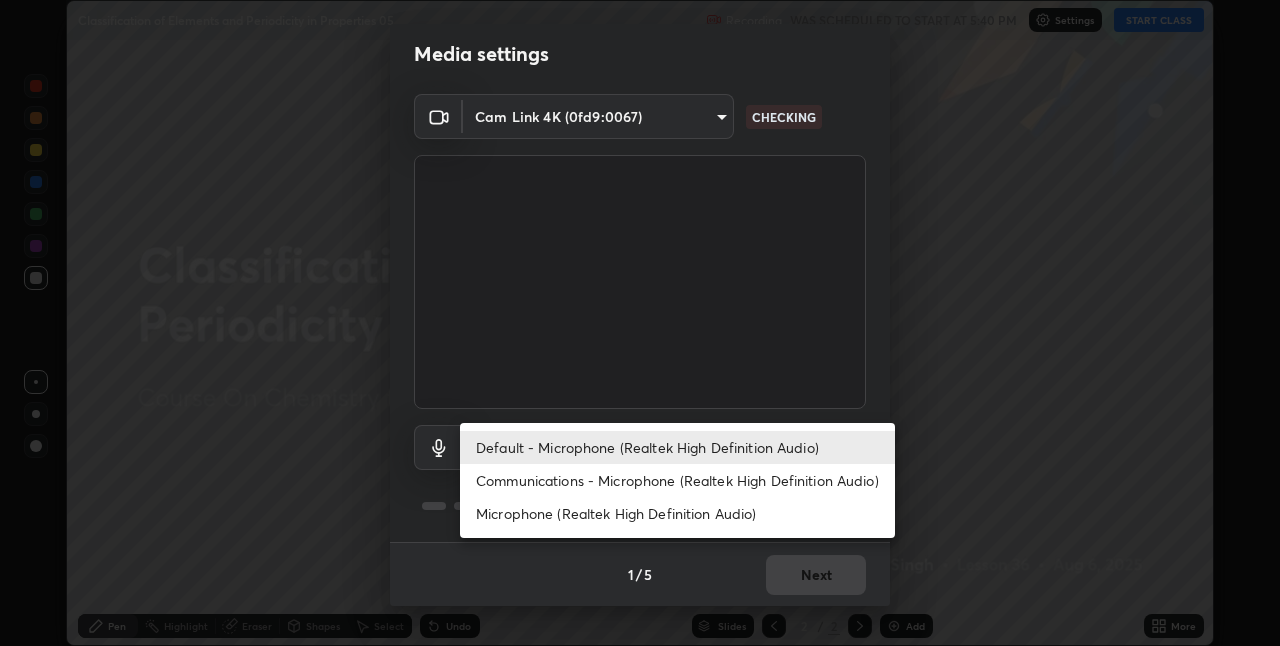 click on "Communications - Microphone (Realtek High Definition Audio)" at bounding box center [677, 480] 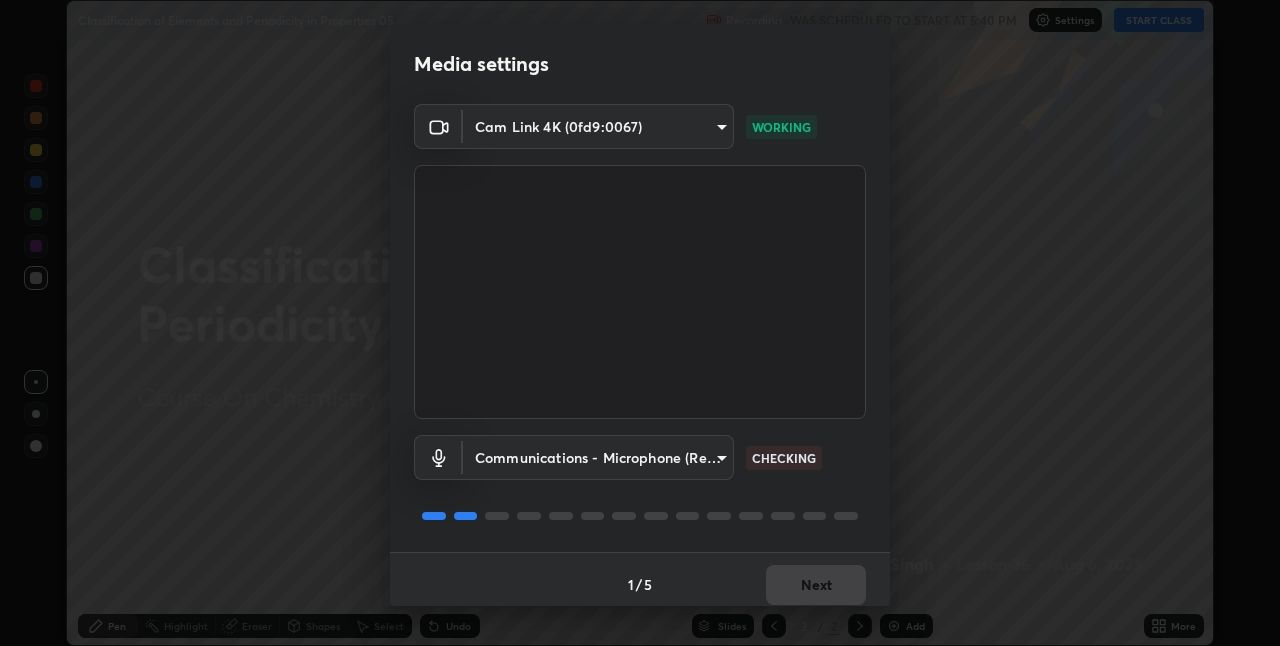scroll, scrollTop: 10, scrollLeft: 0, axis: vertical 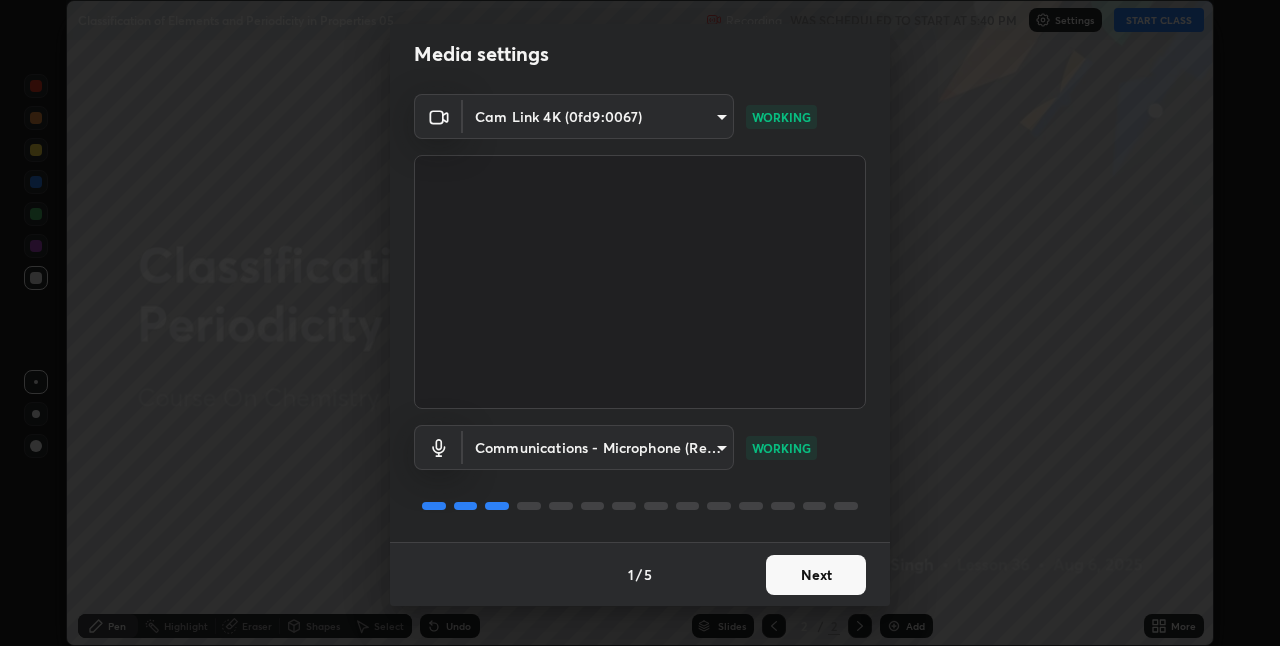 click on "Next" at bounding box center (816, 575) 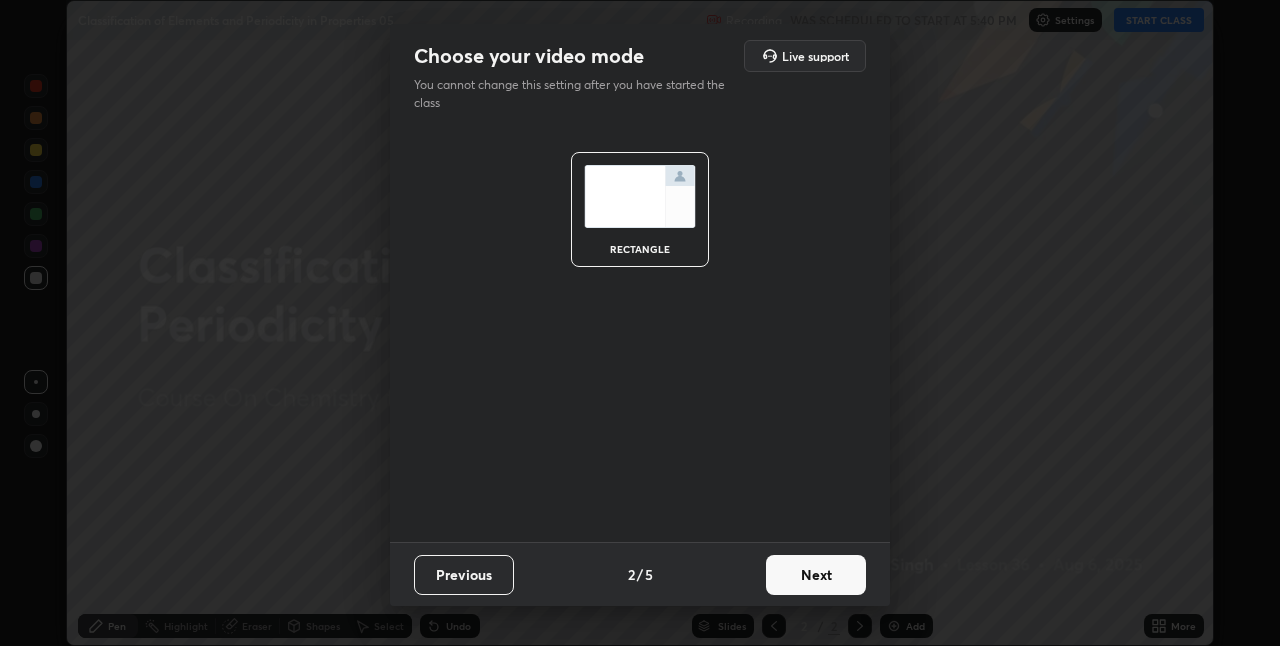 scroll, scrollTop: 0, scrollLeft: 0, axis: both 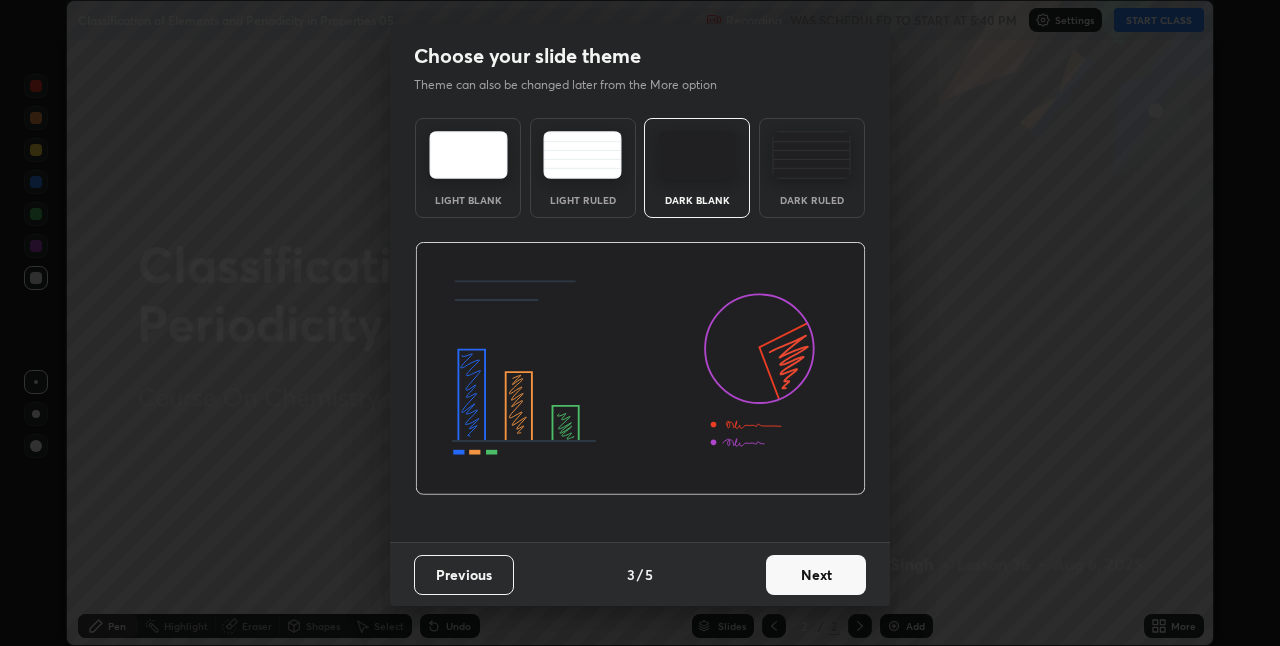 click on "Next" at bounding box center [816, 575] 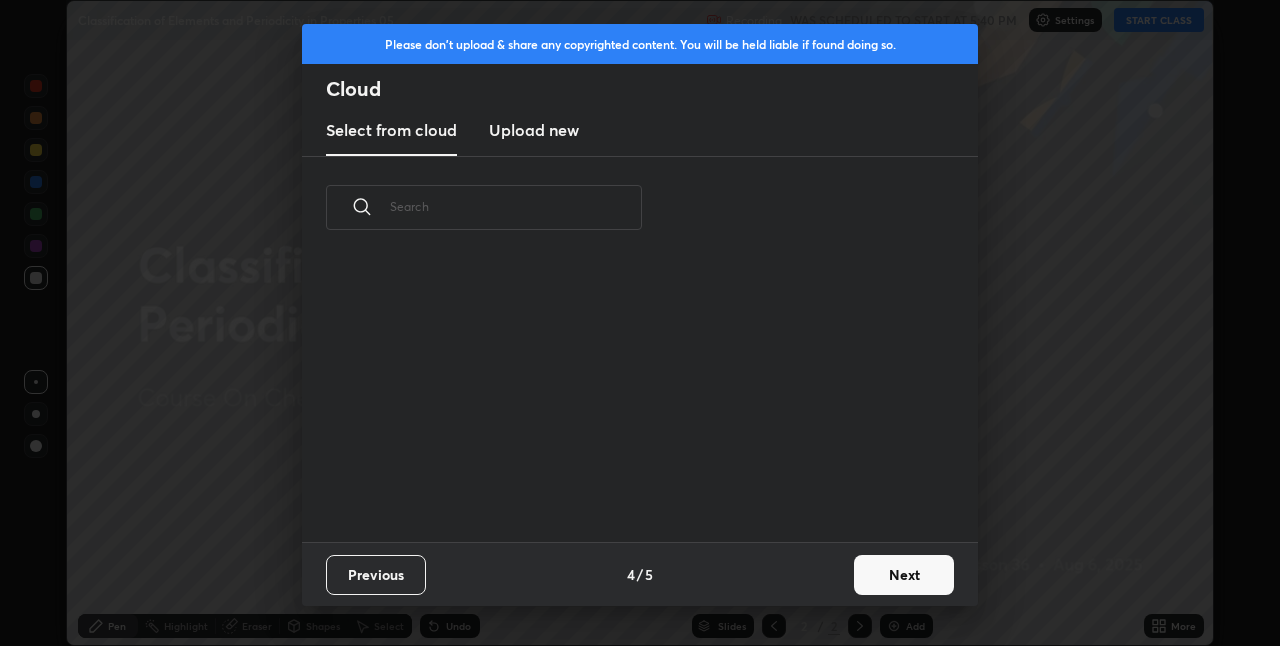 click on "Next" at bounding box center (904, 575) 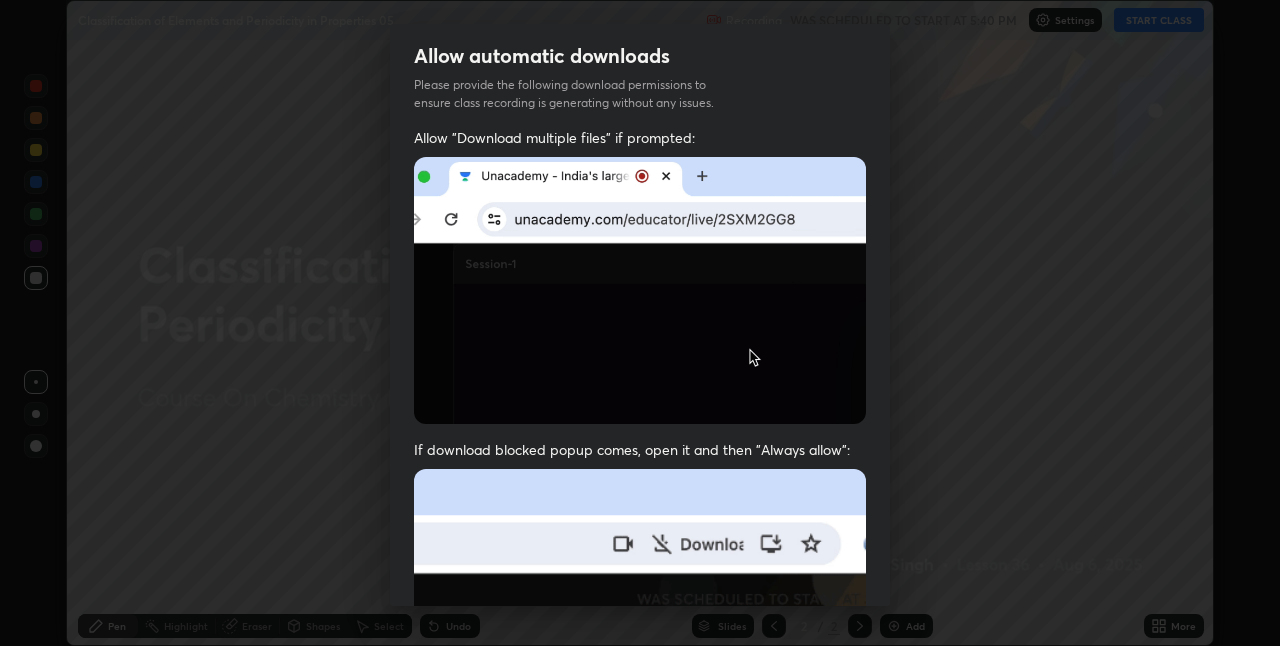 click on "Allow "Download multiple files" if prompted: If download blocked popup comes, open it and then "Always allow": I agree that if I don't provide required permissions, class recording will not be generated" at bounding box center [640, 549] 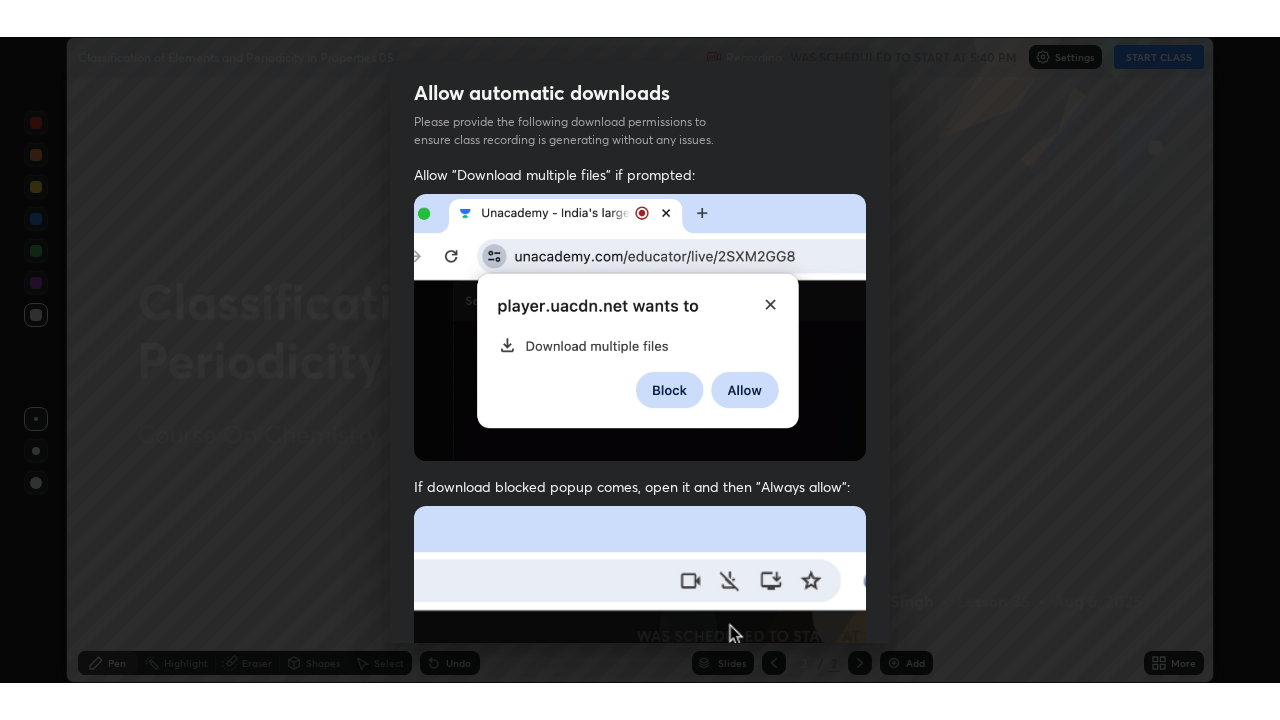 scroll, scrollTop: 418, scrollLeft: 0, axis: vertical 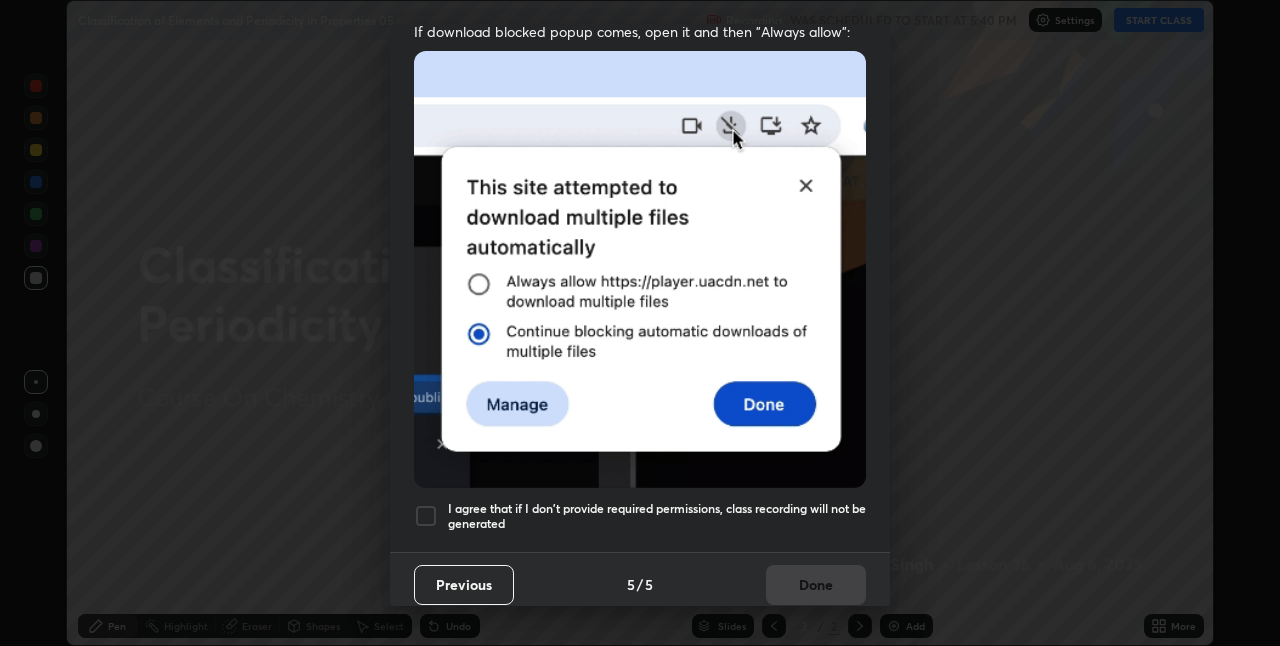click at bounding box center [426, 516] 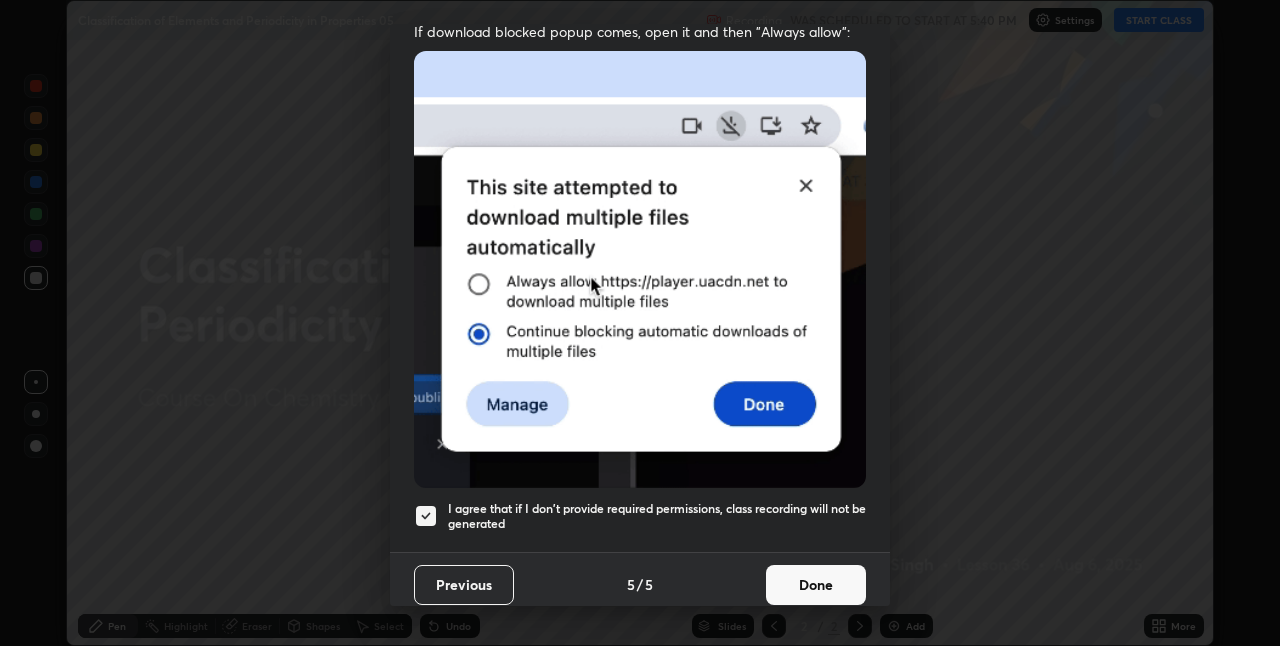 click on "Done" at bounding box center (816, 585) 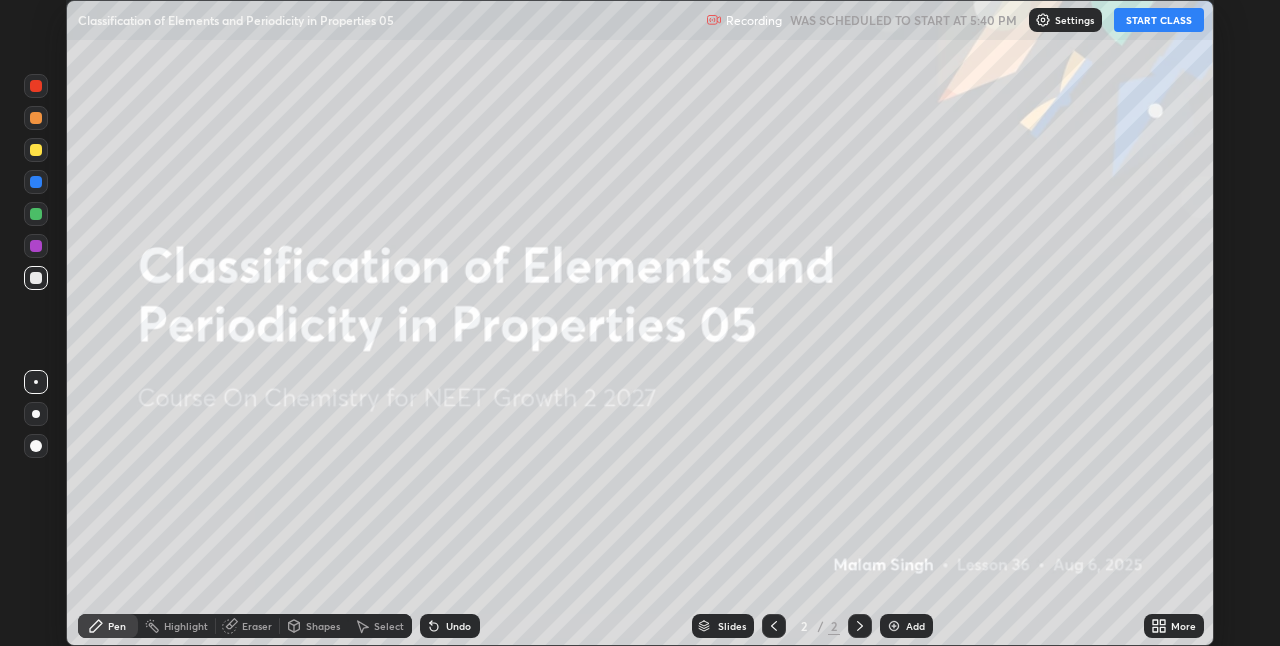 click on "START CLASS" at bounding box center [1159, 20] 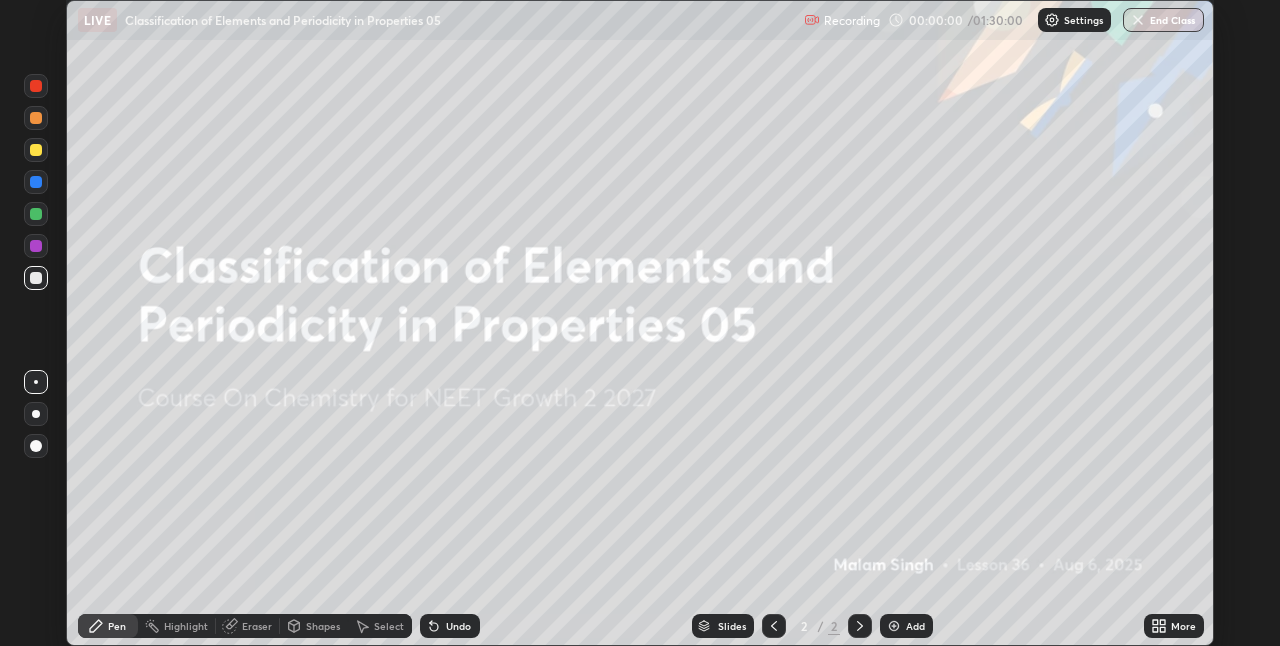 click 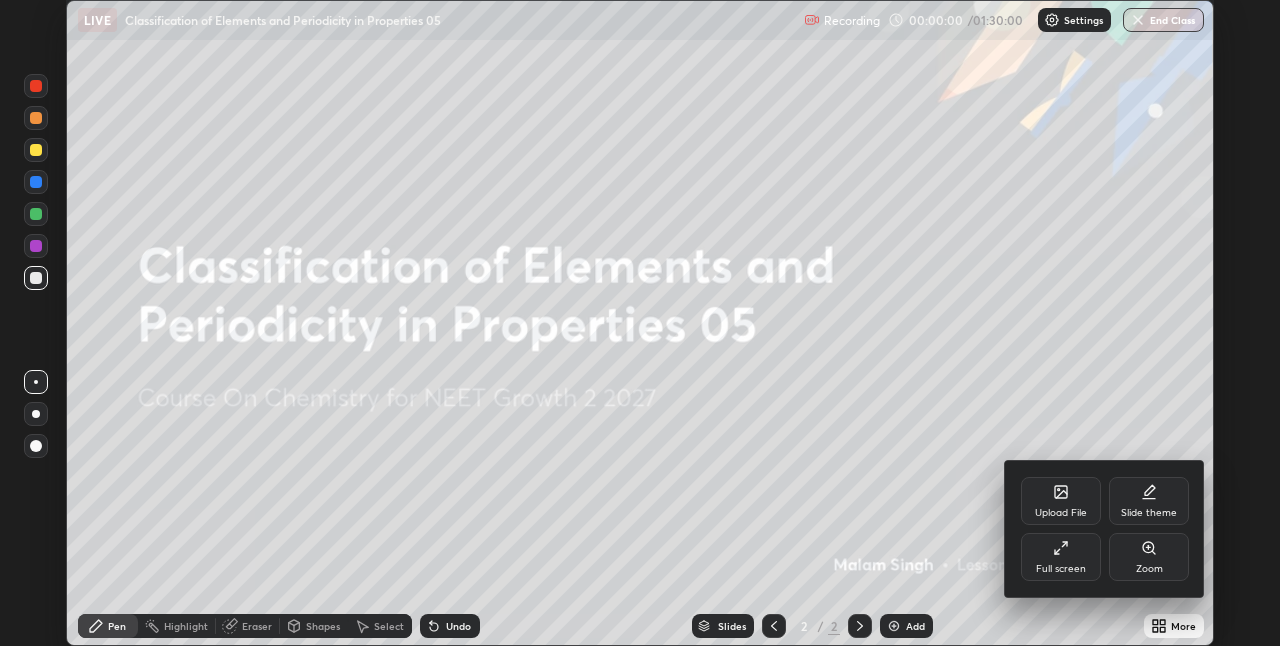 click on "Full screen" at bounding box center (1061, 569) 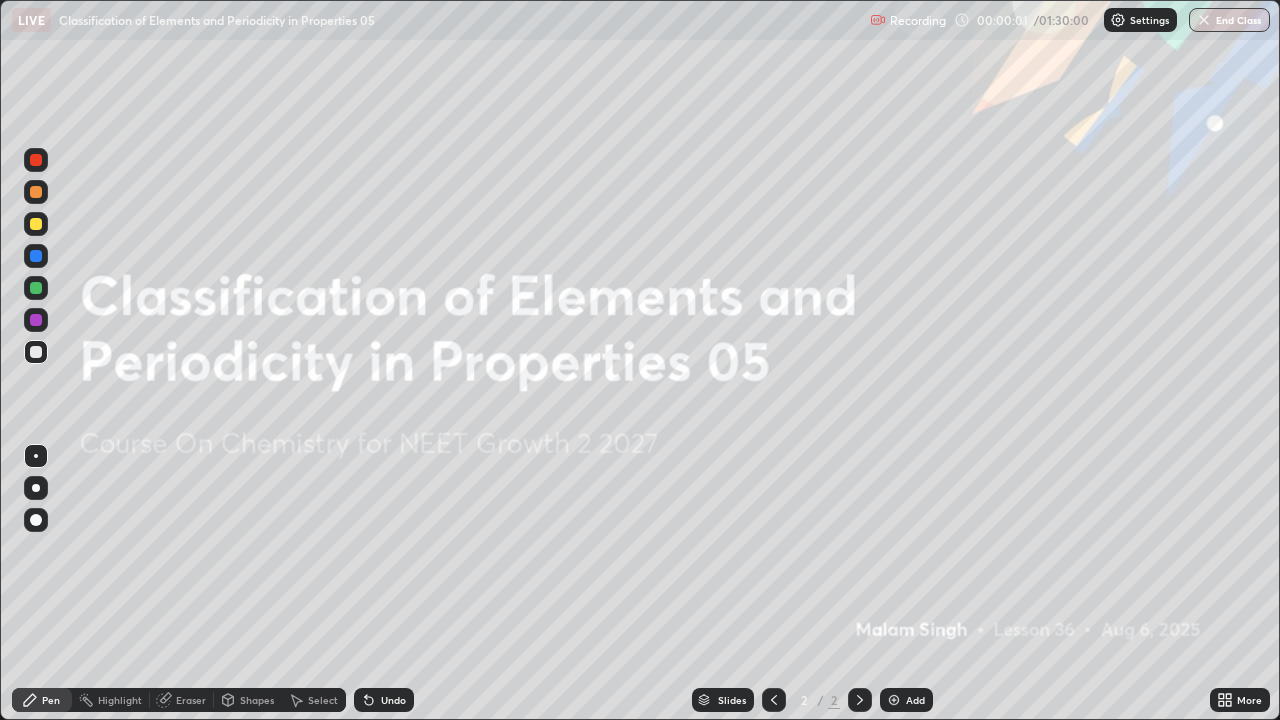 scroll, scrollTop: 99280, scrollLeft: 98720, axis: both 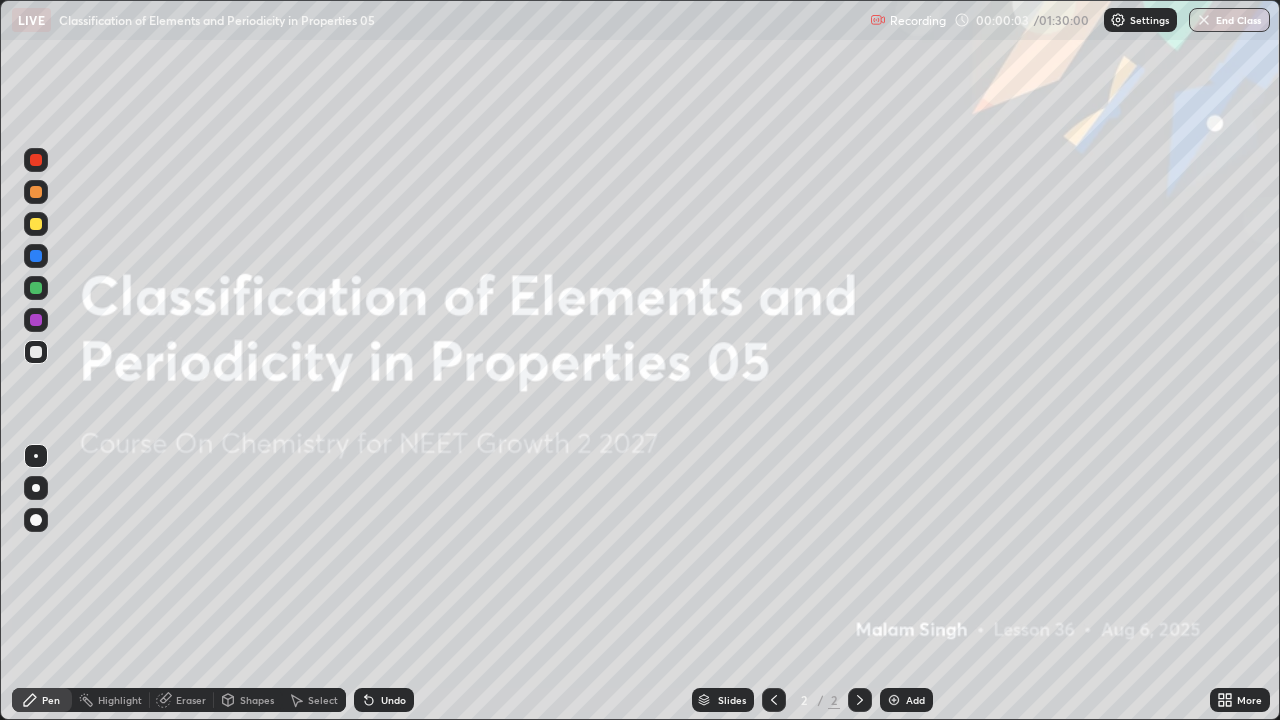 click at bounding box center [36, 488] 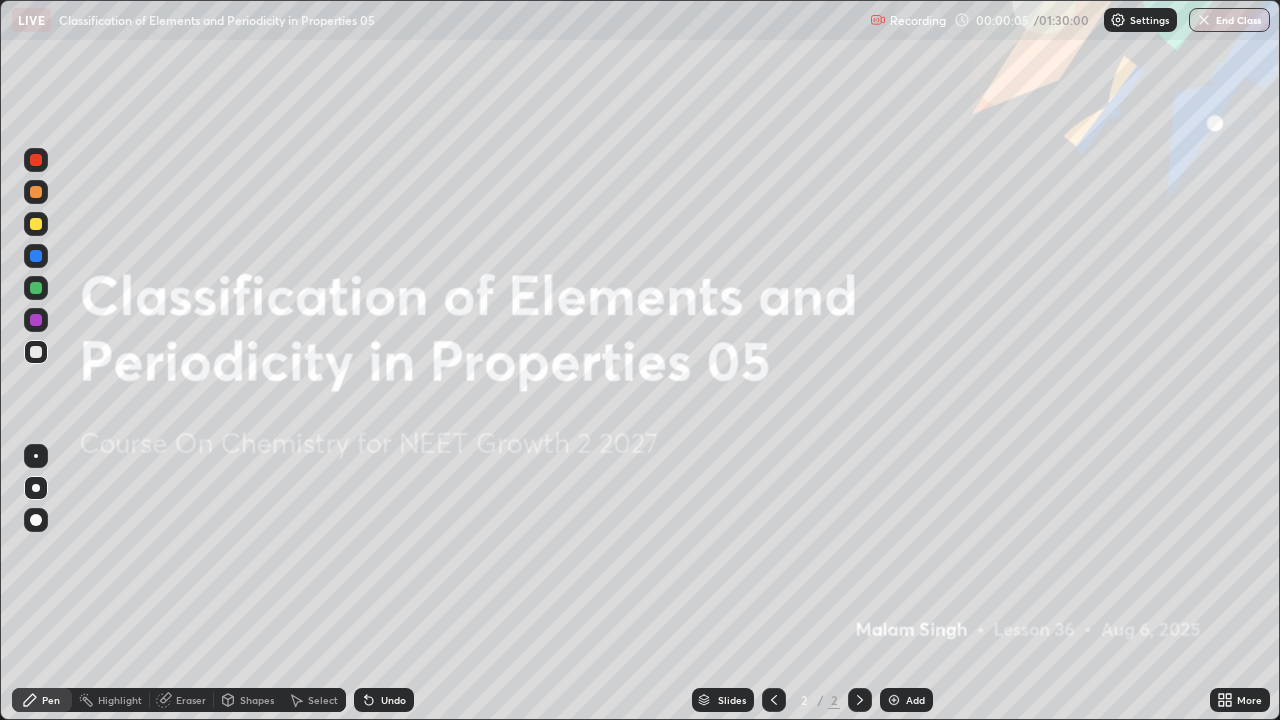 click at bounding box center (894, 700) 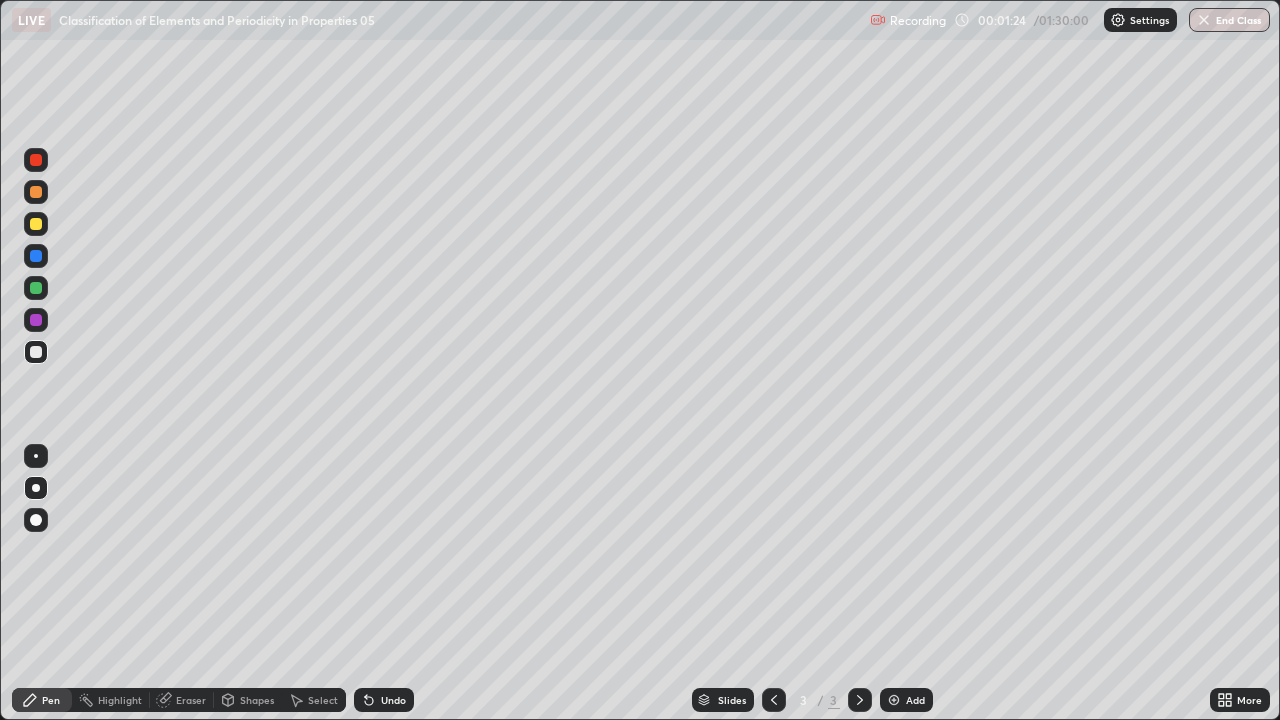 click on "Select" at bounding box center [323, 700] 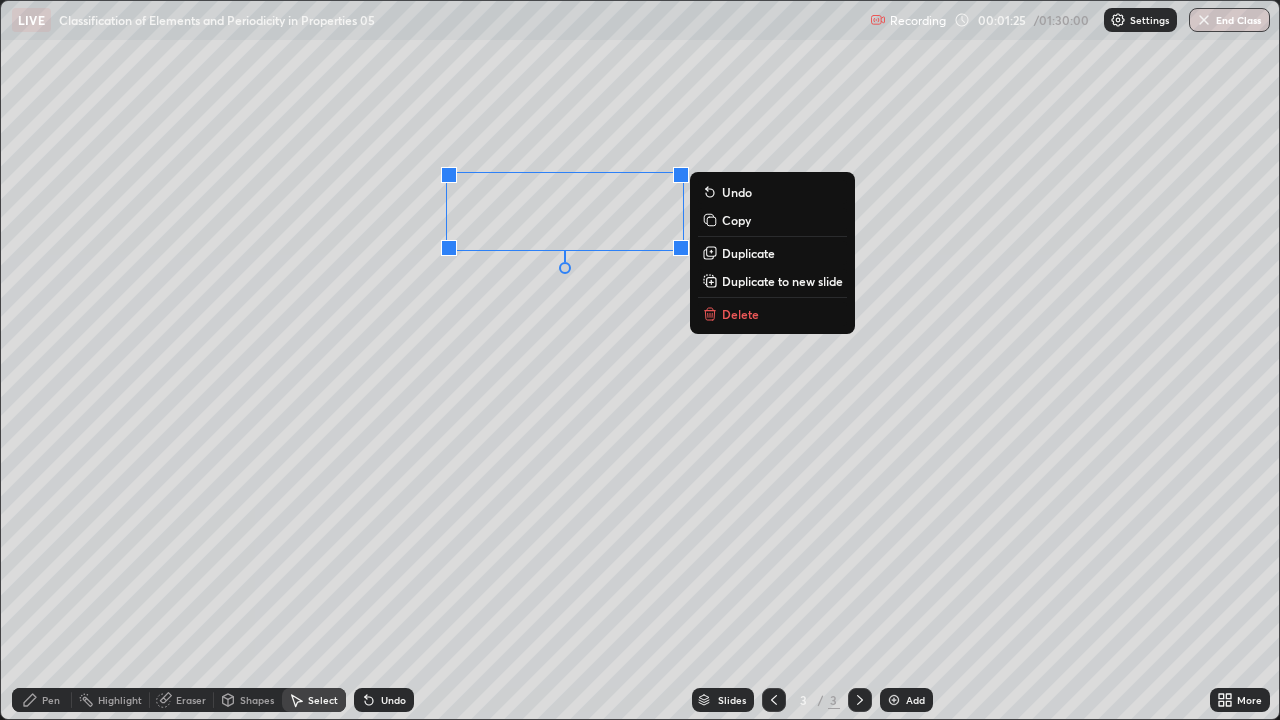 click on "Delete" at bounding box center (772, 314) 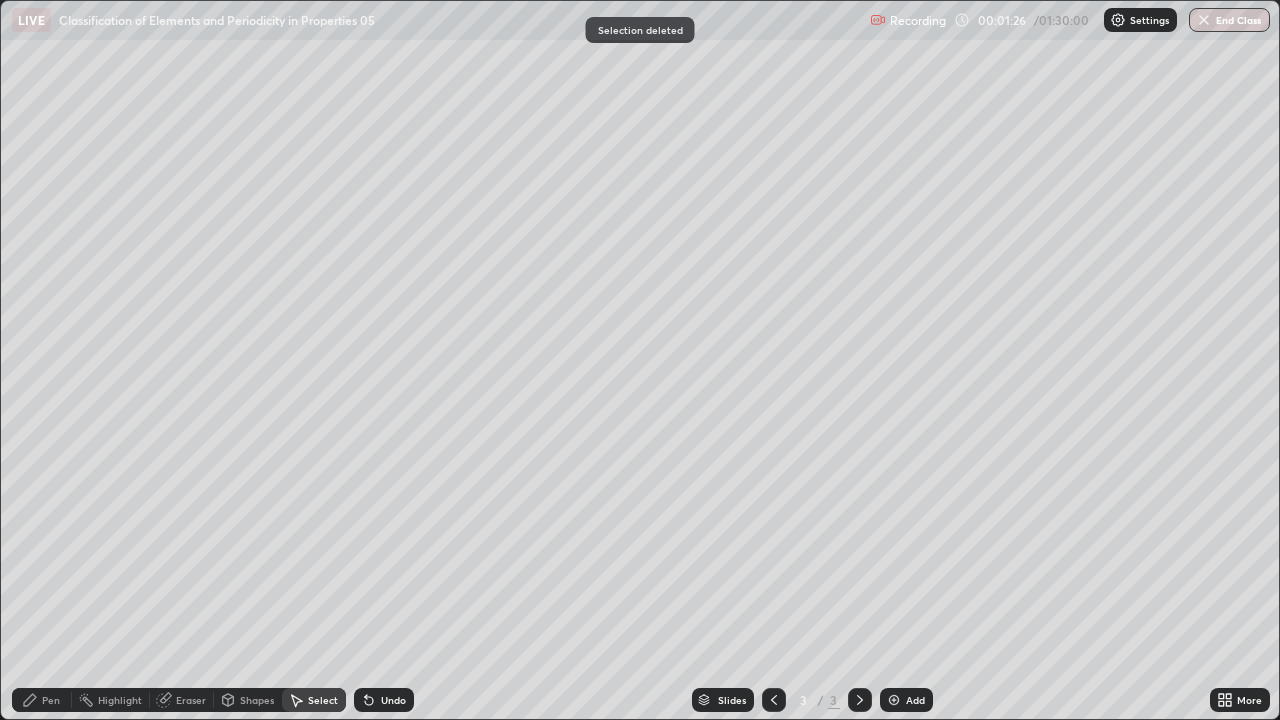 click on "Pen" at bounding box center [51, 700] 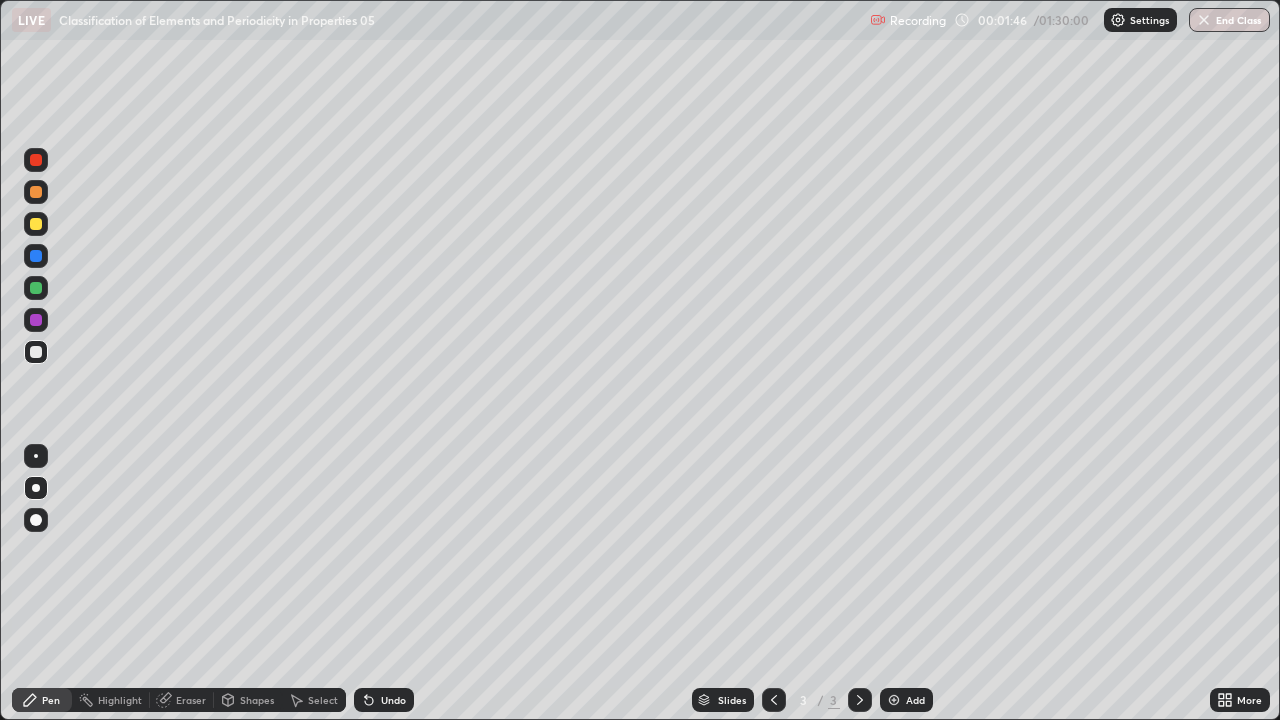 click at bounding box center (36, 288) 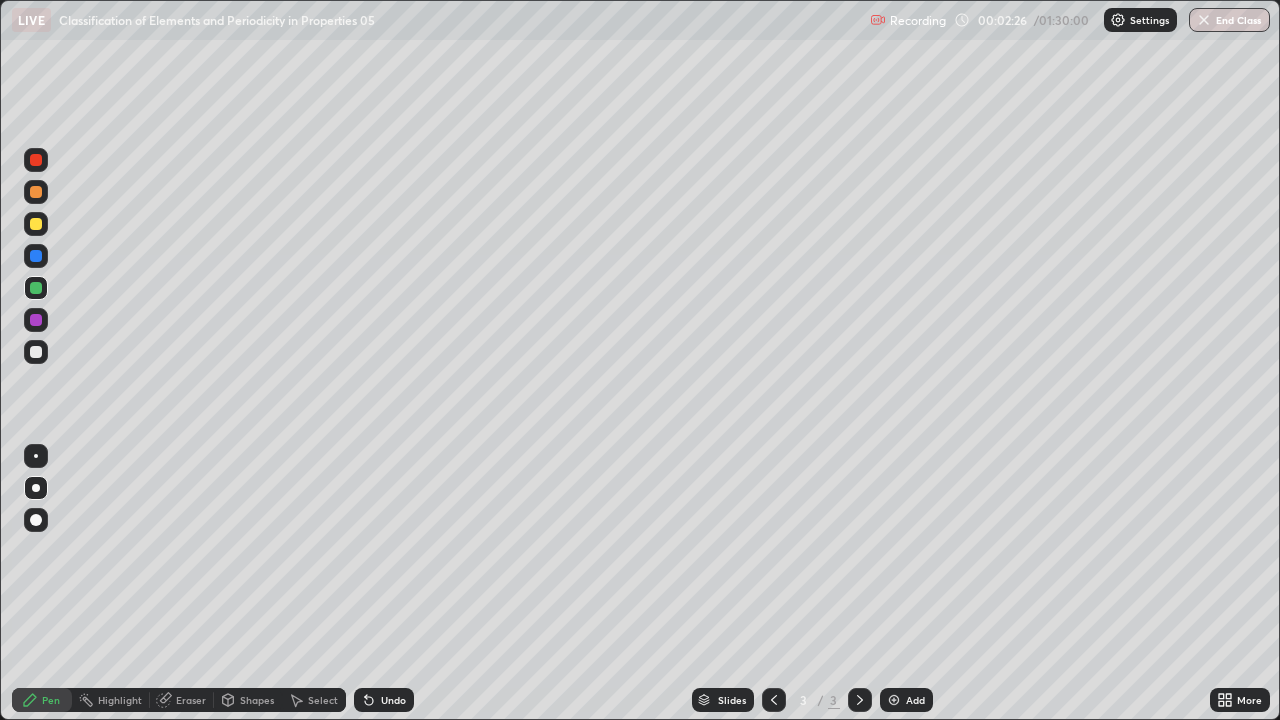 click on "Select" at bounding box center [323, 700] 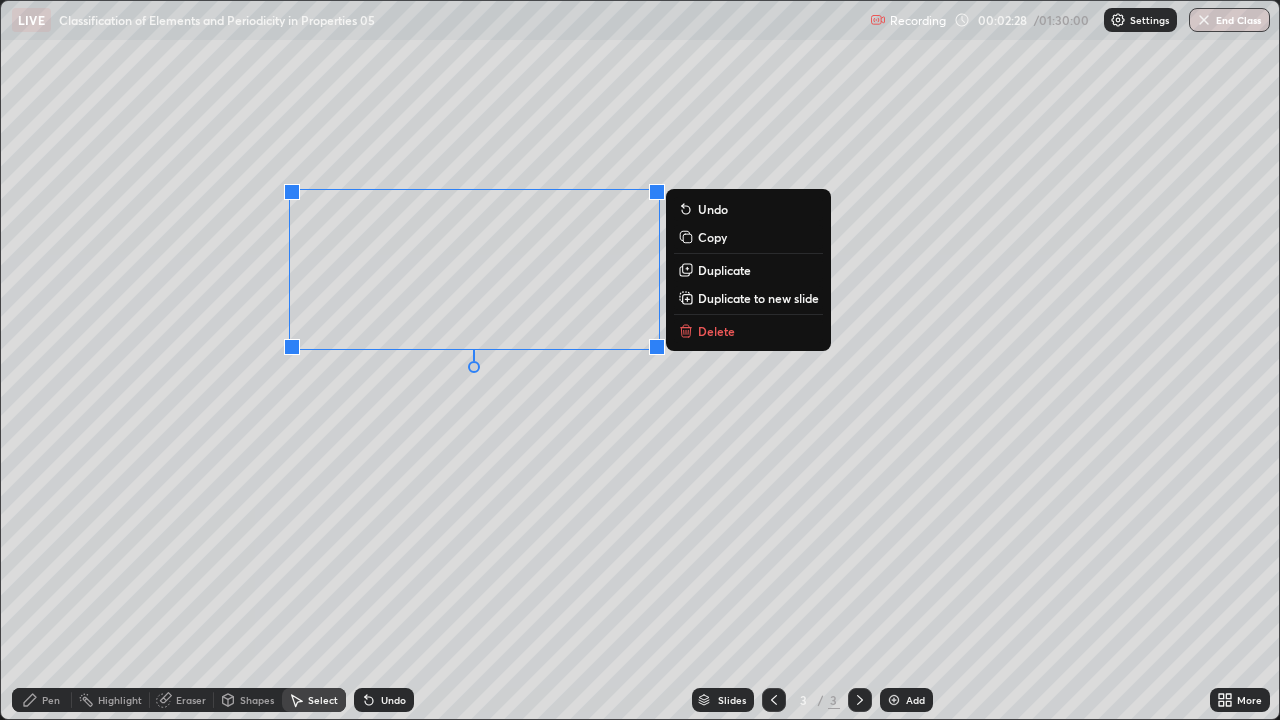 click on "Duplicate to new slide" at bounding box center (748, 298) 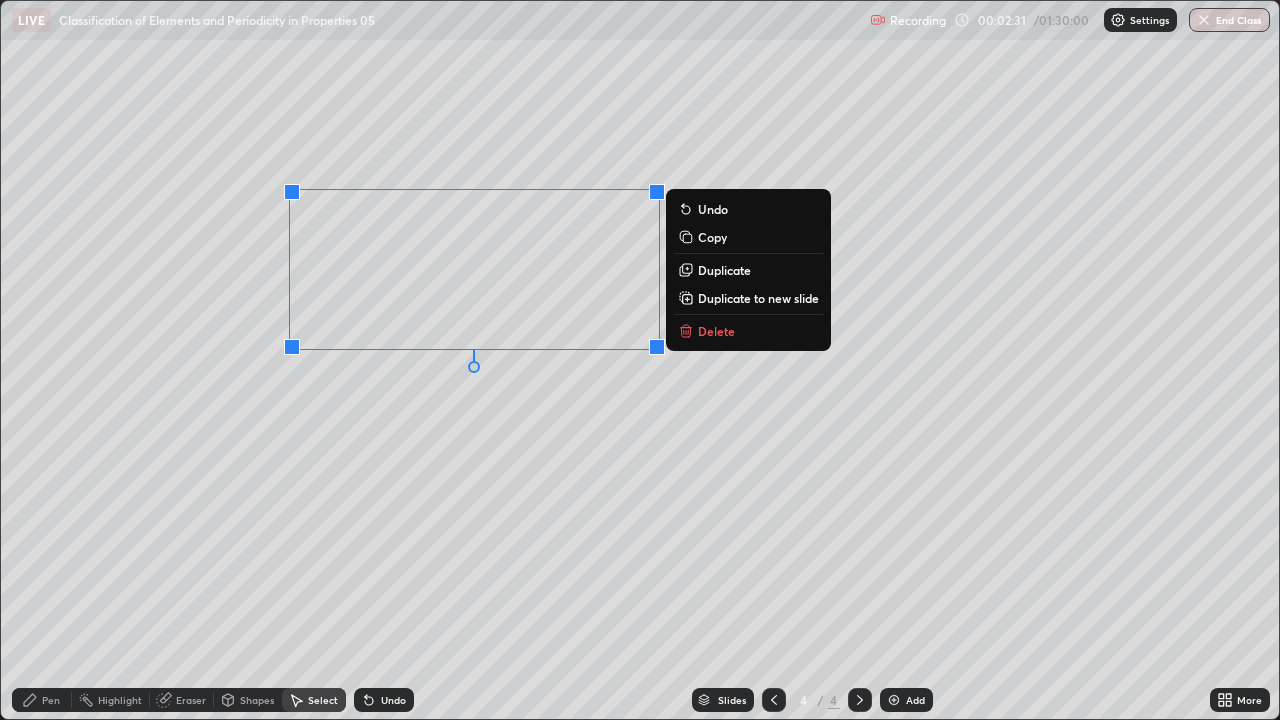 click 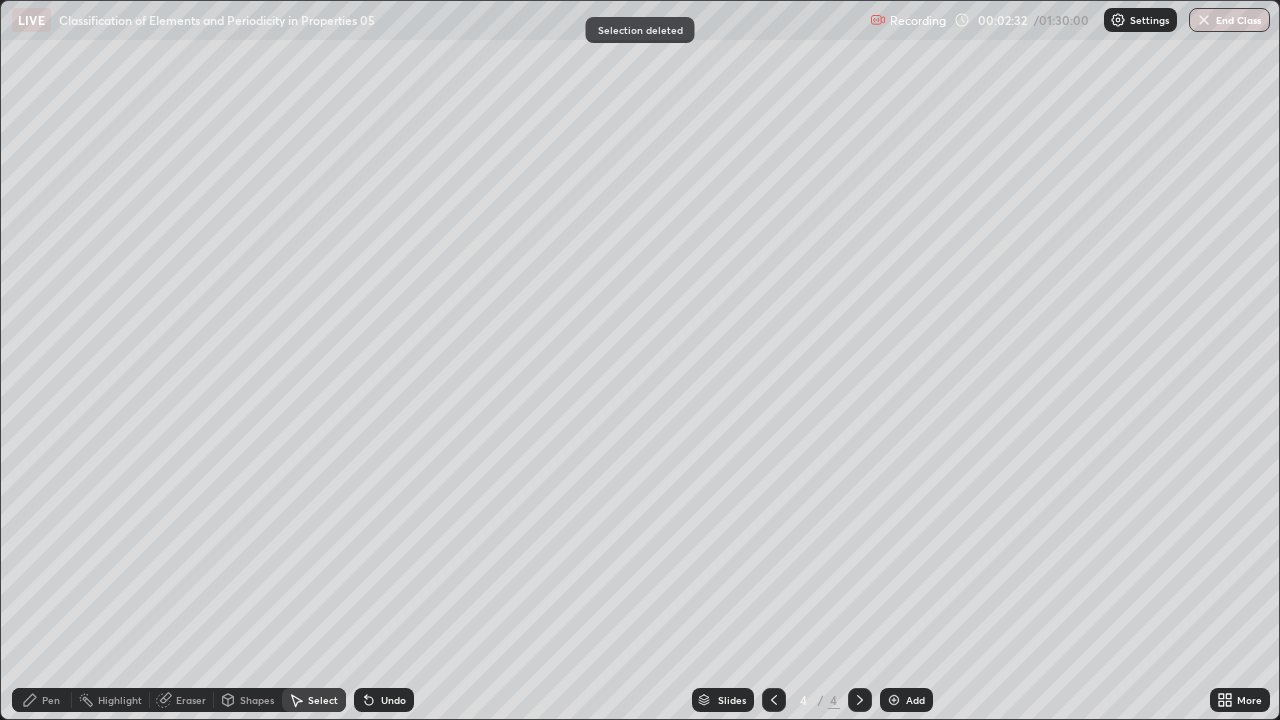 click on "Pen" at bounding box center [51, 700] 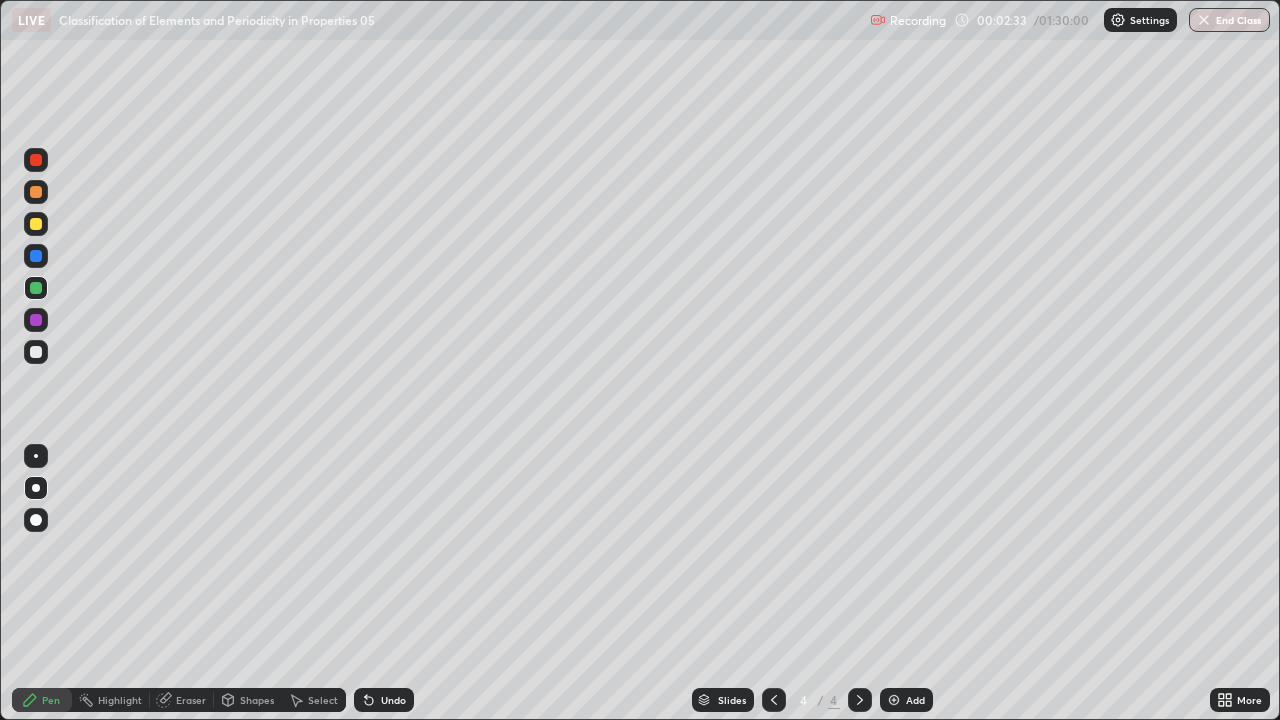 click on "Undo" at bounding box center (384, 700) 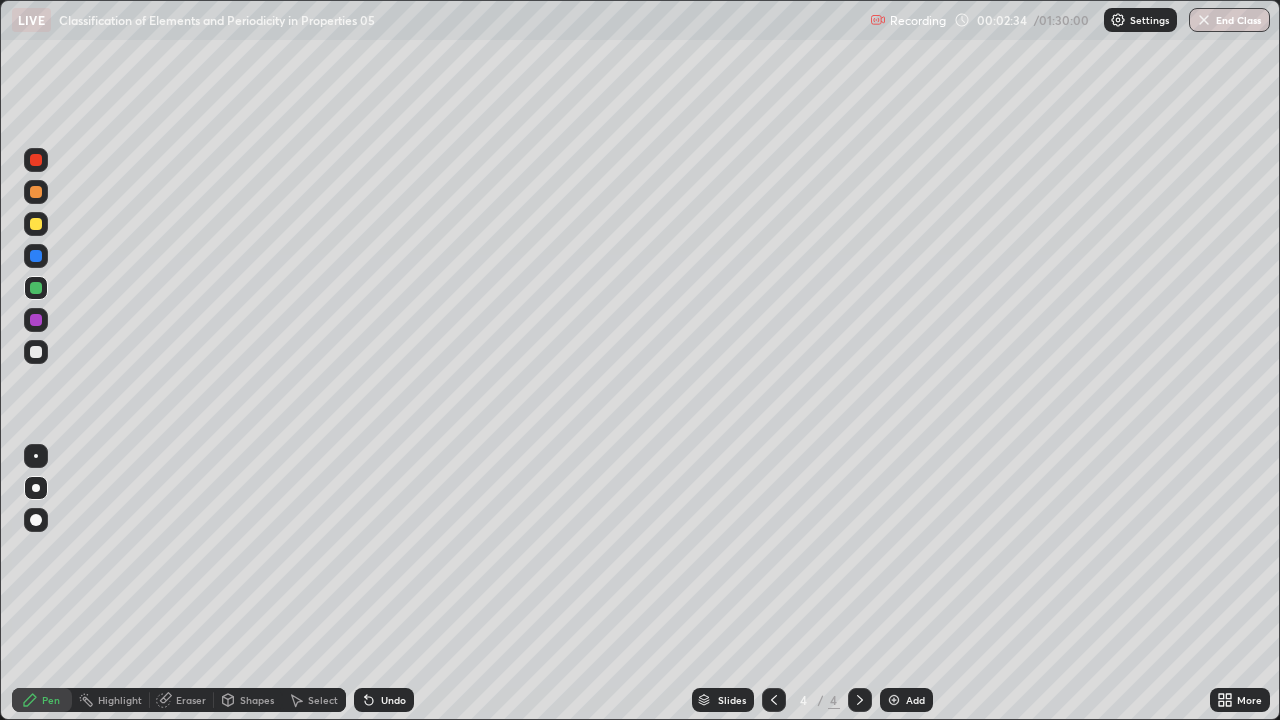 click on "Undo" at bounding box center (384, 700) 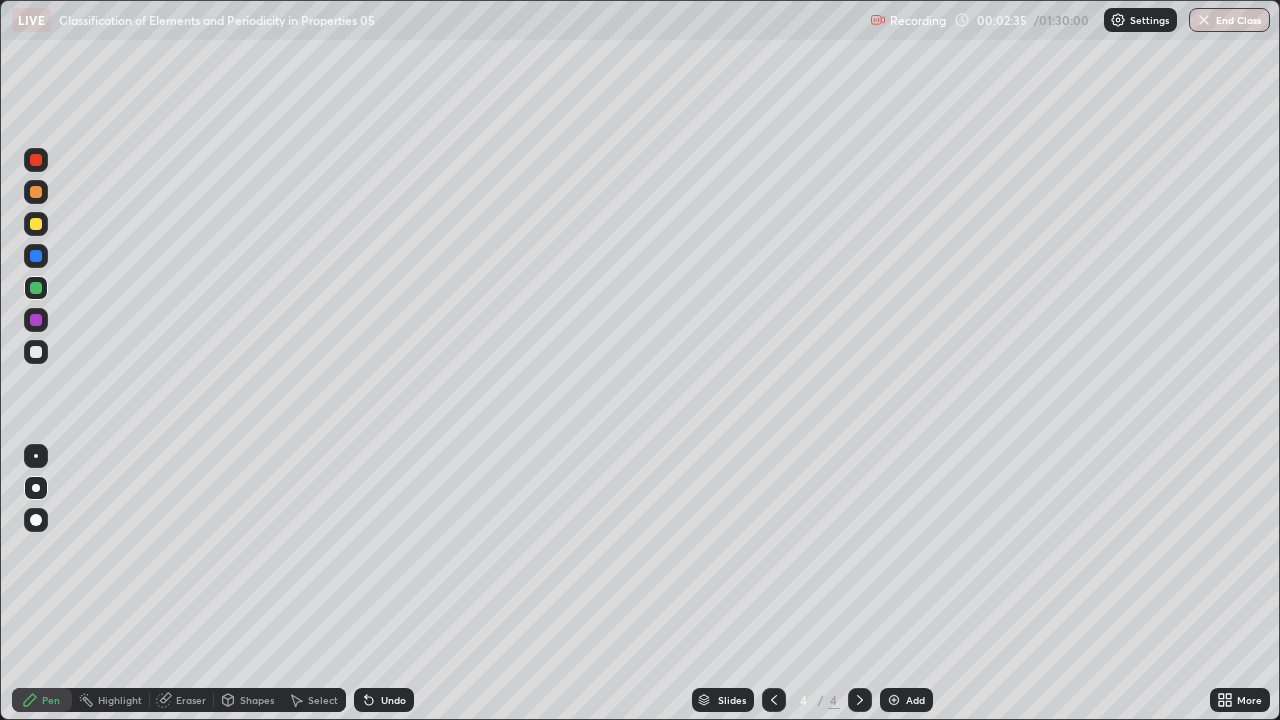 click on "Undo" at bounding box center (384, 700) 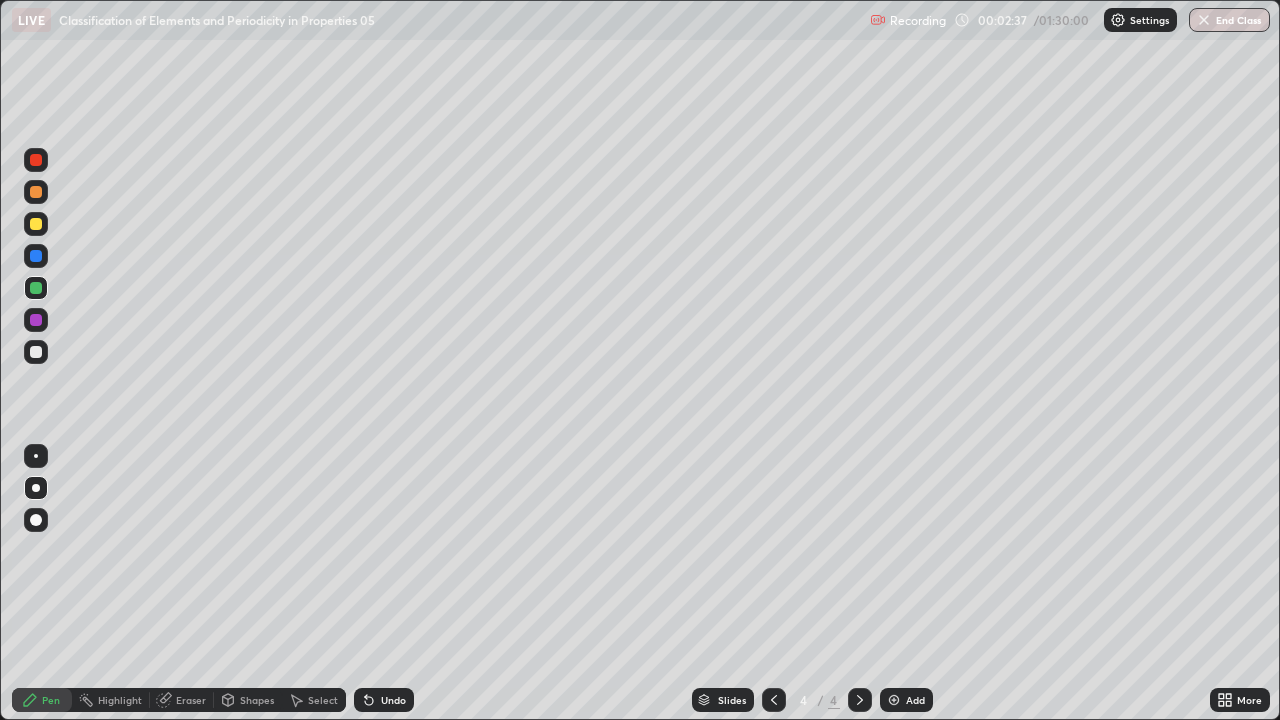 click at bounding box center [36, 352] 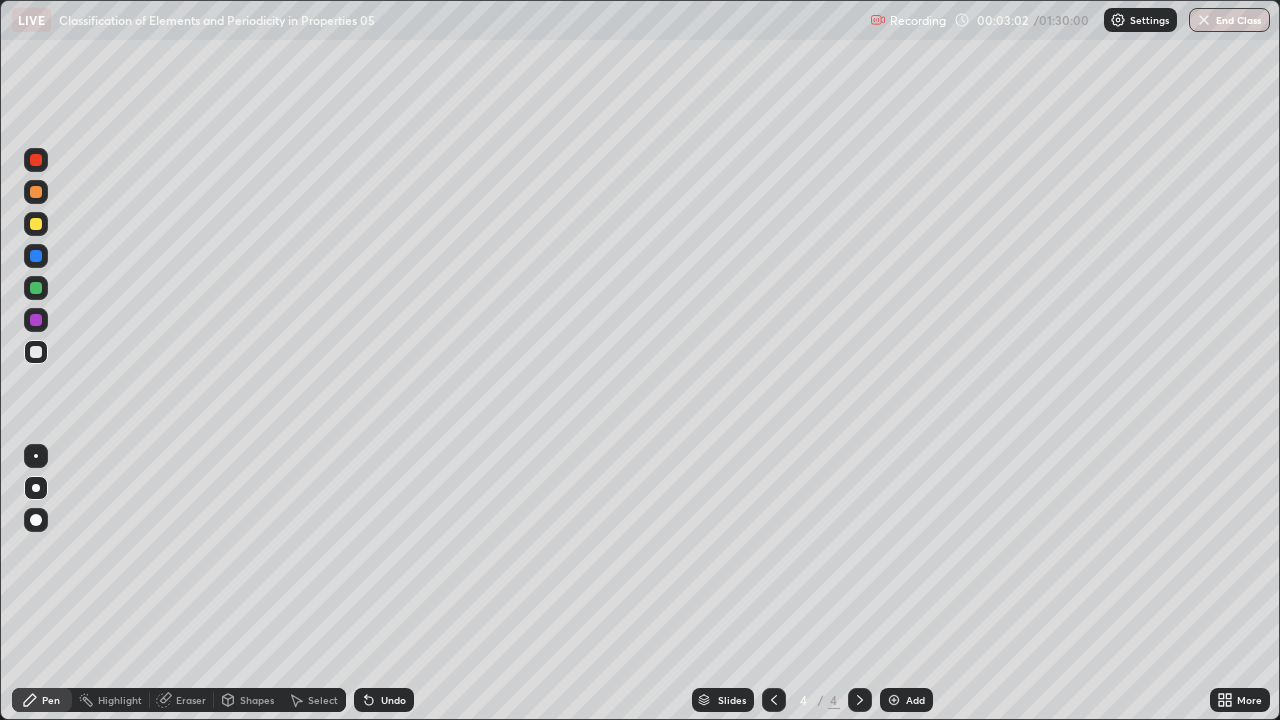 click at bounding box center (36, 224) 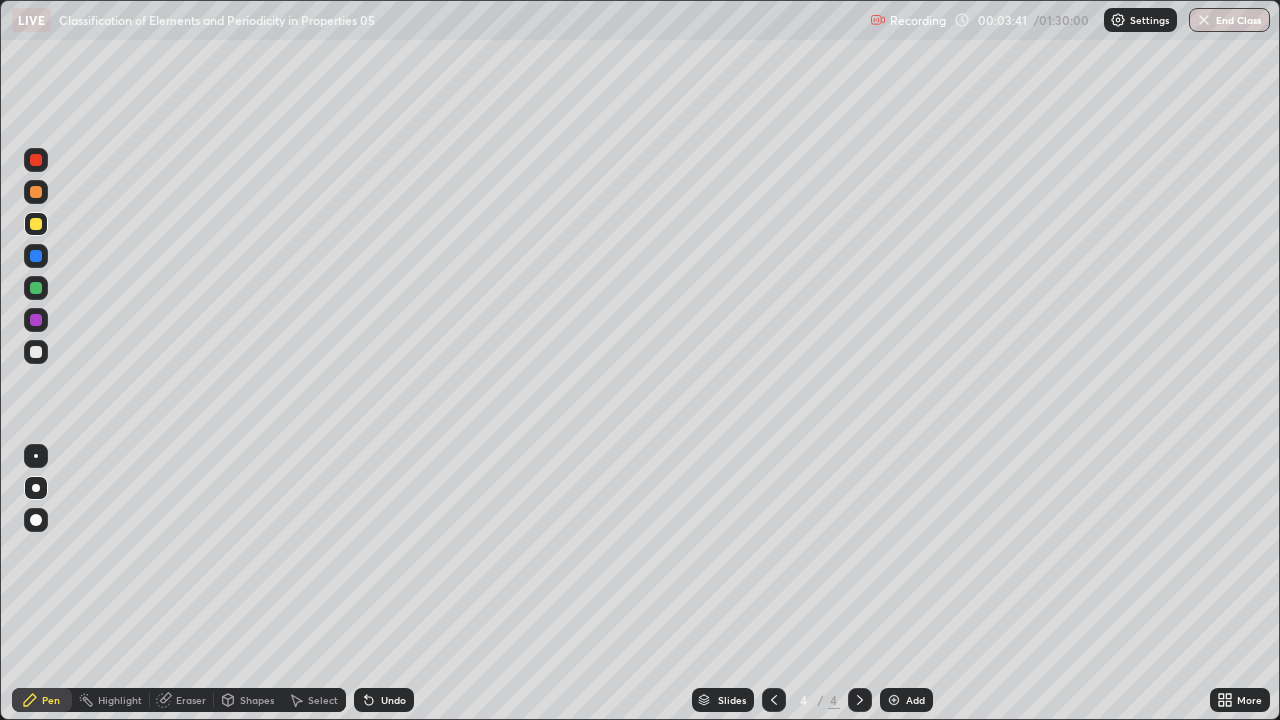 click at bounding box center [36, 320] 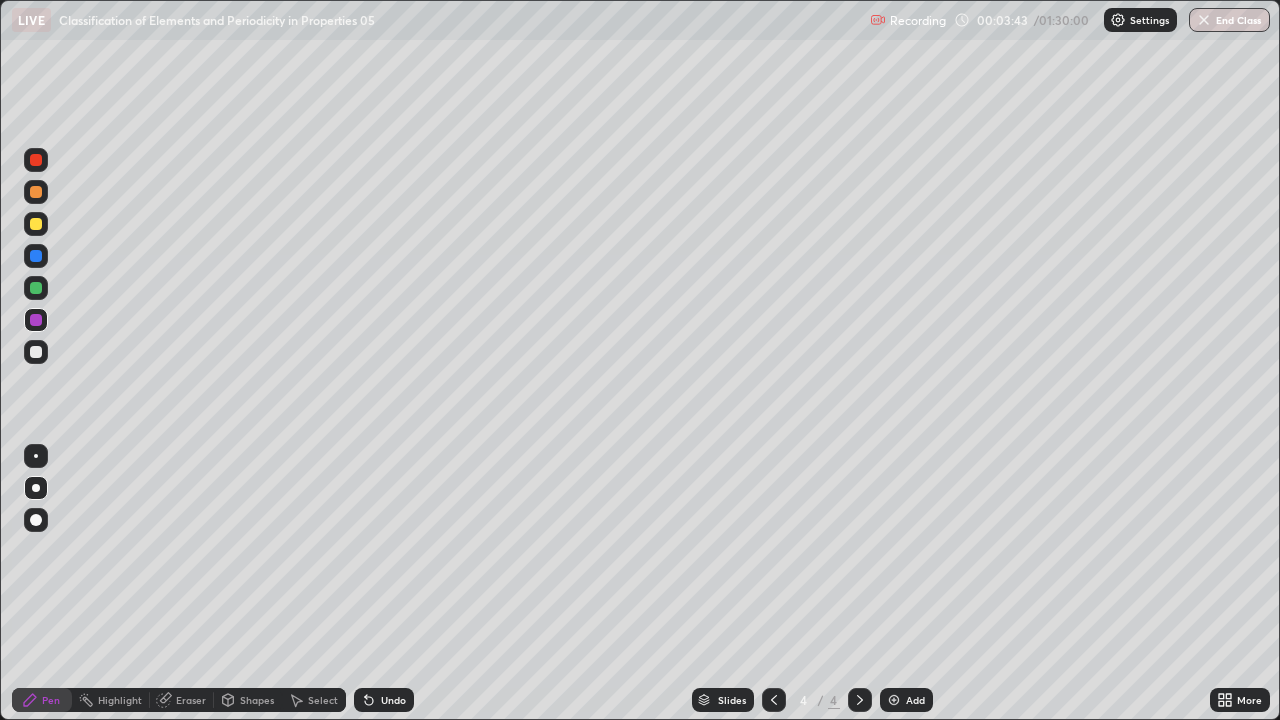 click at bounding box center (36, 192) 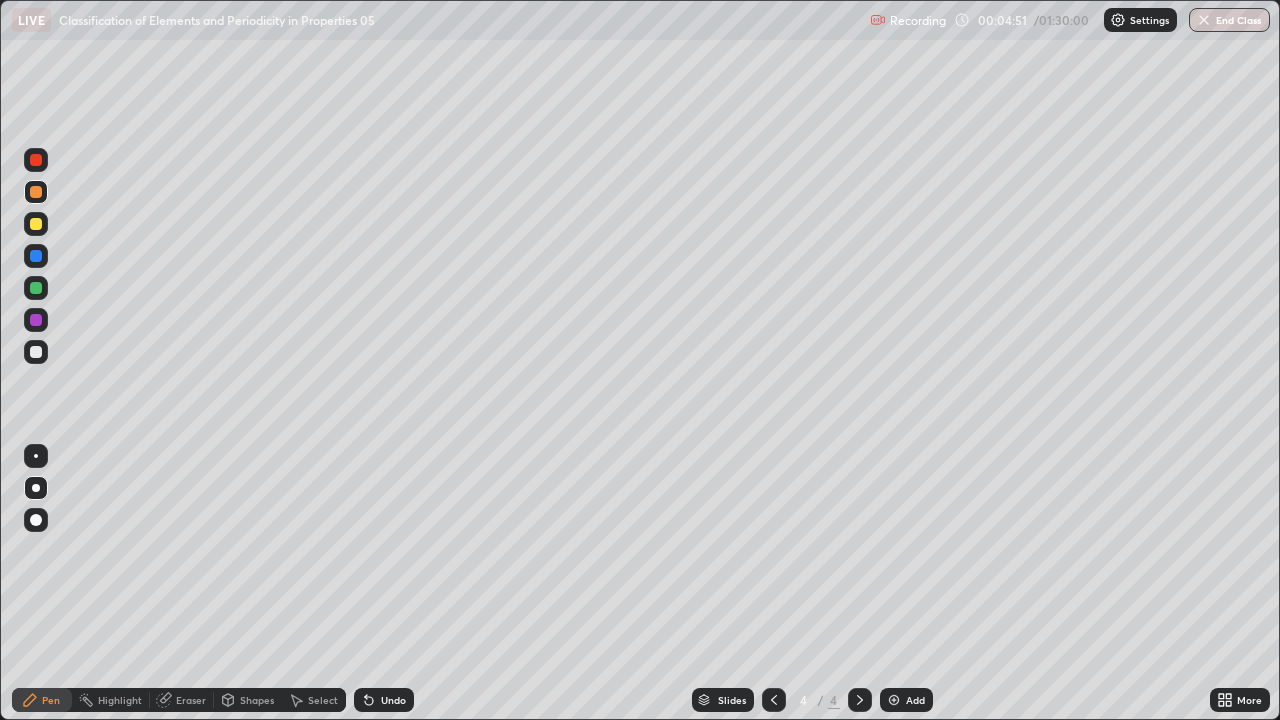 click at bounding box center [36, 352] 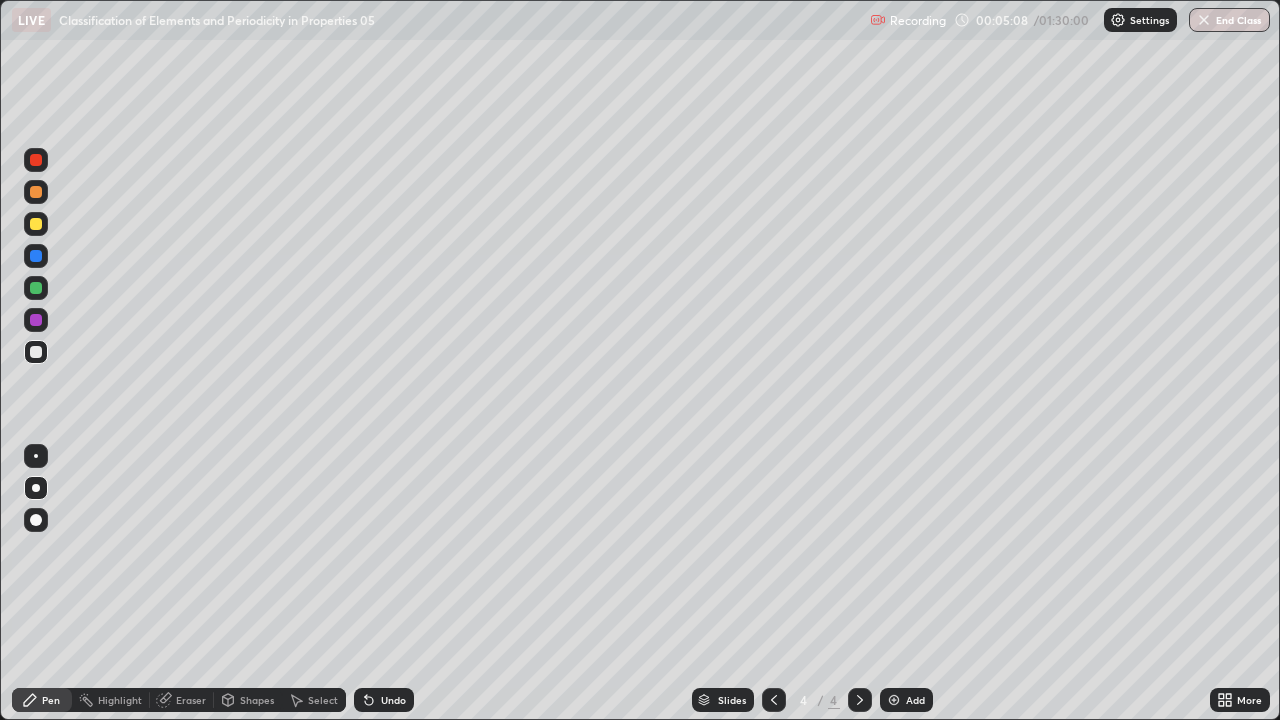 click at bounding box center (36, 224) 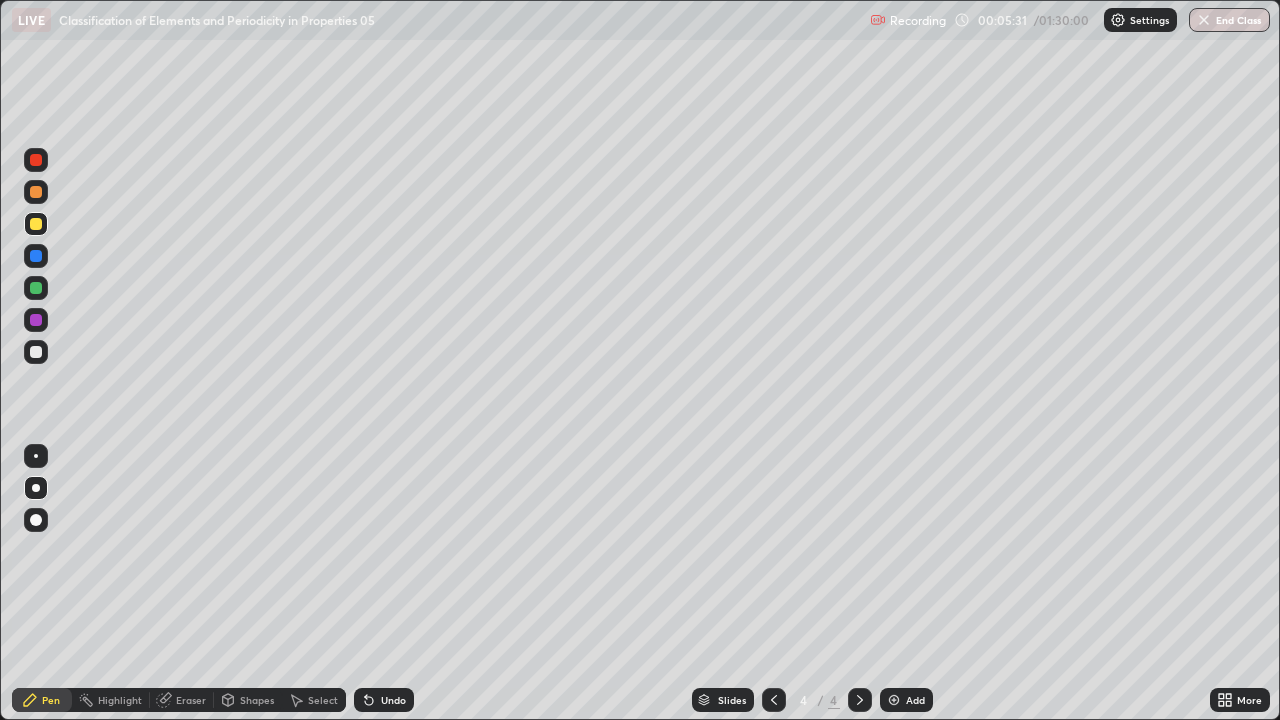 click at bounding box center (36, 352) 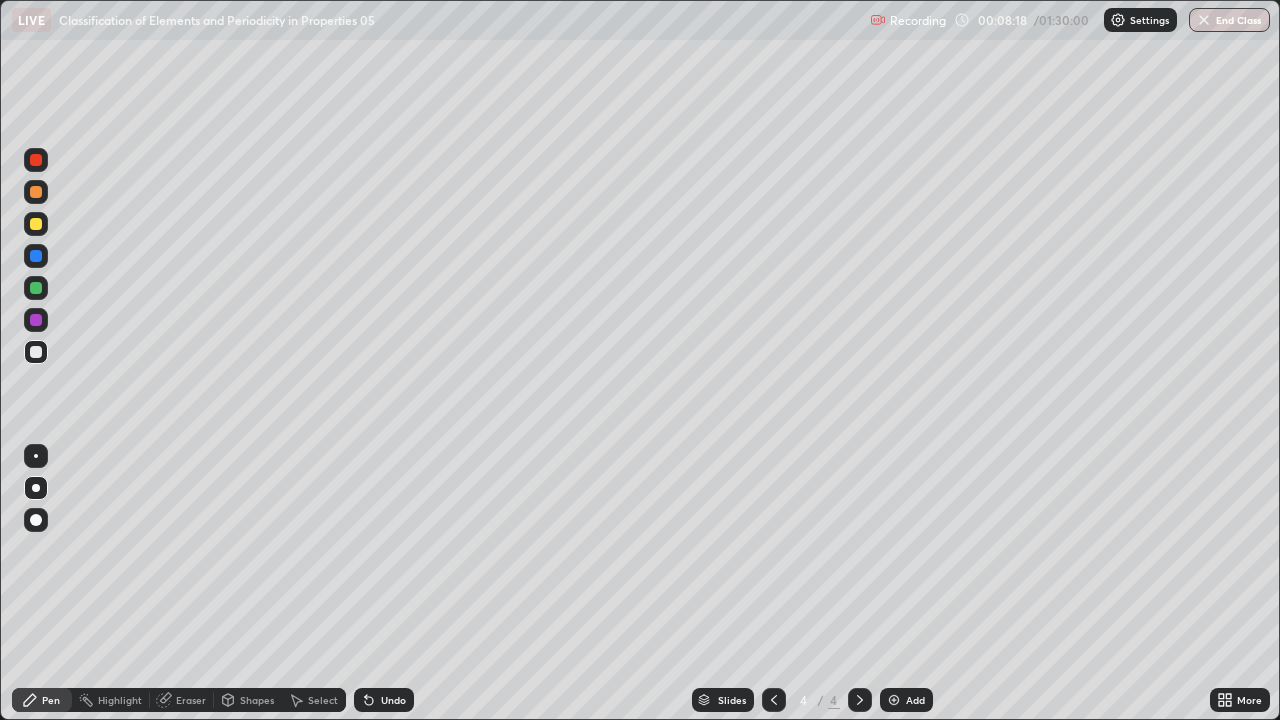 click at bounding box center (894, 700) 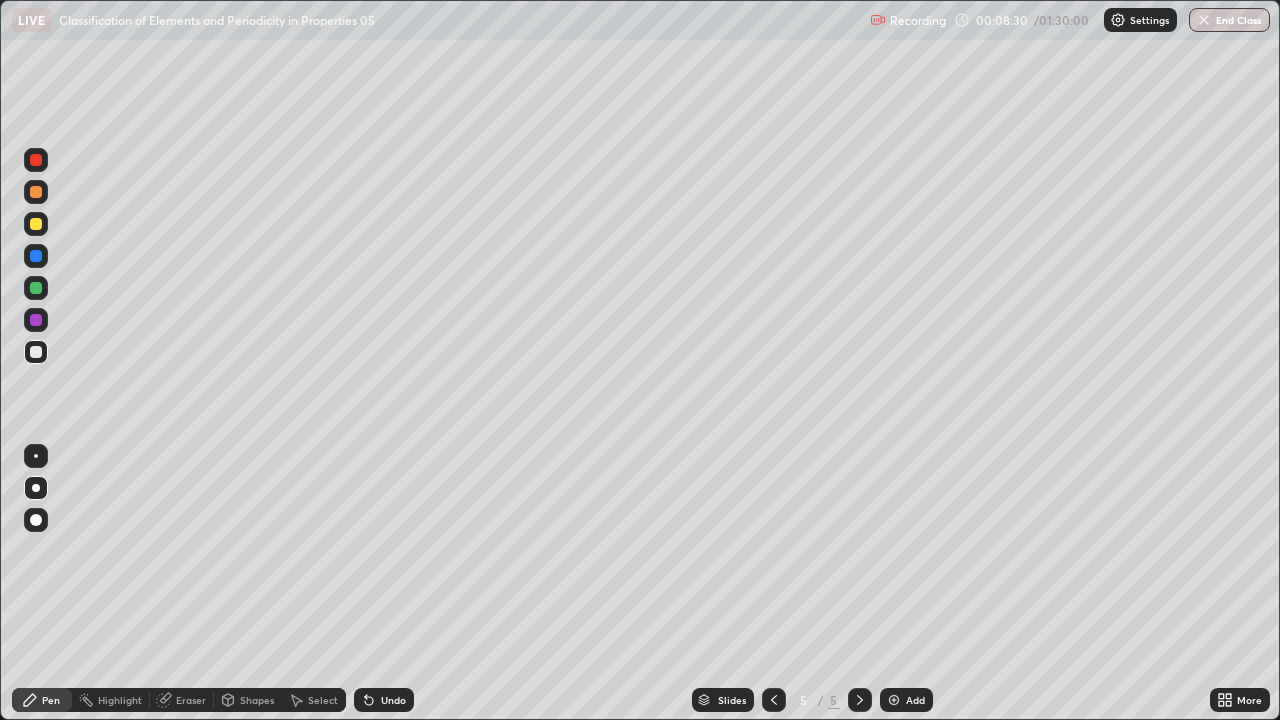 click on "Shapes" at bounding box center [257, 700] 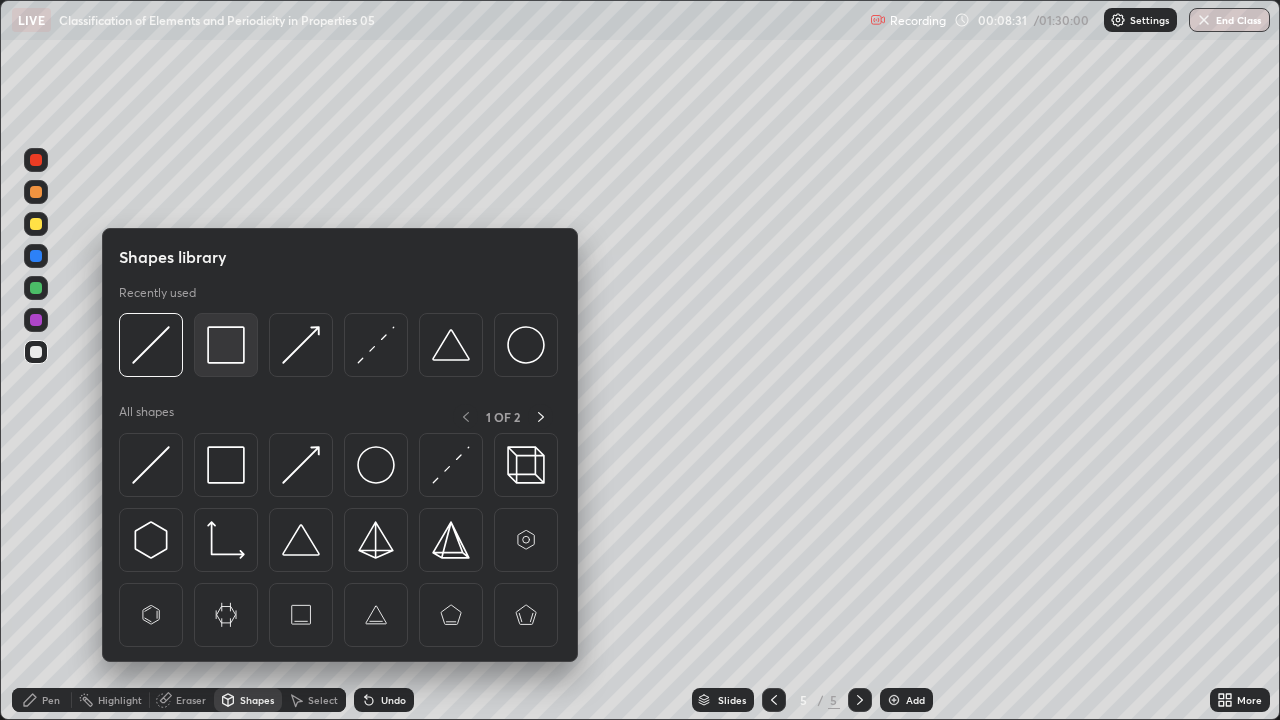 click at bounding box center (226, 345) 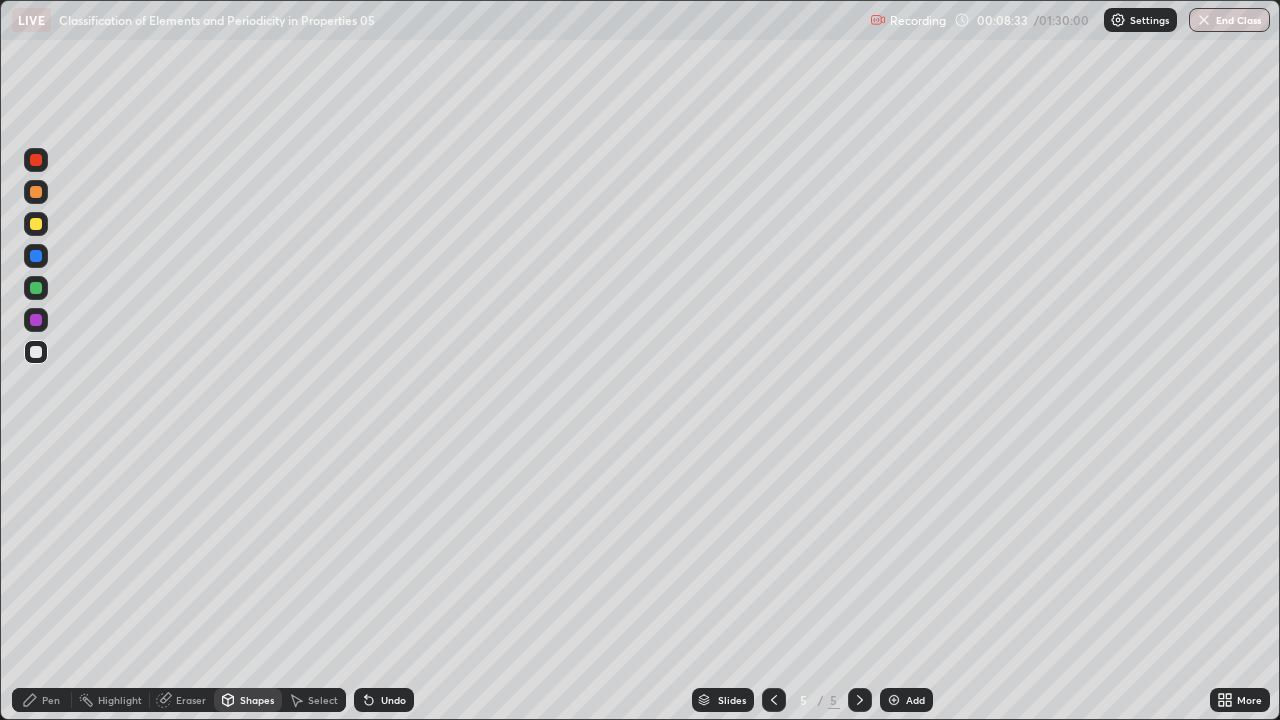 click on "Pen" at bounding box center (42, 700) 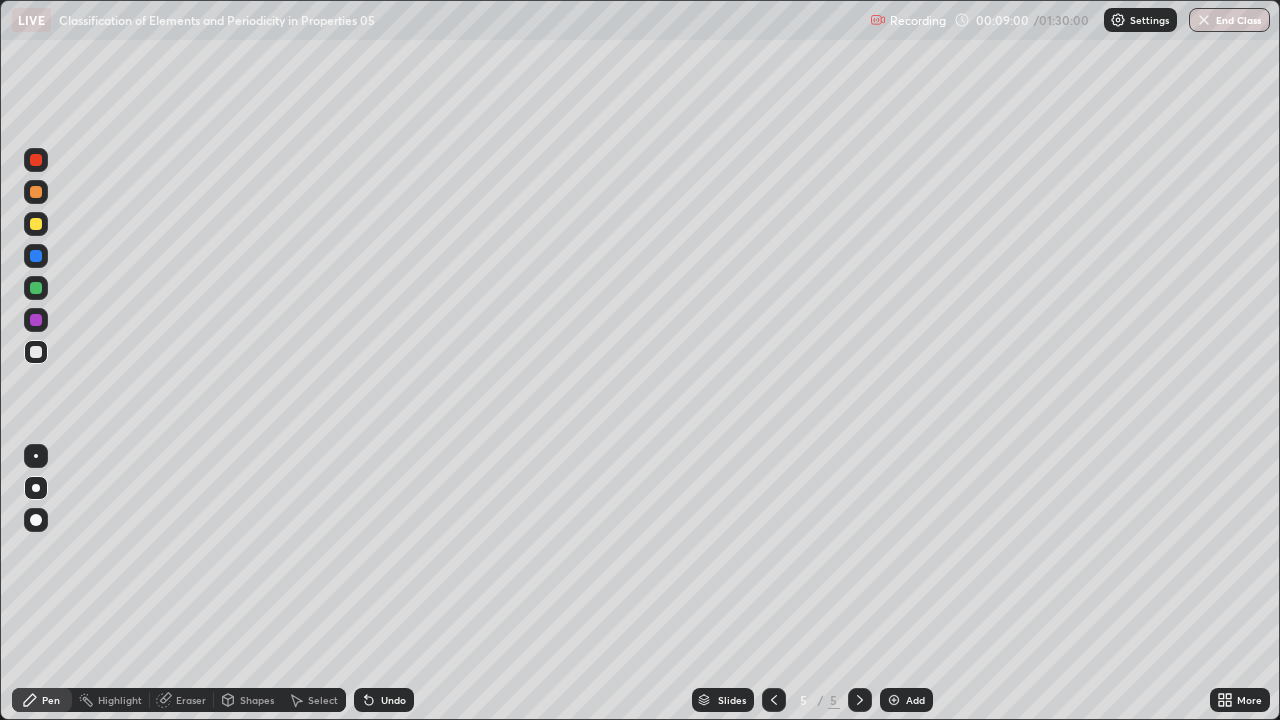 click at bounding box center [36, 224] 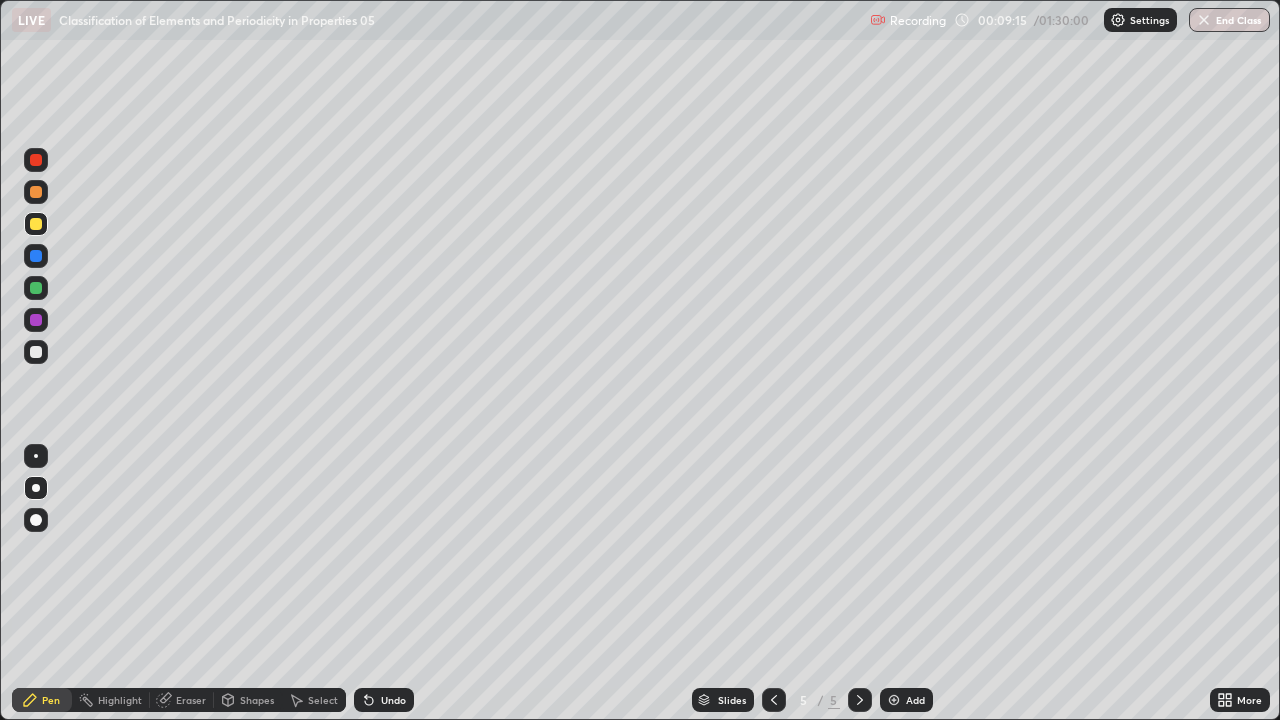 click at bounding box center [36, 352] 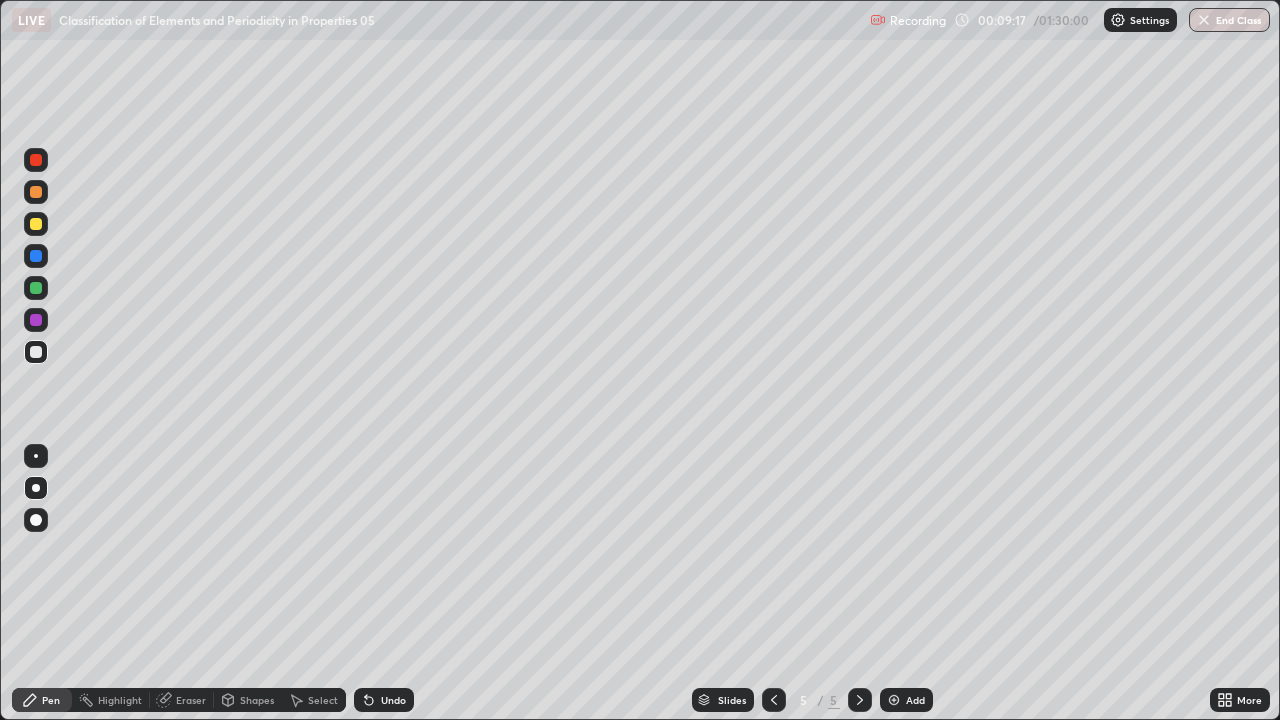 click on "Eraser" at bounding box center (191, 700) 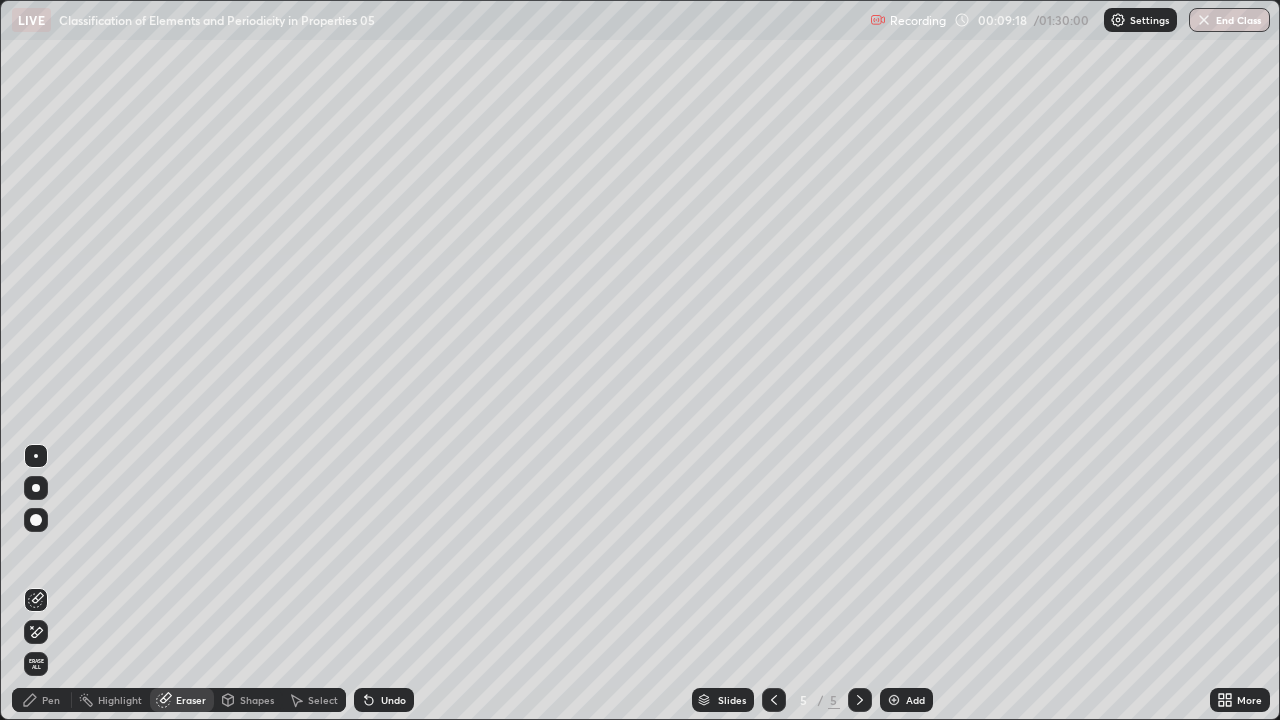 click on "Pen" at bounding box center (51, 700) 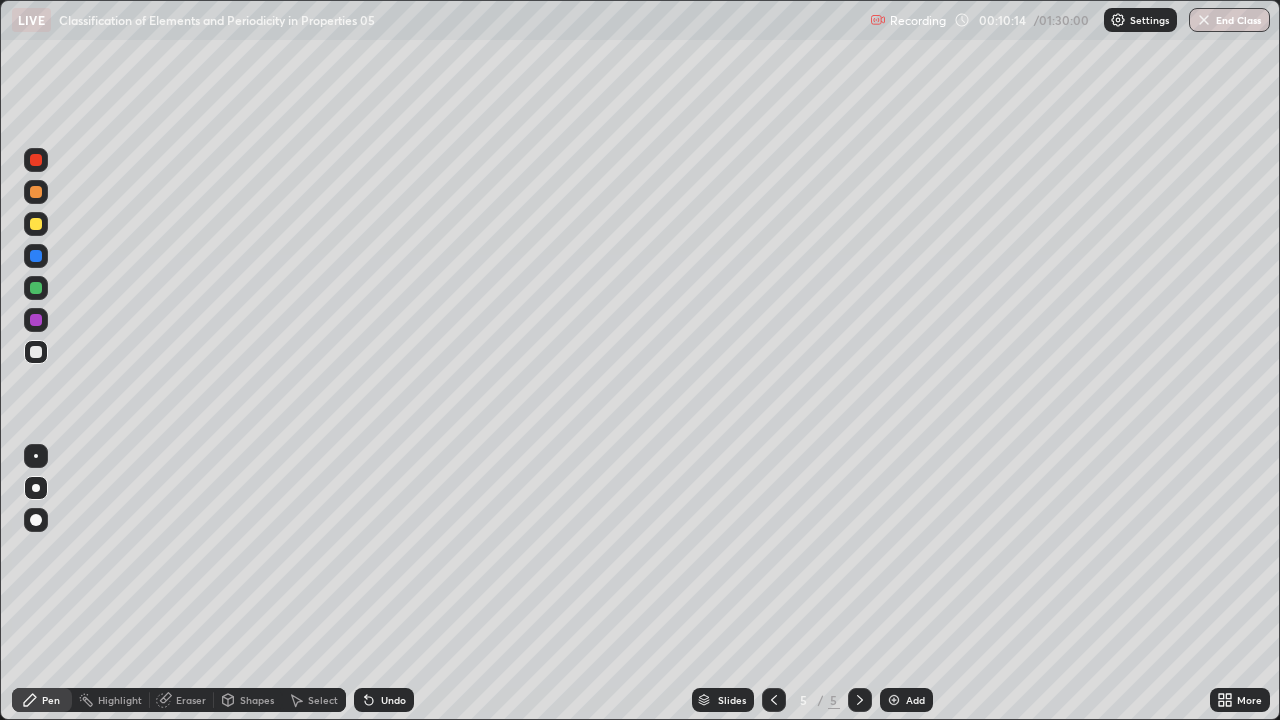 click at bounding box center (36, 224) 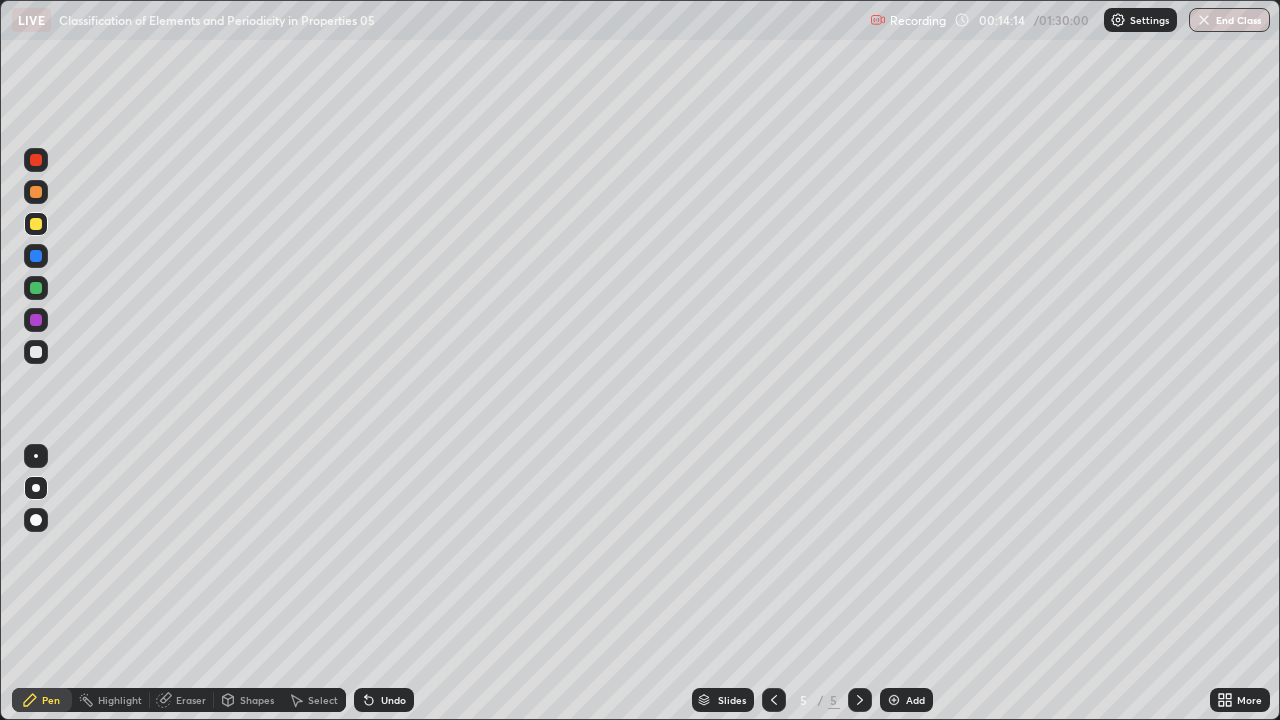 click at bounding box center (36, 288) 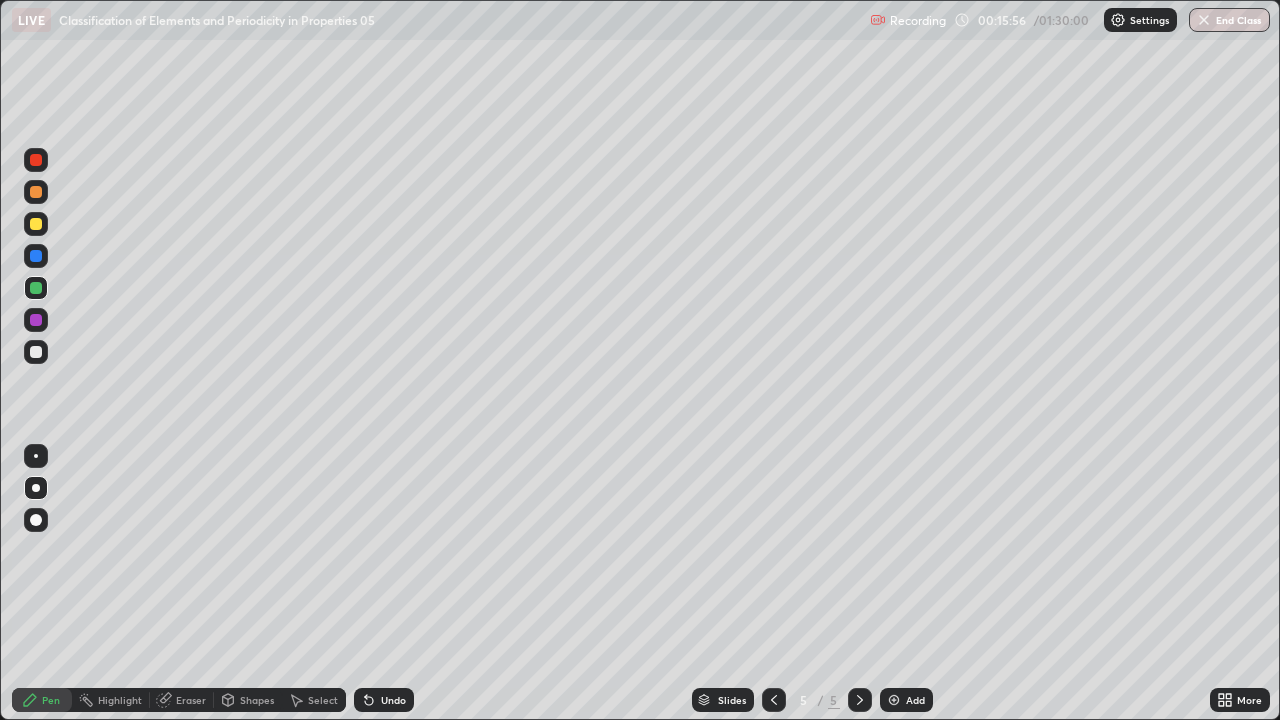 click at bounding box center [894, 700] 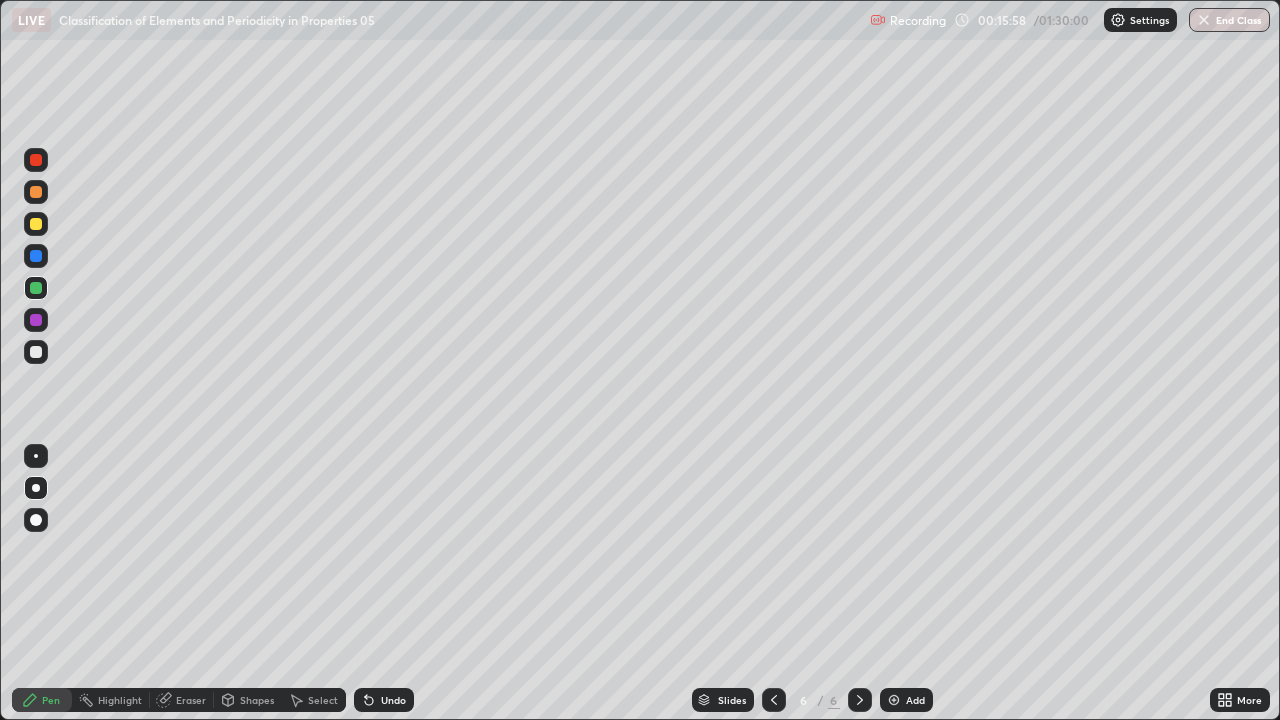 click at bounding box center (36, 352) 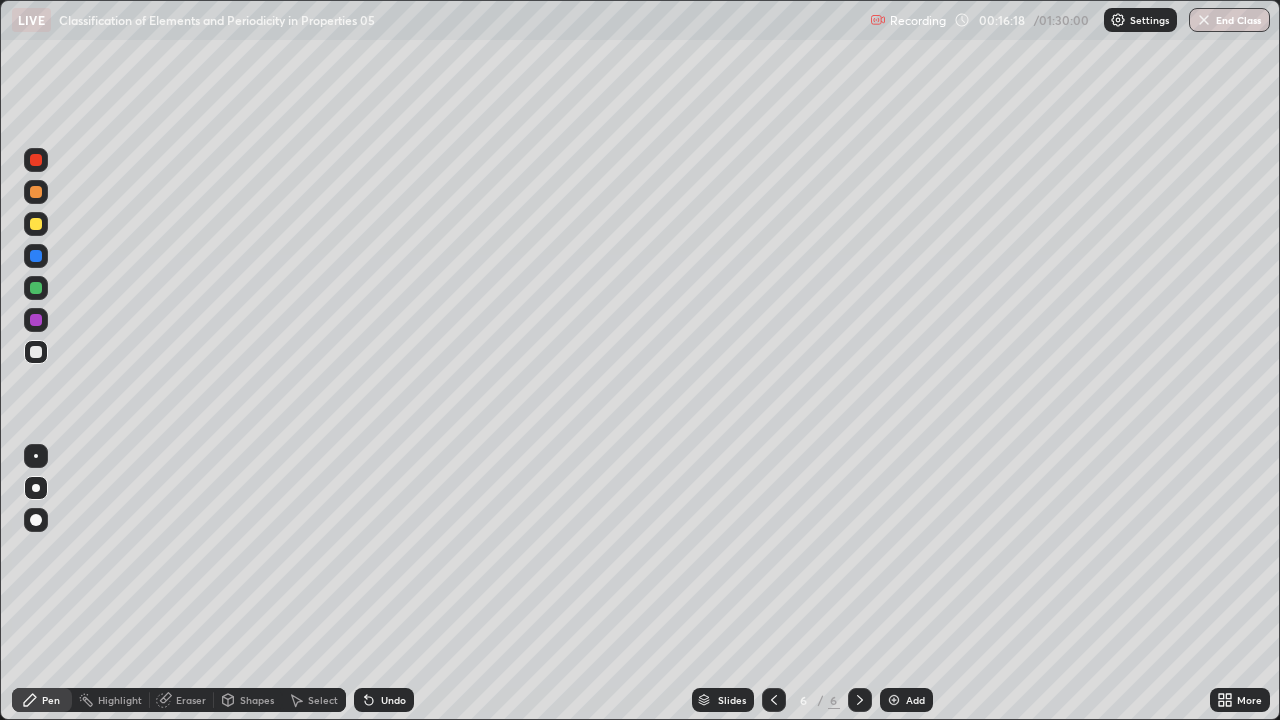 click at bounding box center [36, 224] 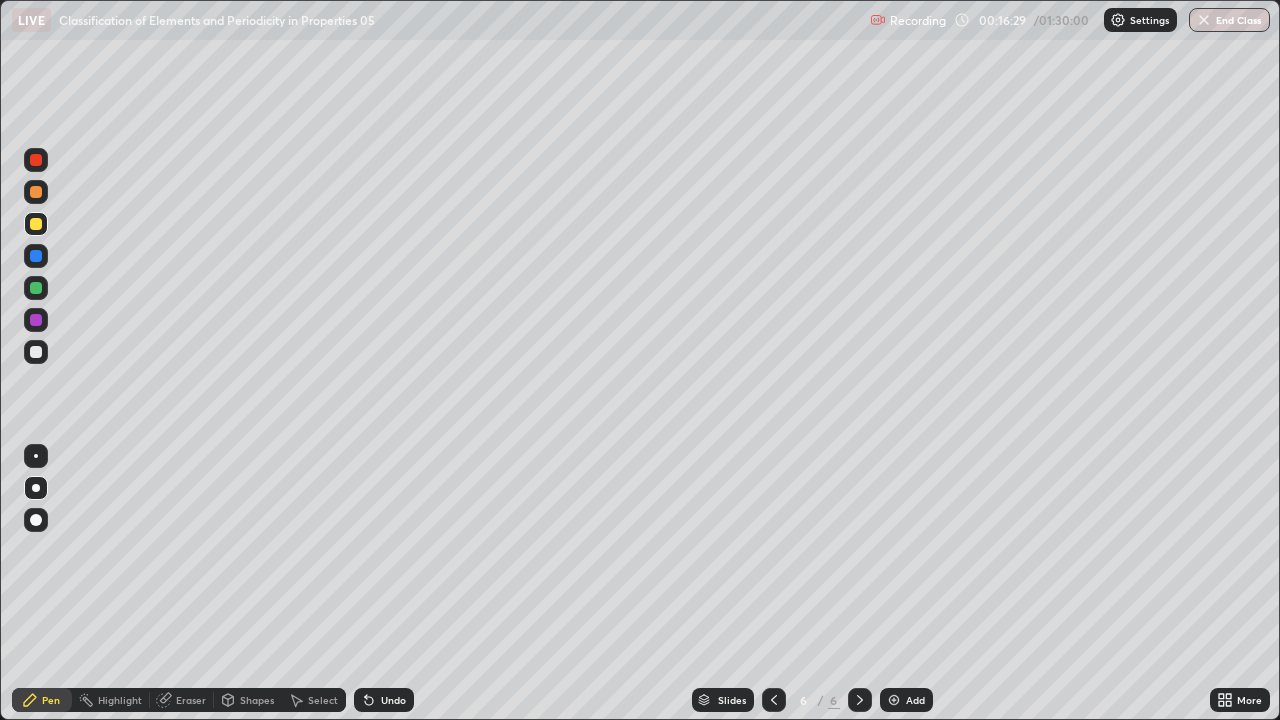 click at bounding box center [36, 352] 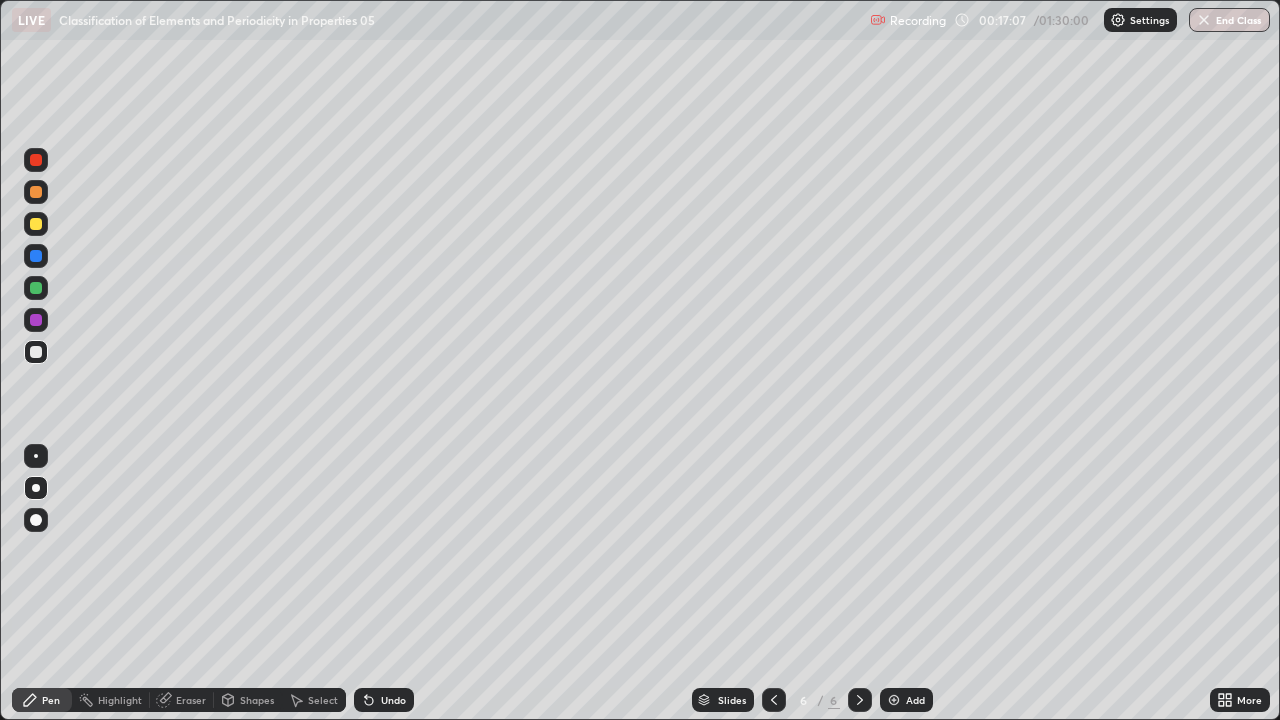 click 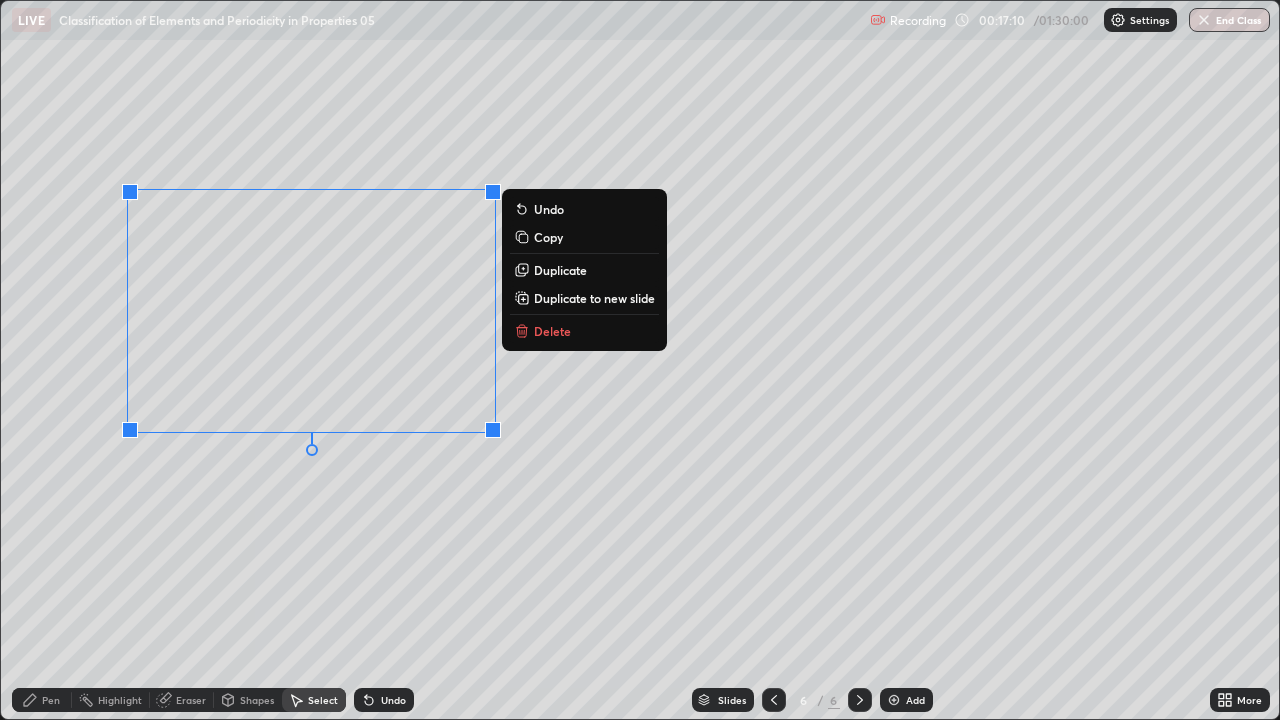 click on "Delete" at bounding box center [584, 331] 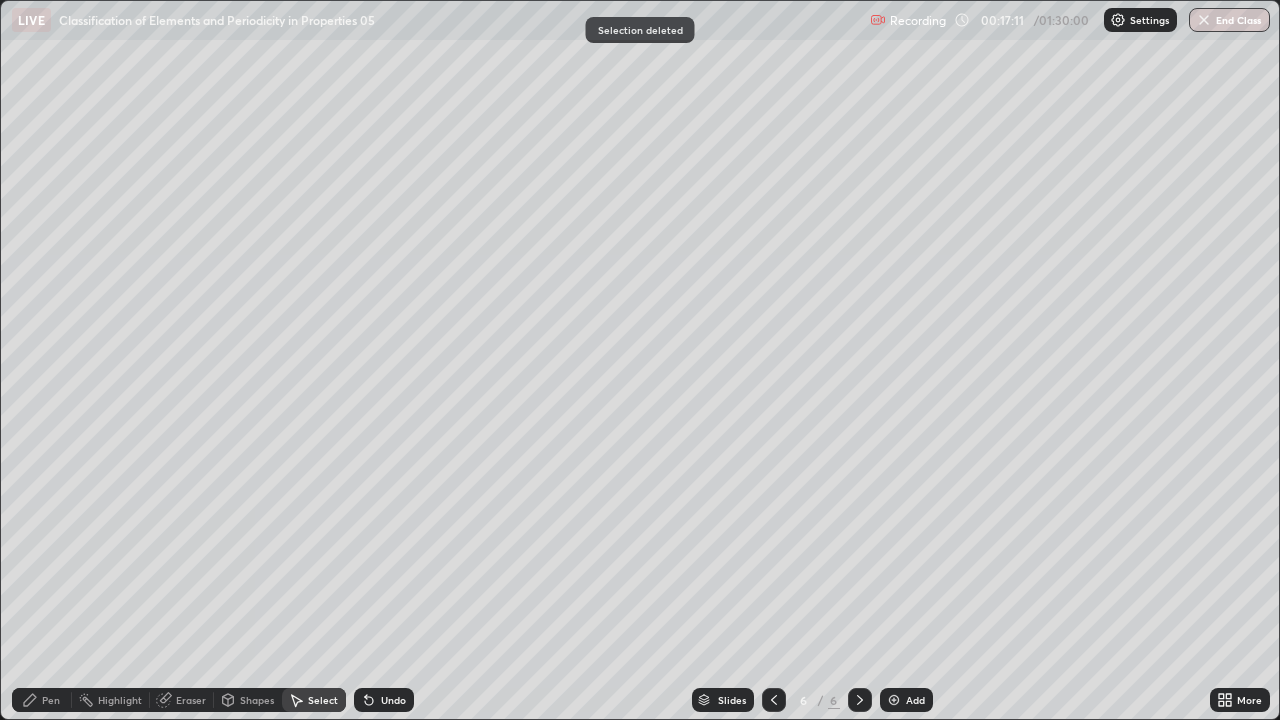 click on "Pen" at bounding box center [42, 700] 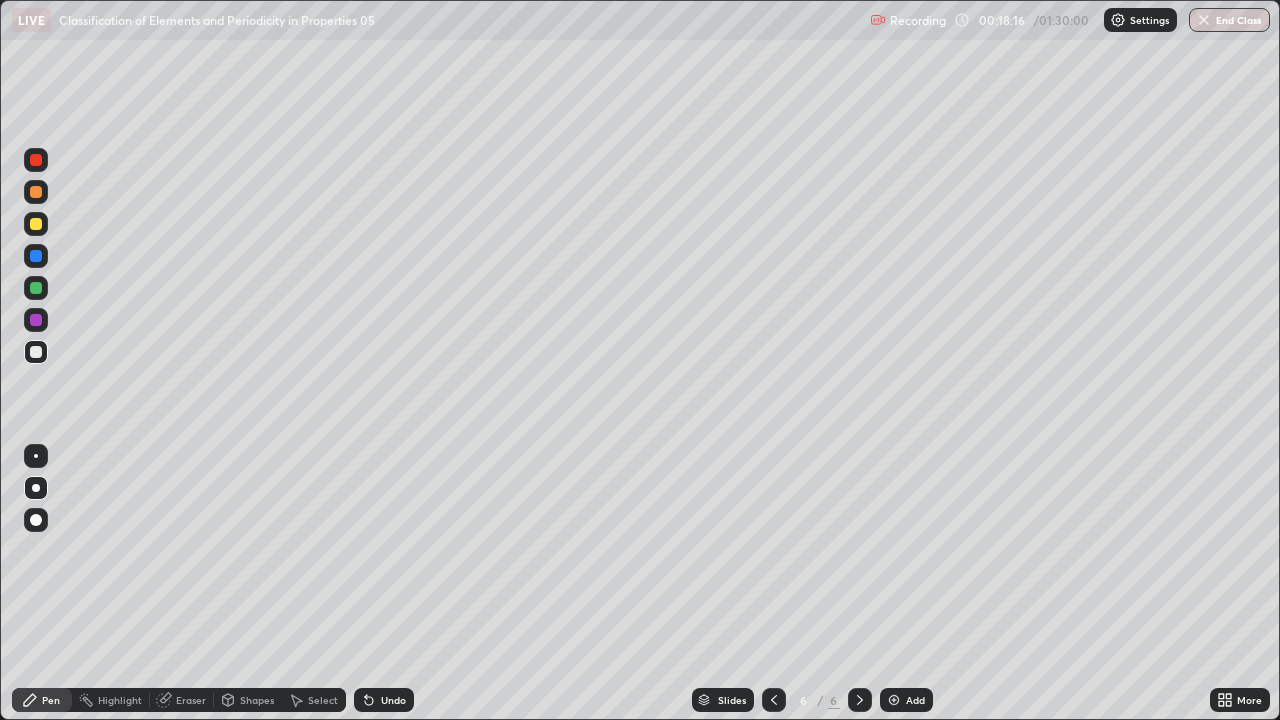 click on "Shapes" at bounding box center [257, 700] 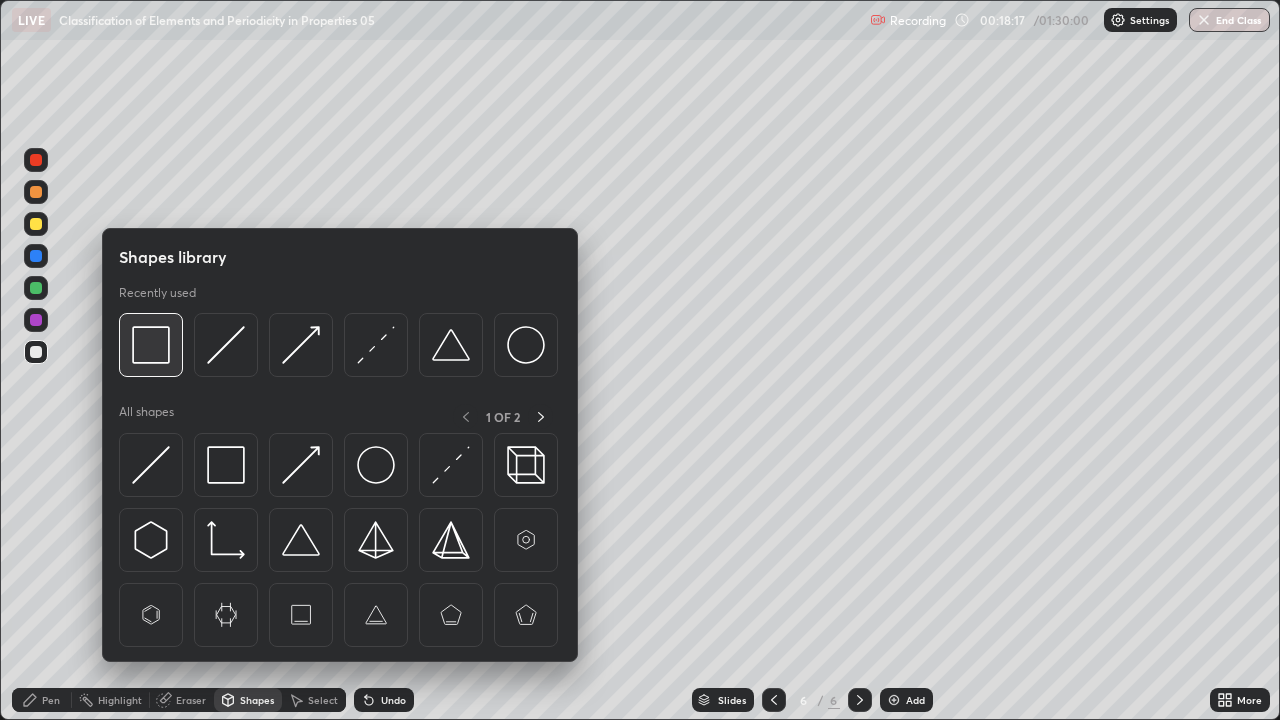 click at bounding box center (151, 345) 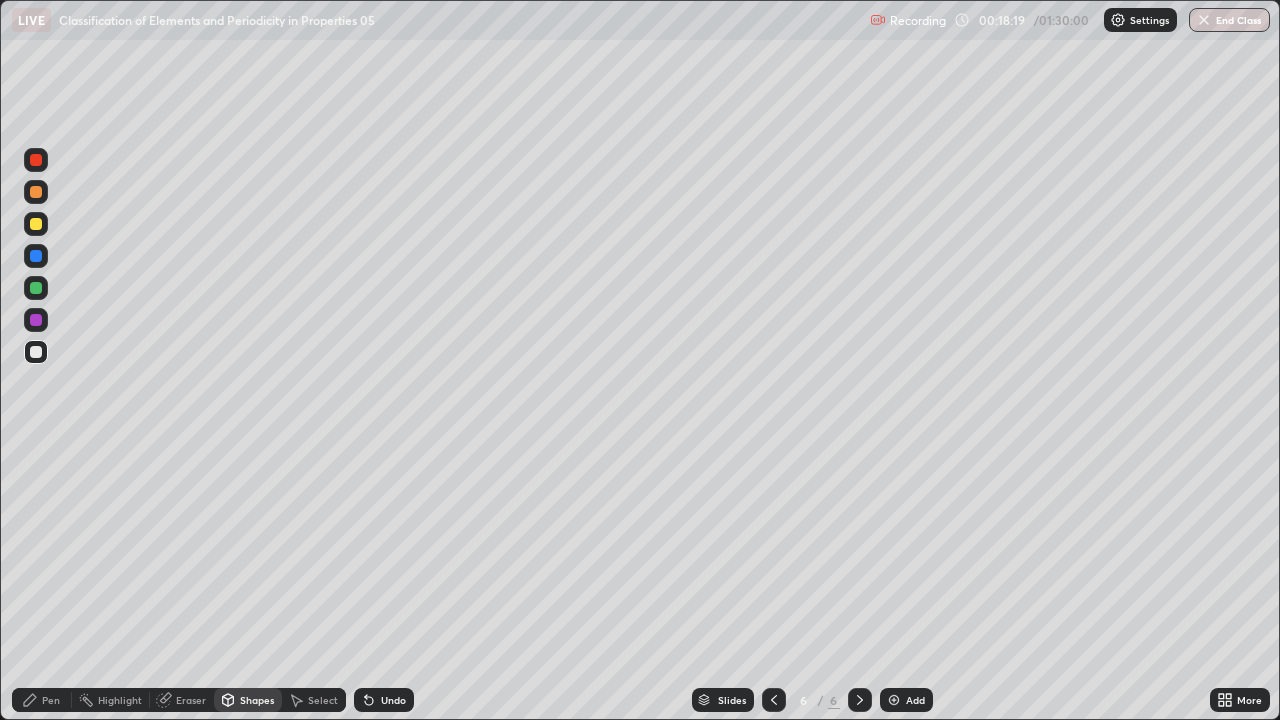 click on "Shapes" at bounding box center [257, 700] 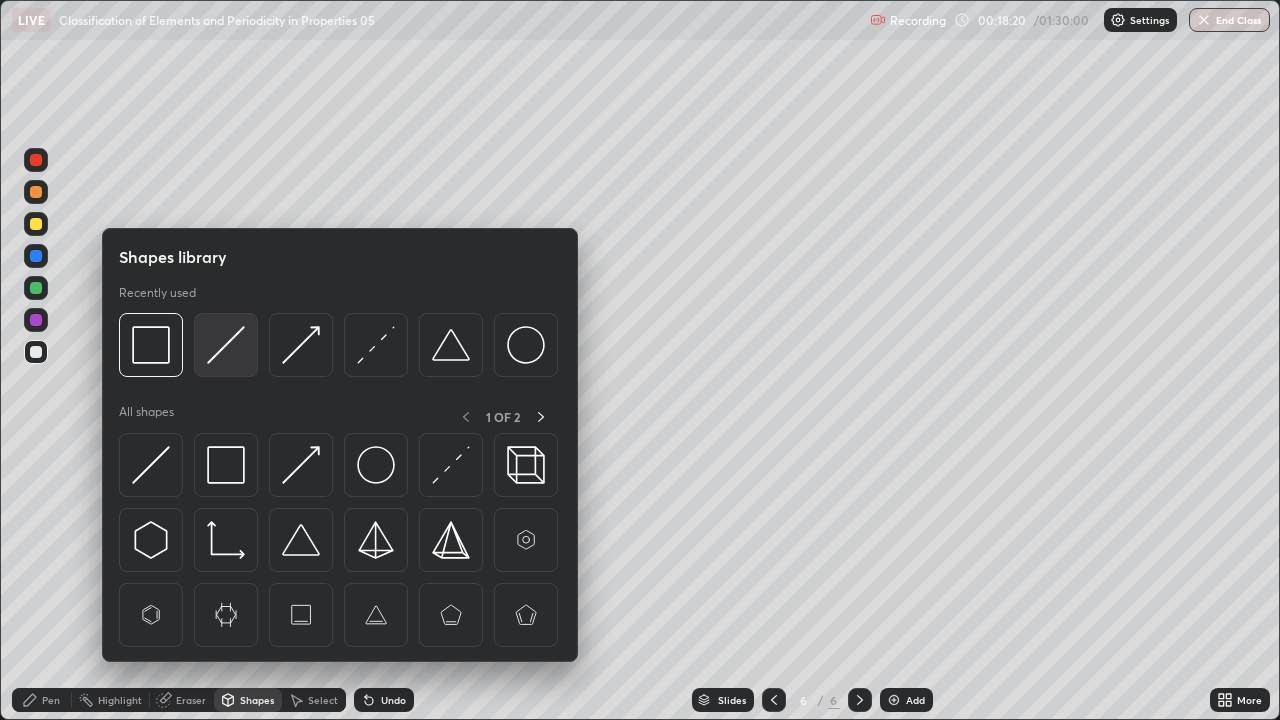 click at bounding box center [226, 345] 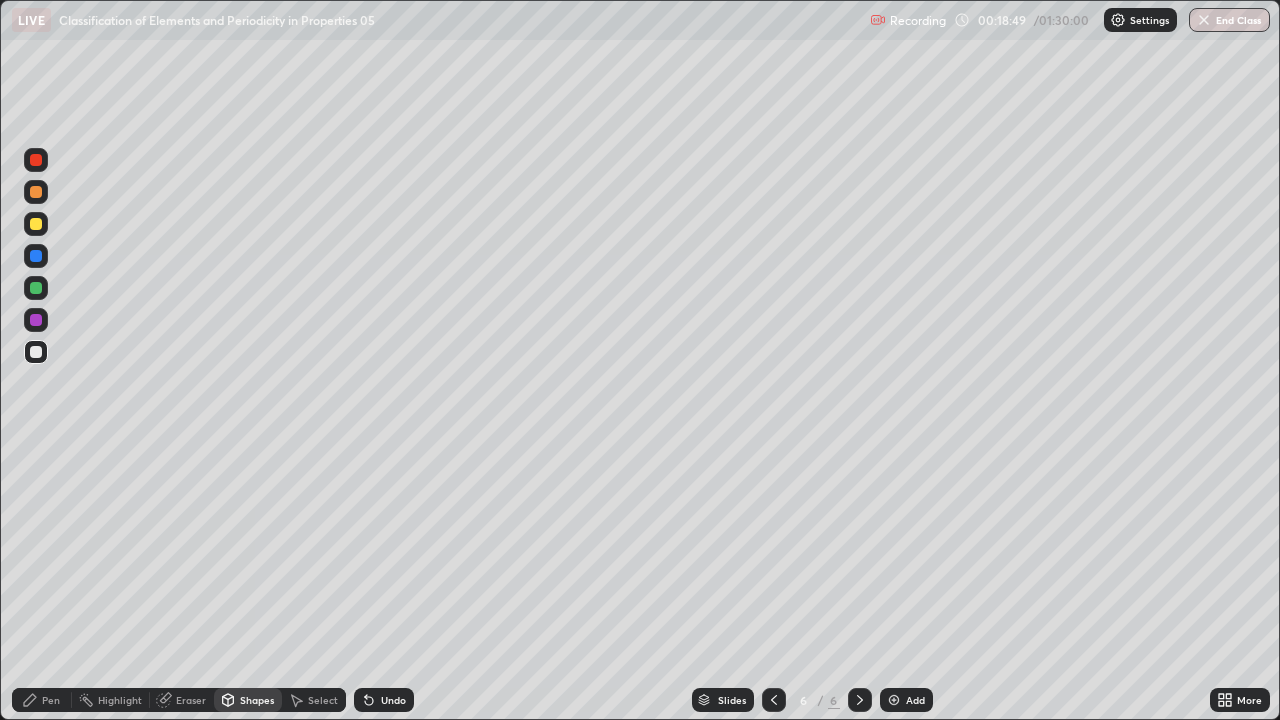 click on "Pen" at bounding box center [51, 700] 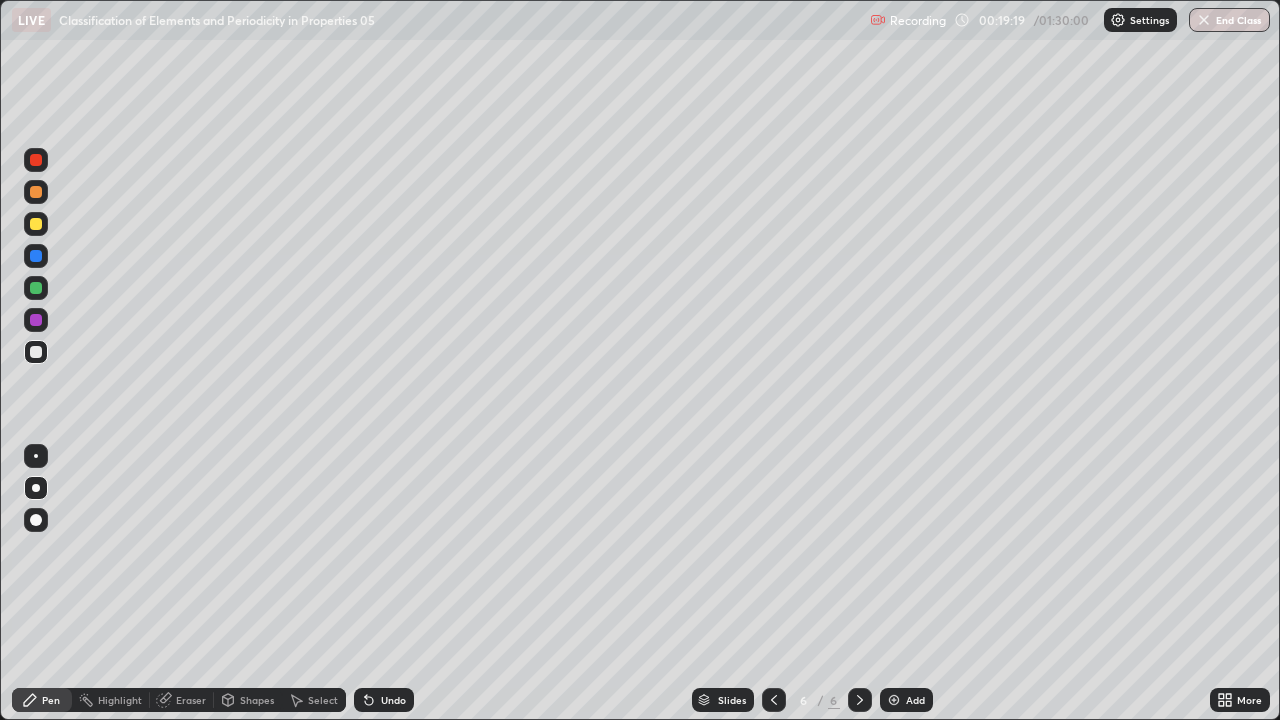 click at bounding box center (36, 224) 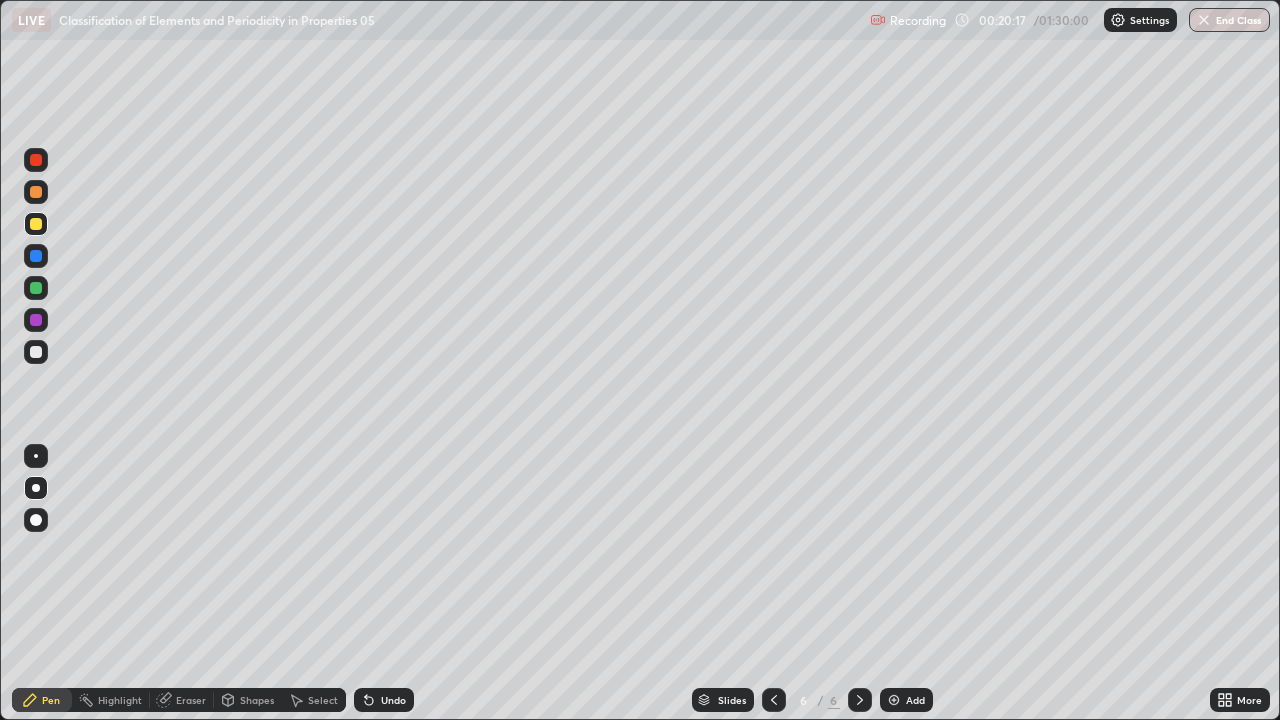 click at bounding box center [36, 352] 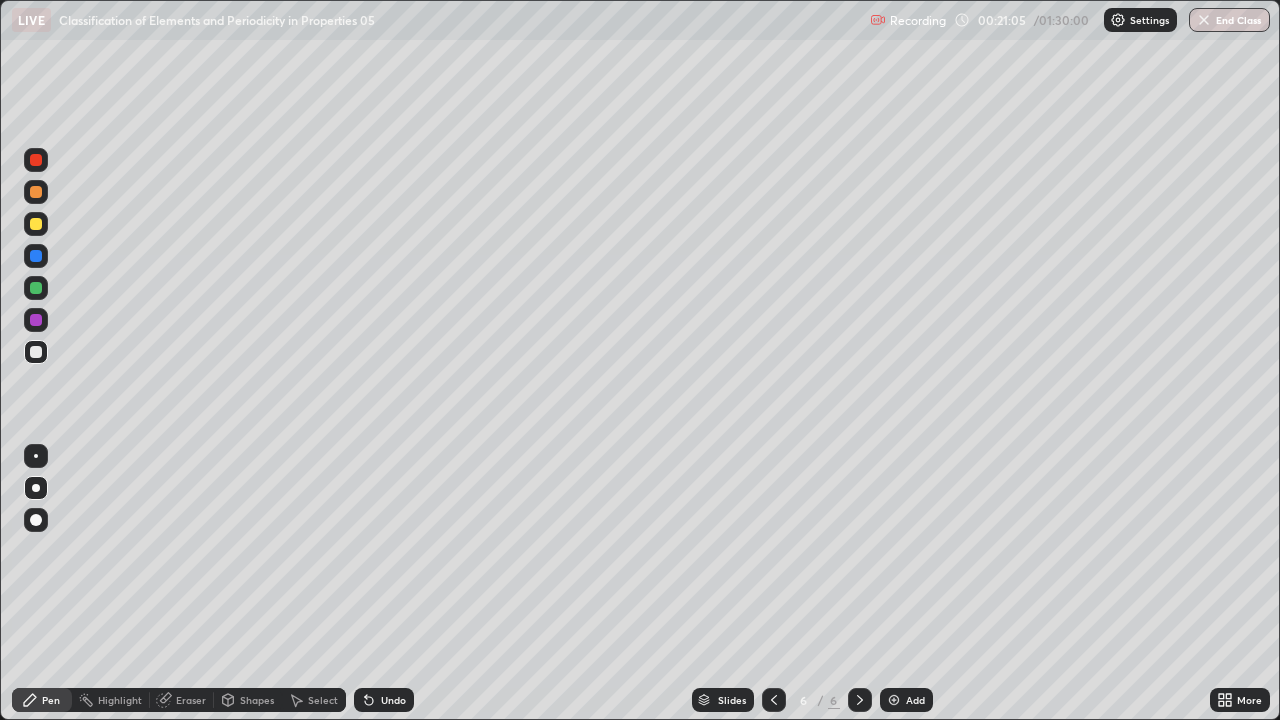 click on "Shapes" at bounding box center [257, 700] 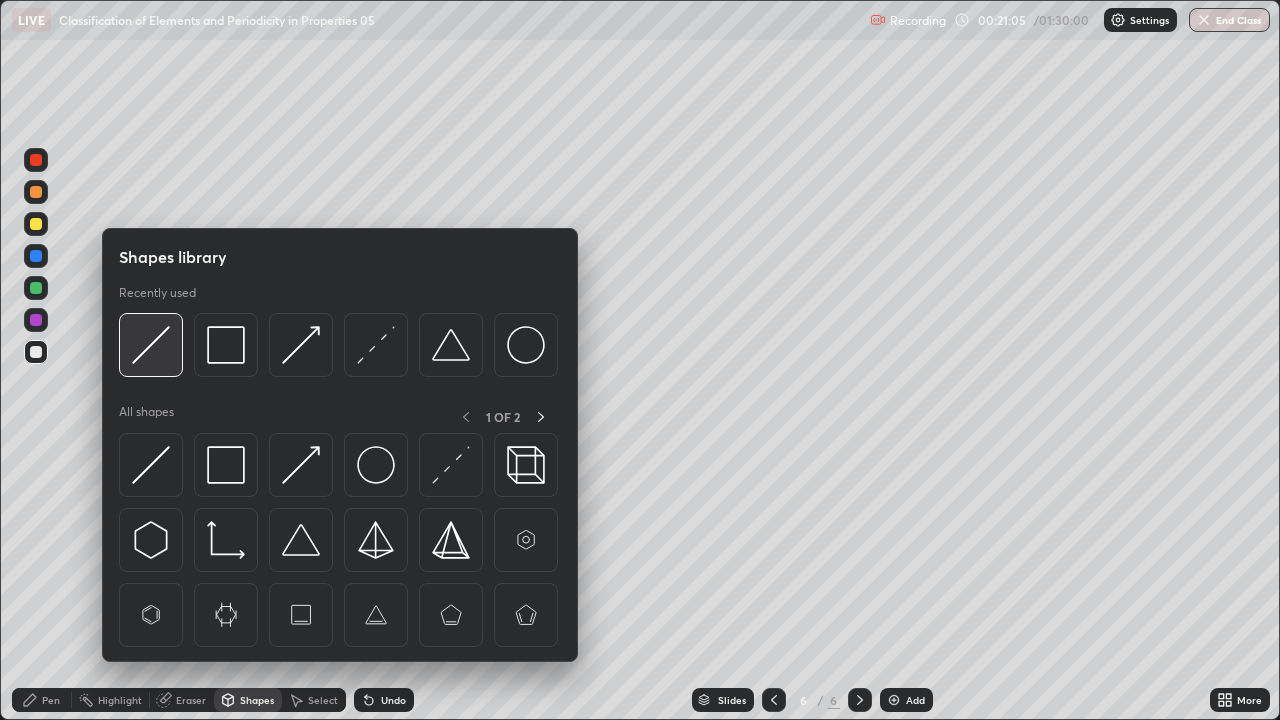 click at bounding box center (151, 345) 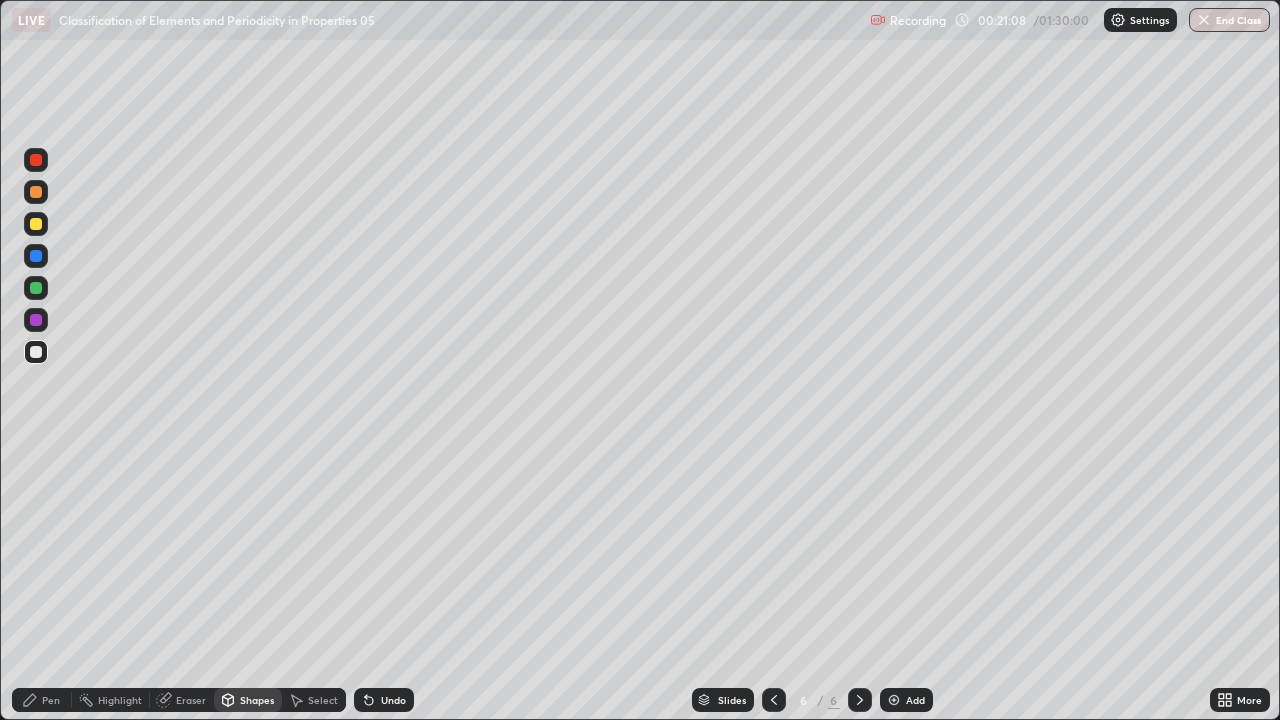 click on "Shapes" at bounding box center (248, 700) 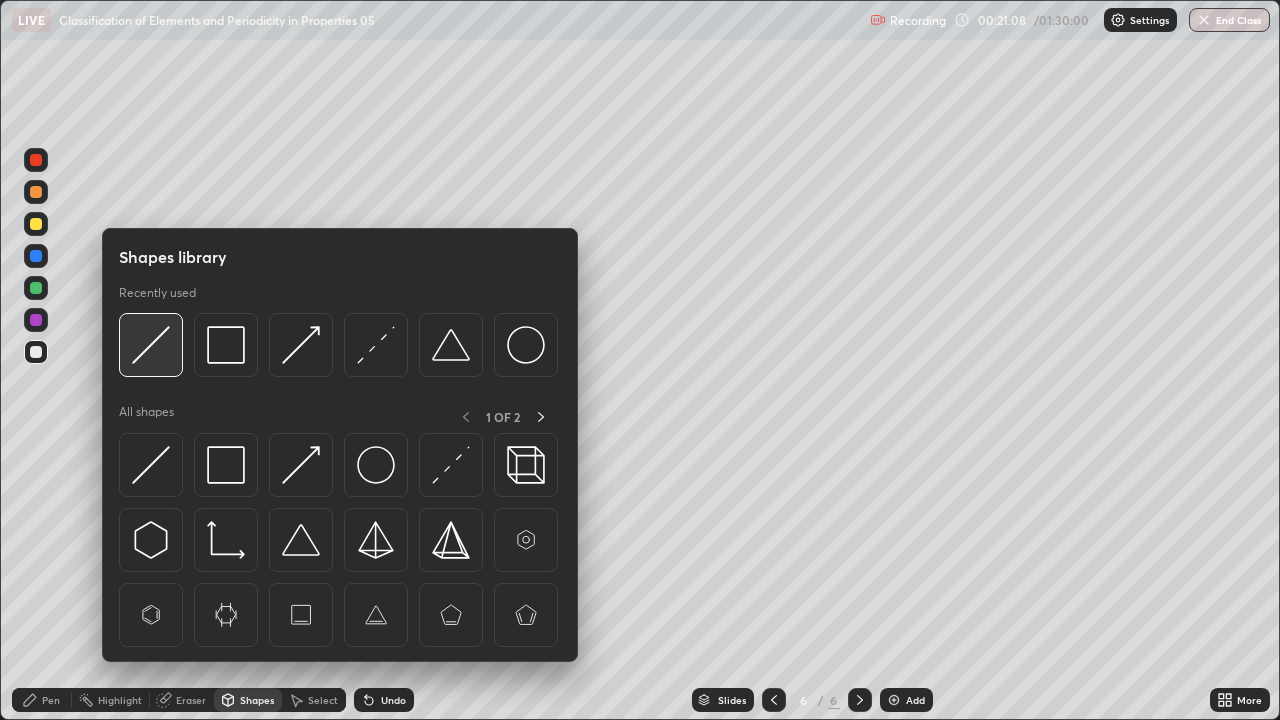 click at bounding box center (151, 345) 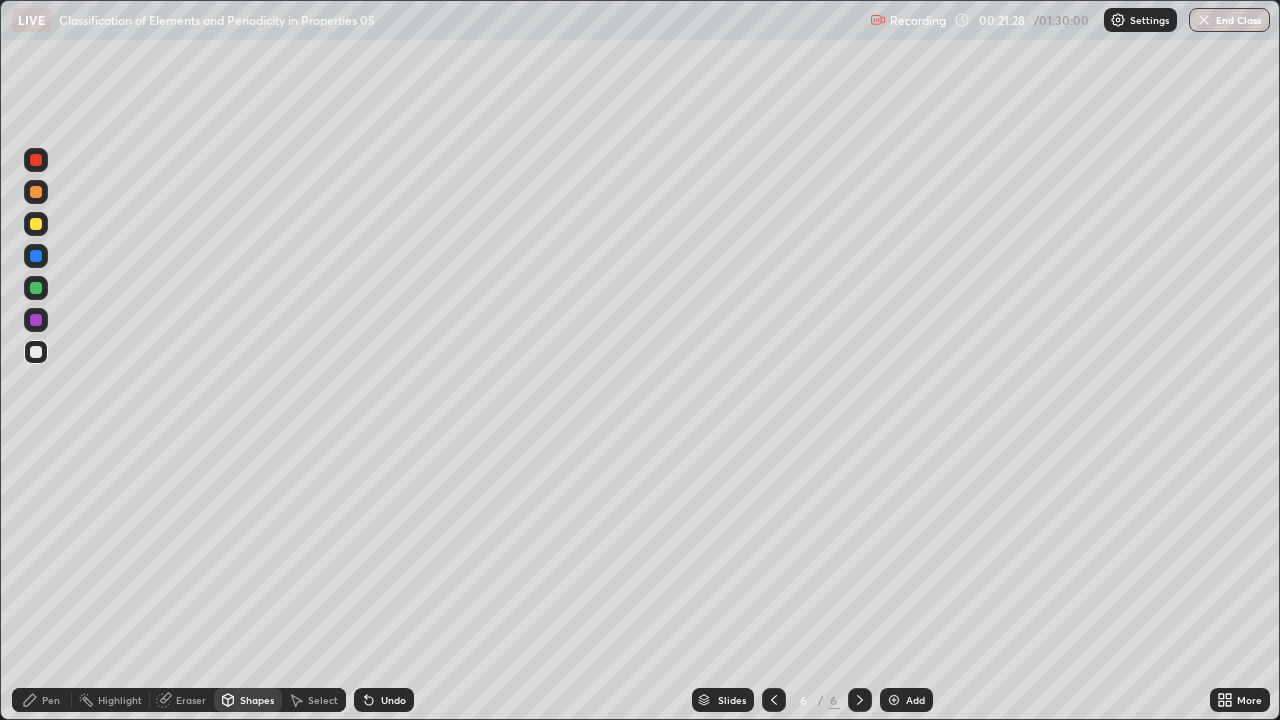 click on "Select" at bounding box center (323, 700) 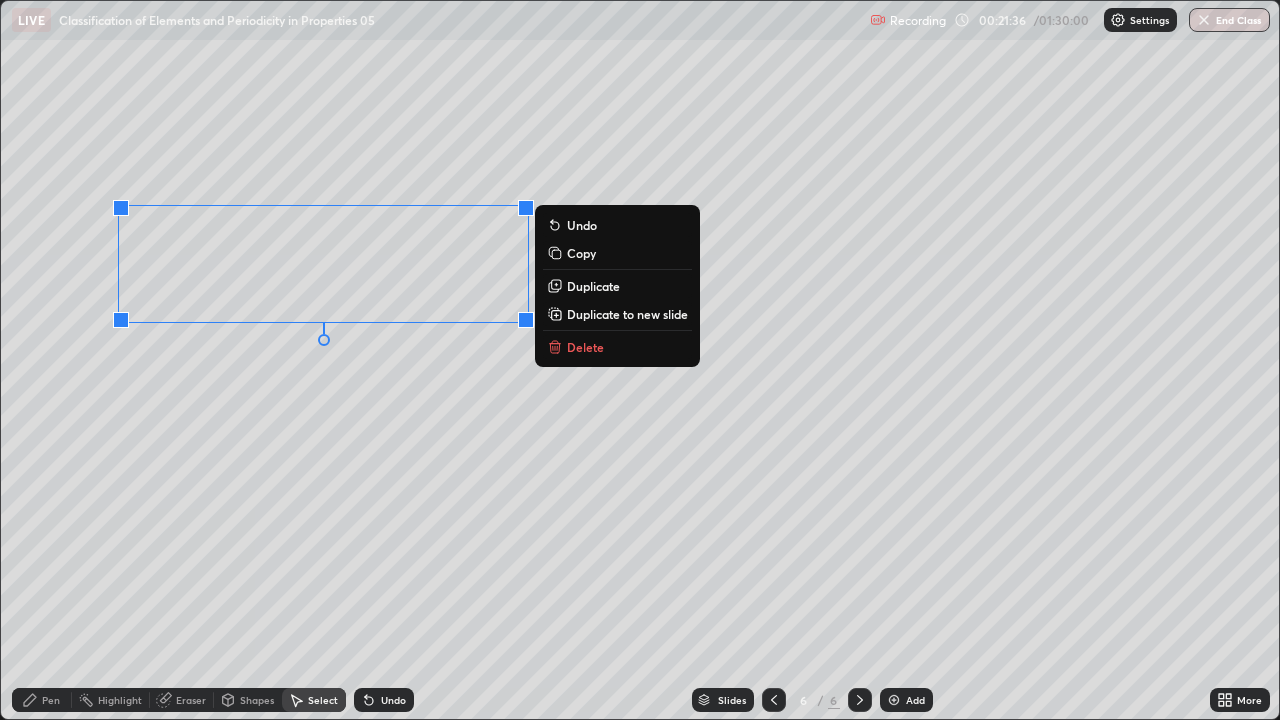 click on "0 ° Undo Copy Duplicate Duplicate to new slide Delete" at bounding box center (640, 360) 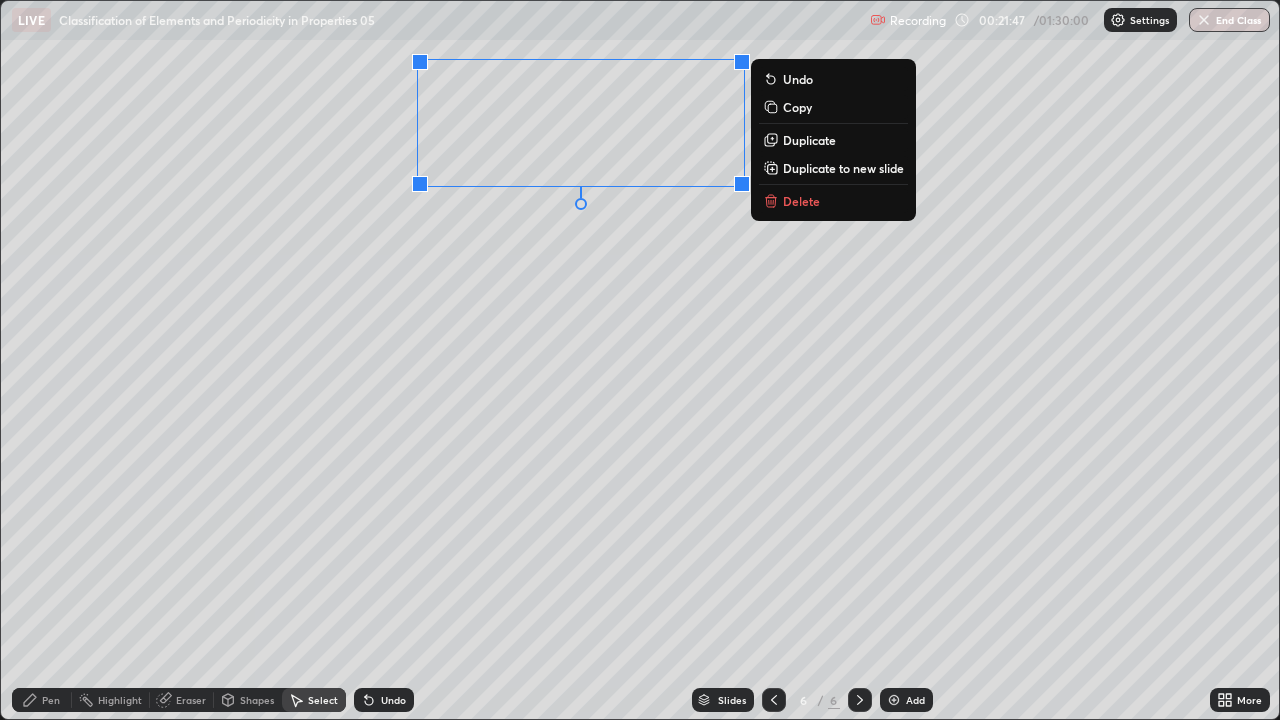 click on "0 ° Undo Copy Duplicate Duplicate to new slide Delete" at bounding box center (640, 360) 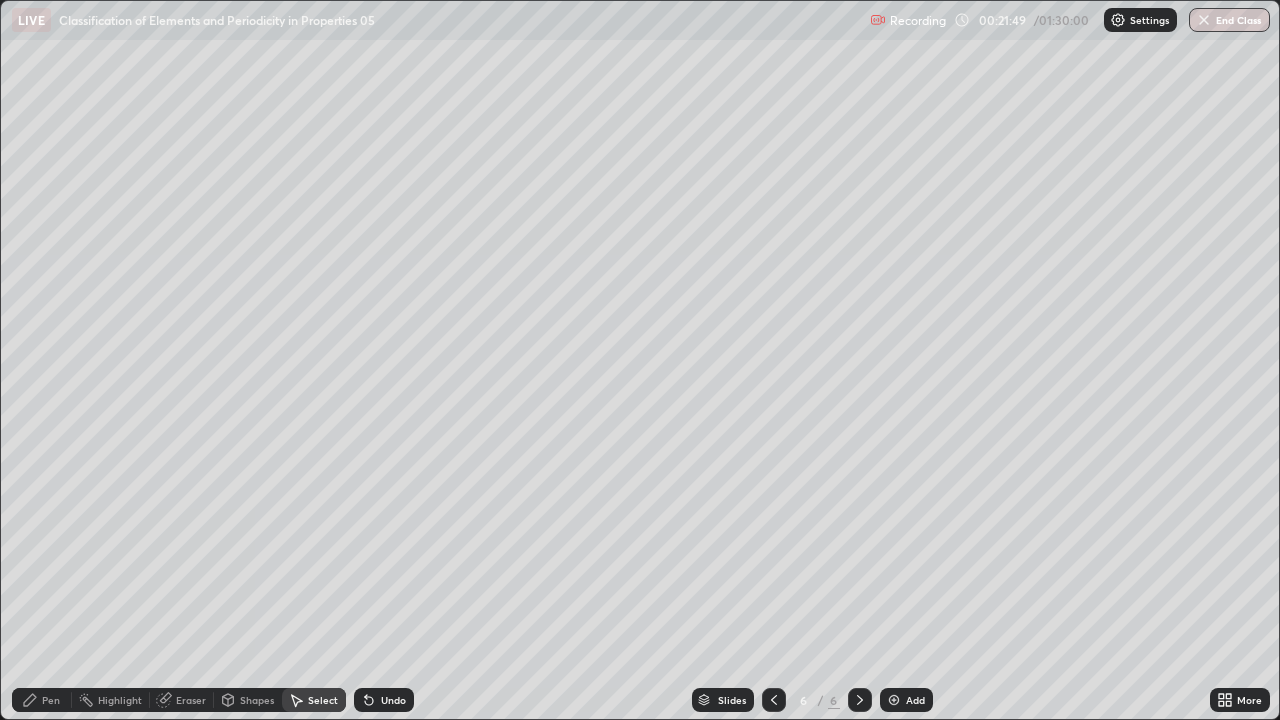click on "Select" at bounding box center (323, 700) 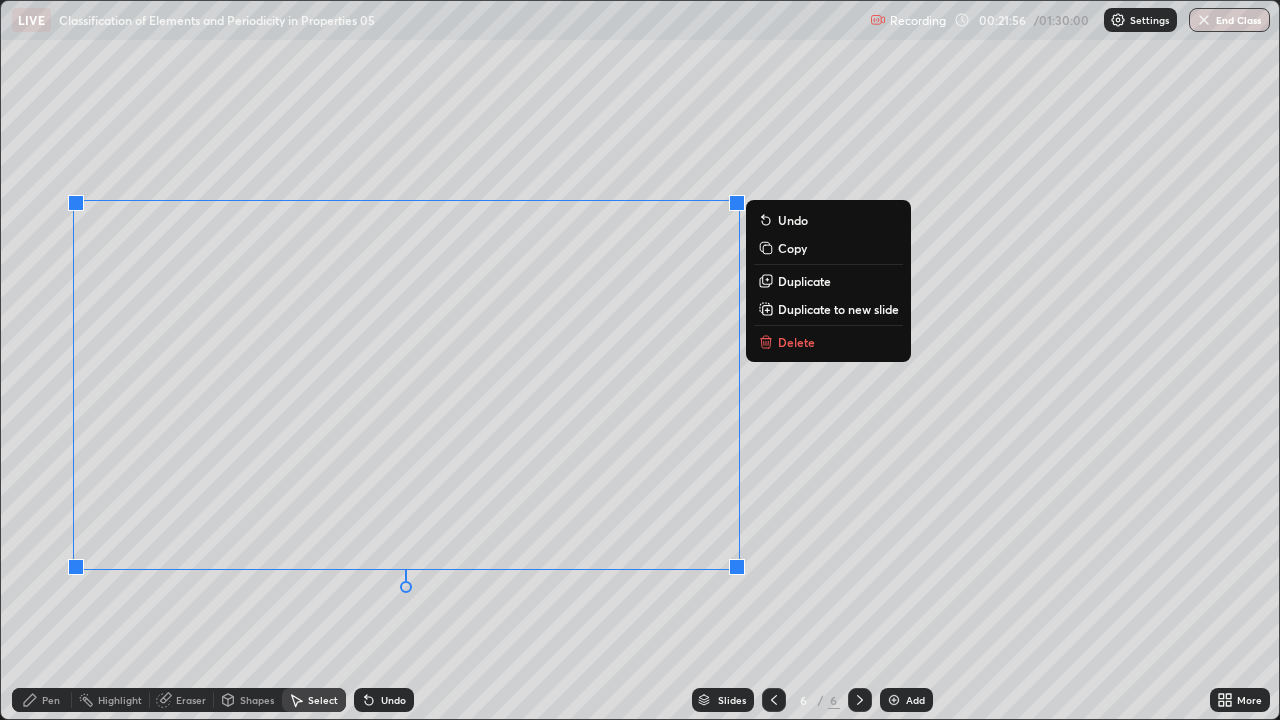click on "0 ° Undo Copy Duplicate Duplicate to new slide Delete" at bounding box center [640, 360] 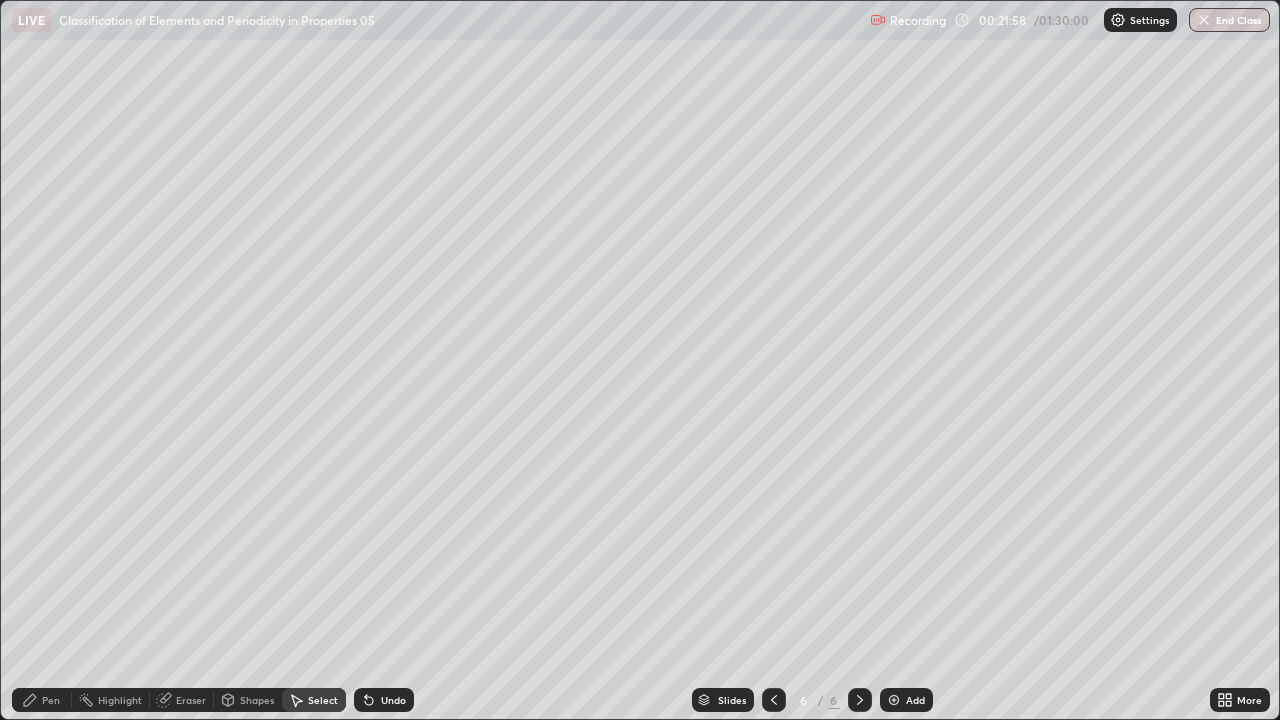 click on "Pen" at bounding box center (51, 700) 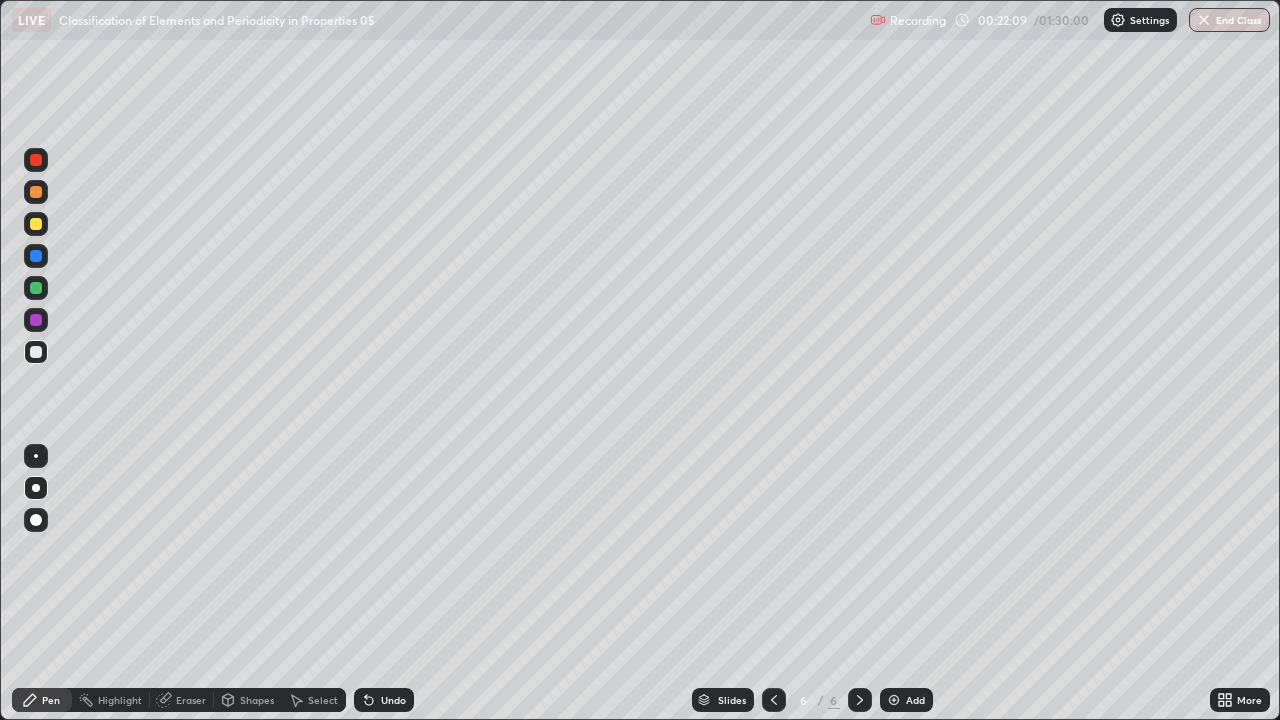 click at bounding box center [36, 192] 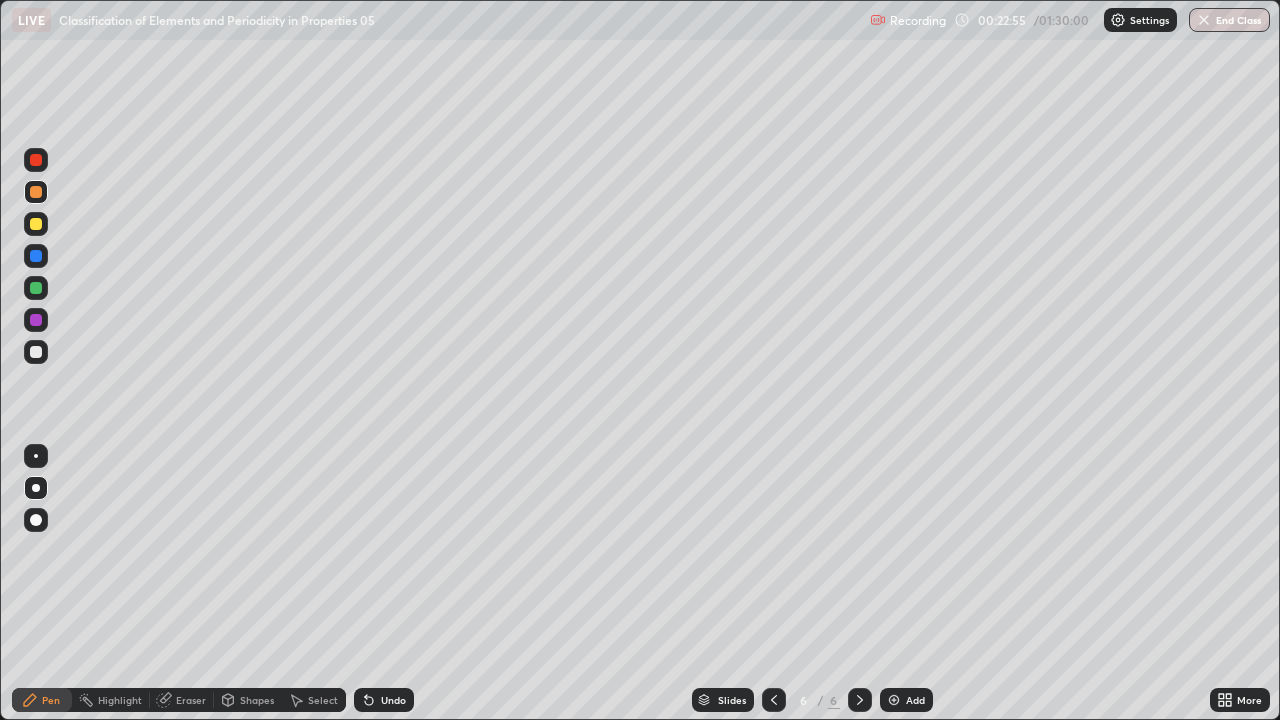 click at bounding box center [36, 352] 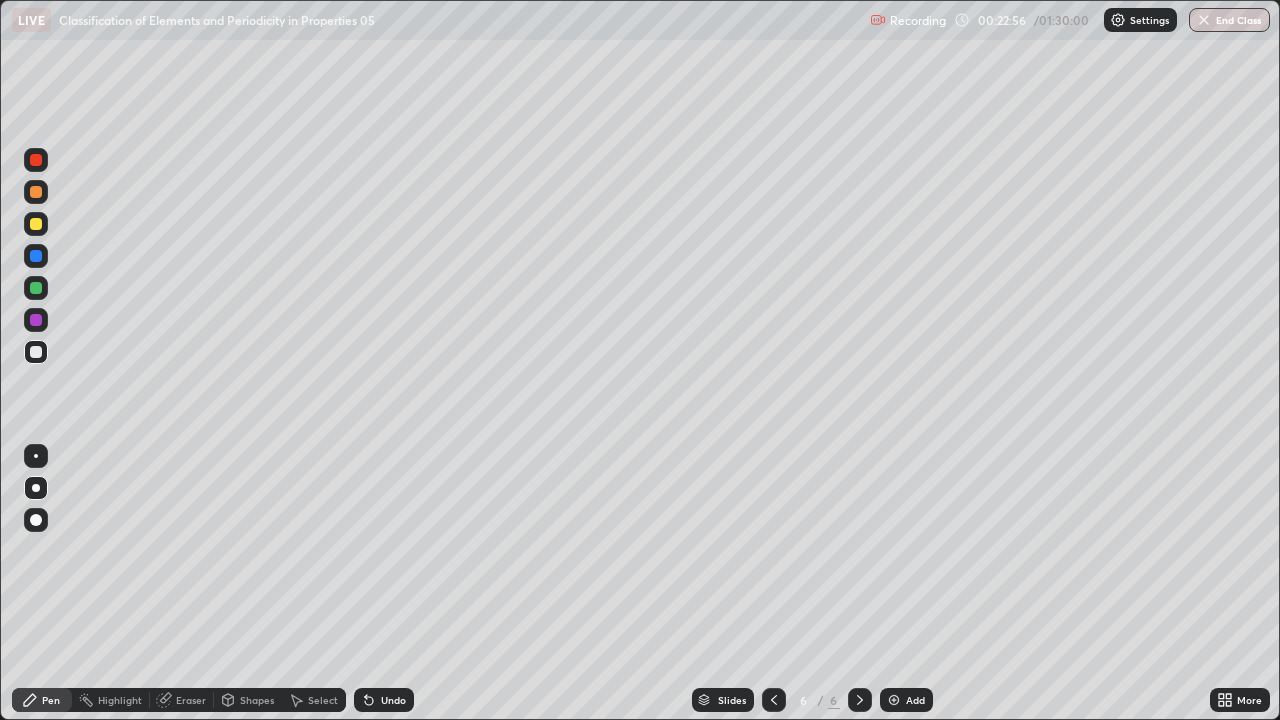 click at bounding box center [36, 224] 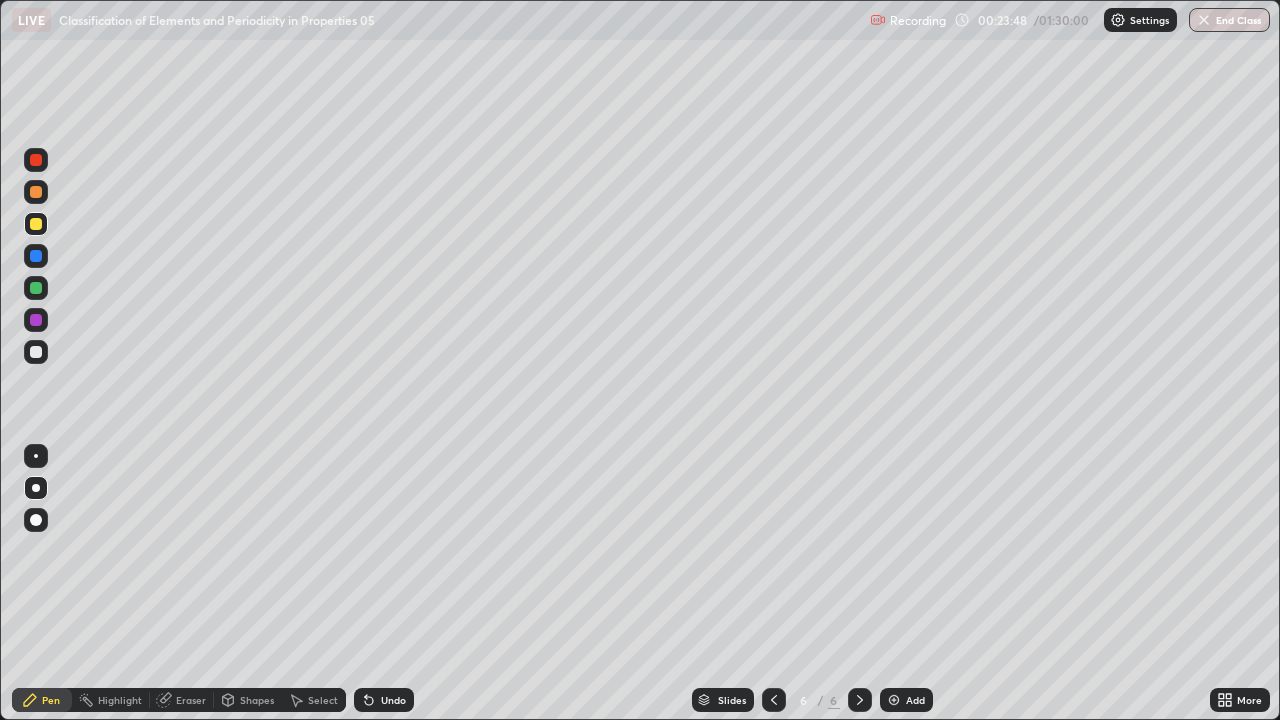 click at bounding box center (36, 352) 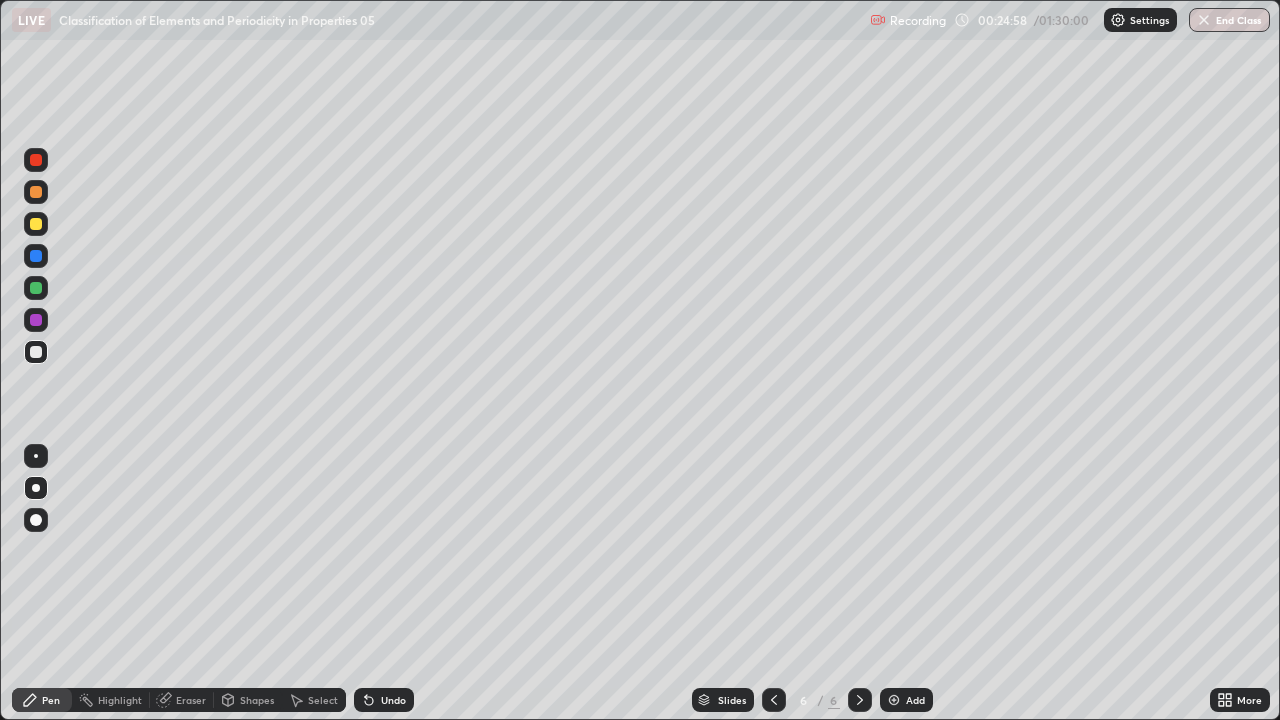 click at bounding box center (36, 288) 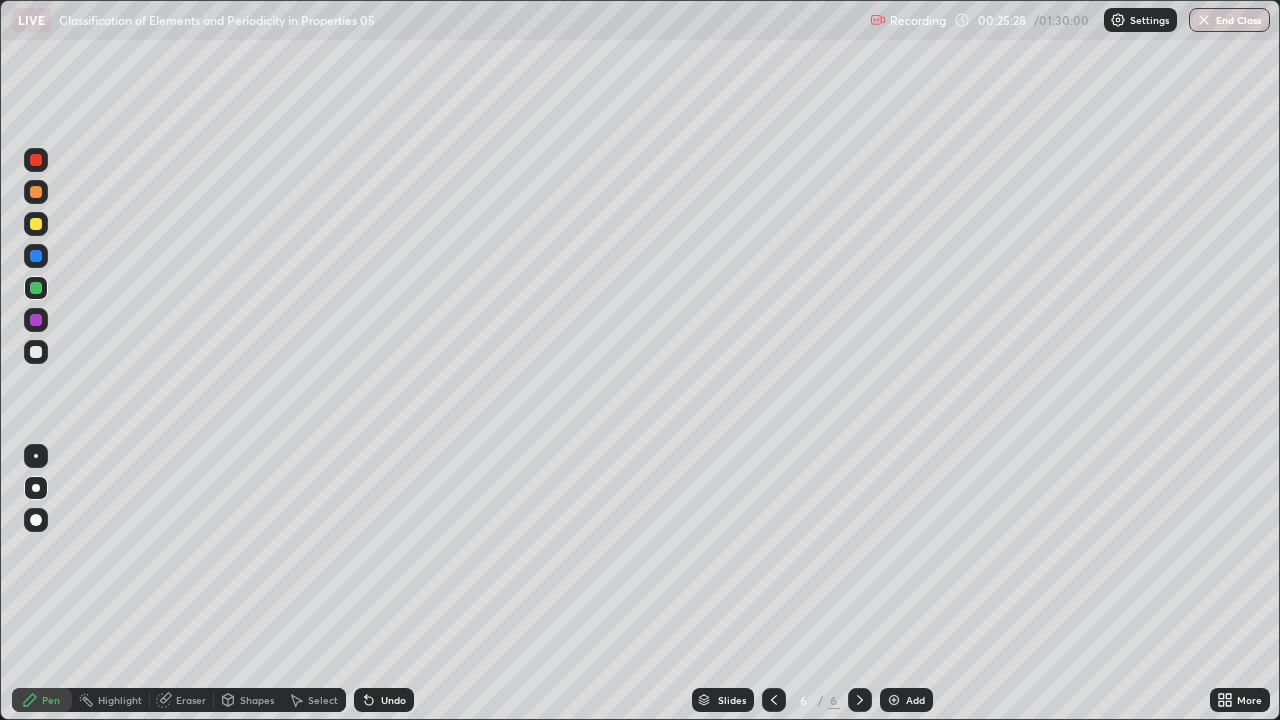 click on "Shapes" at bounding box center [257, 700] 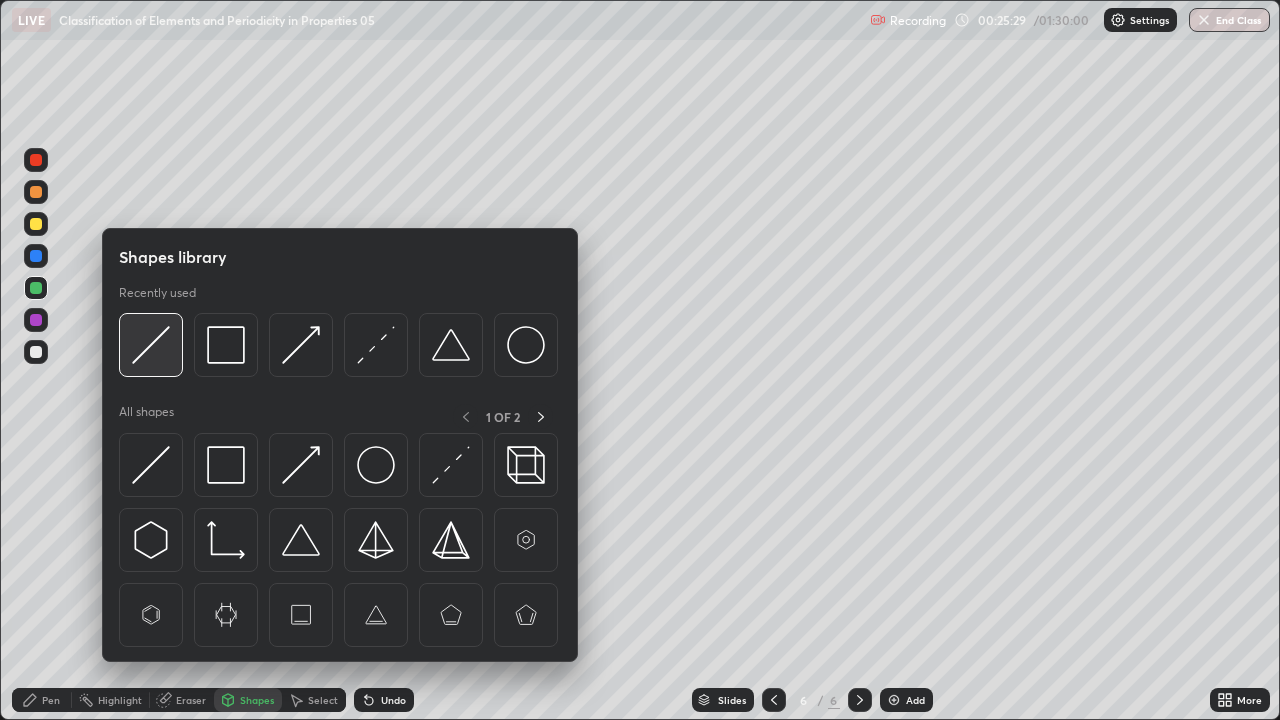 click at bounding box center [151, 345] 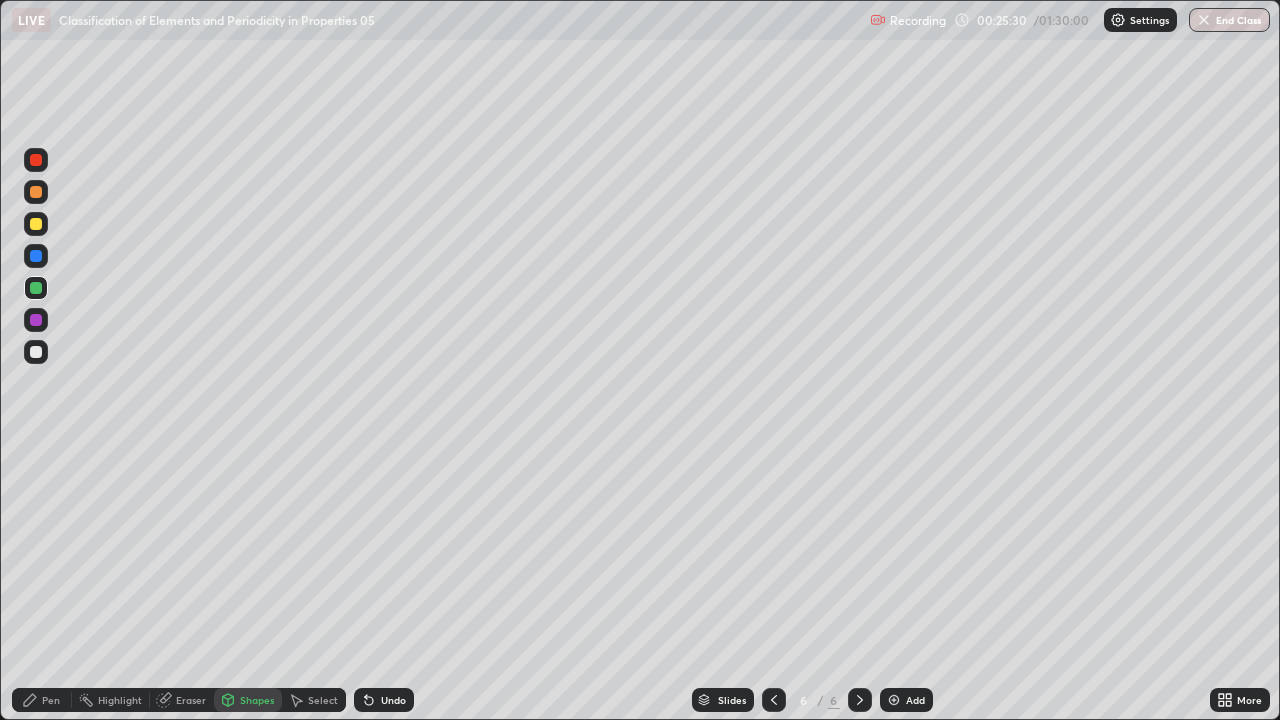 click on "Pen" at bounding box center [51, 700] 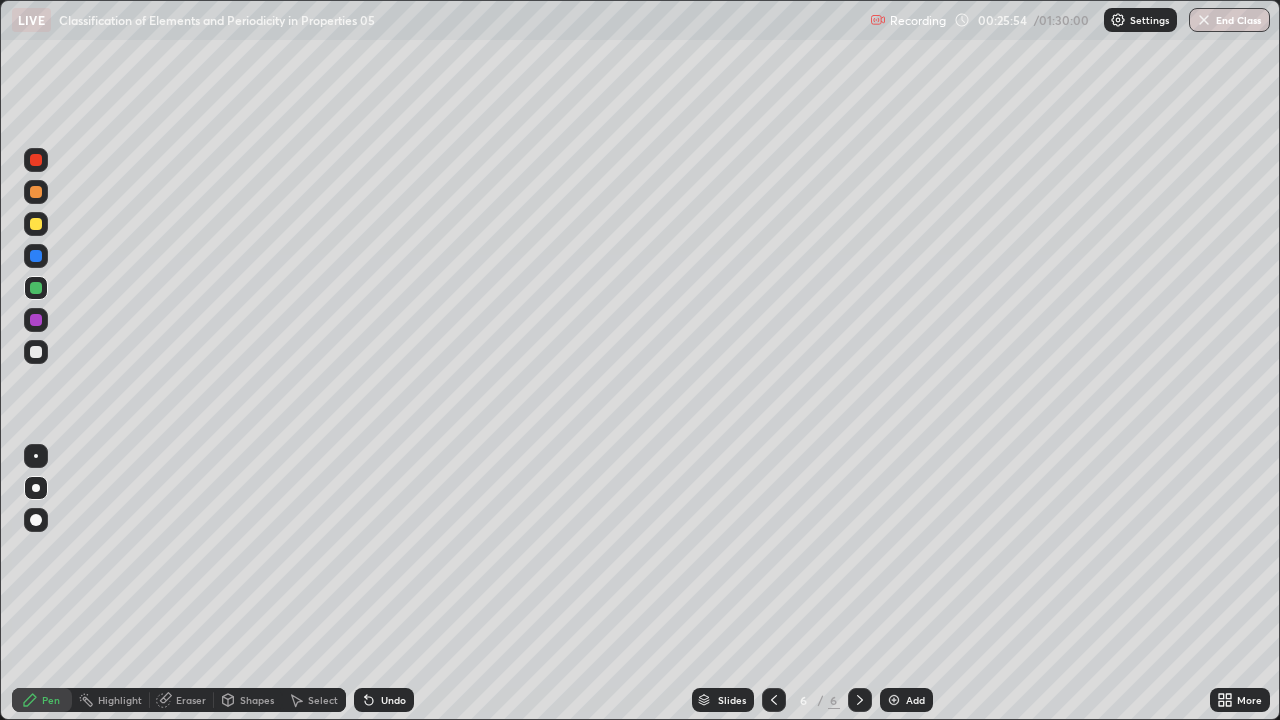 click at bounding box center [36, 352] 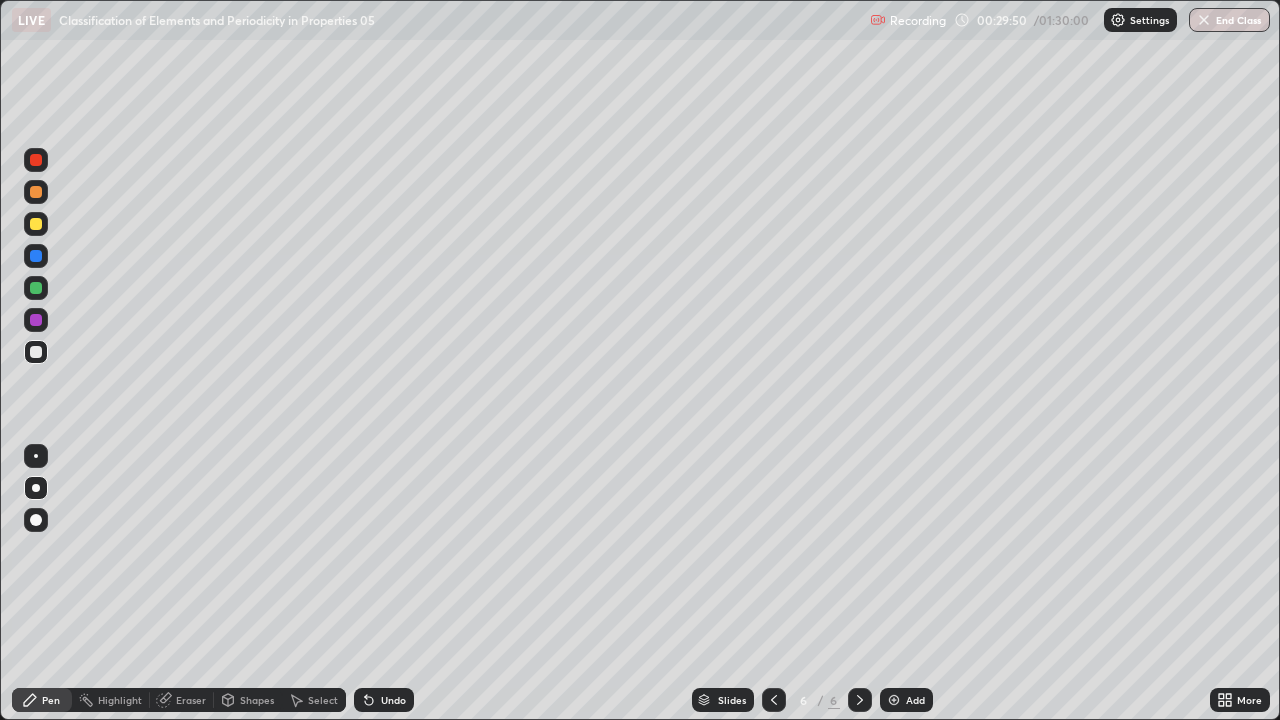 click at bounding box center (894, 700) 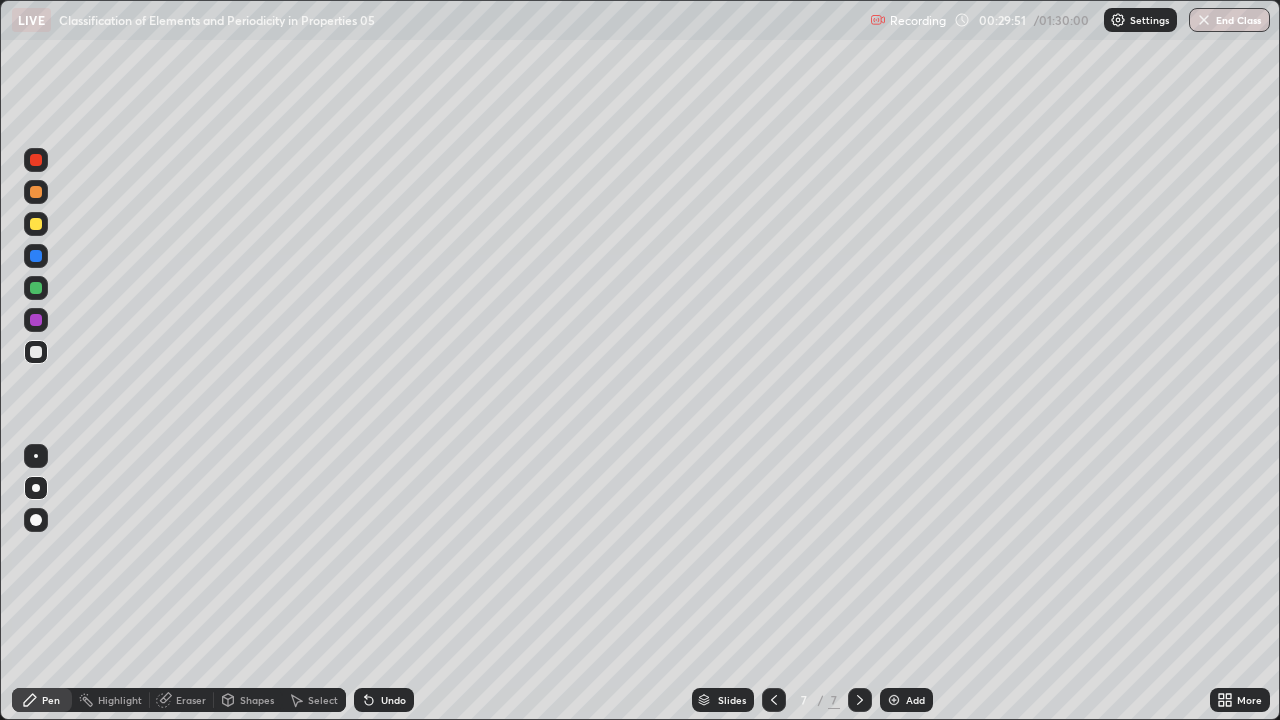 click at bounding box center (36, 192) 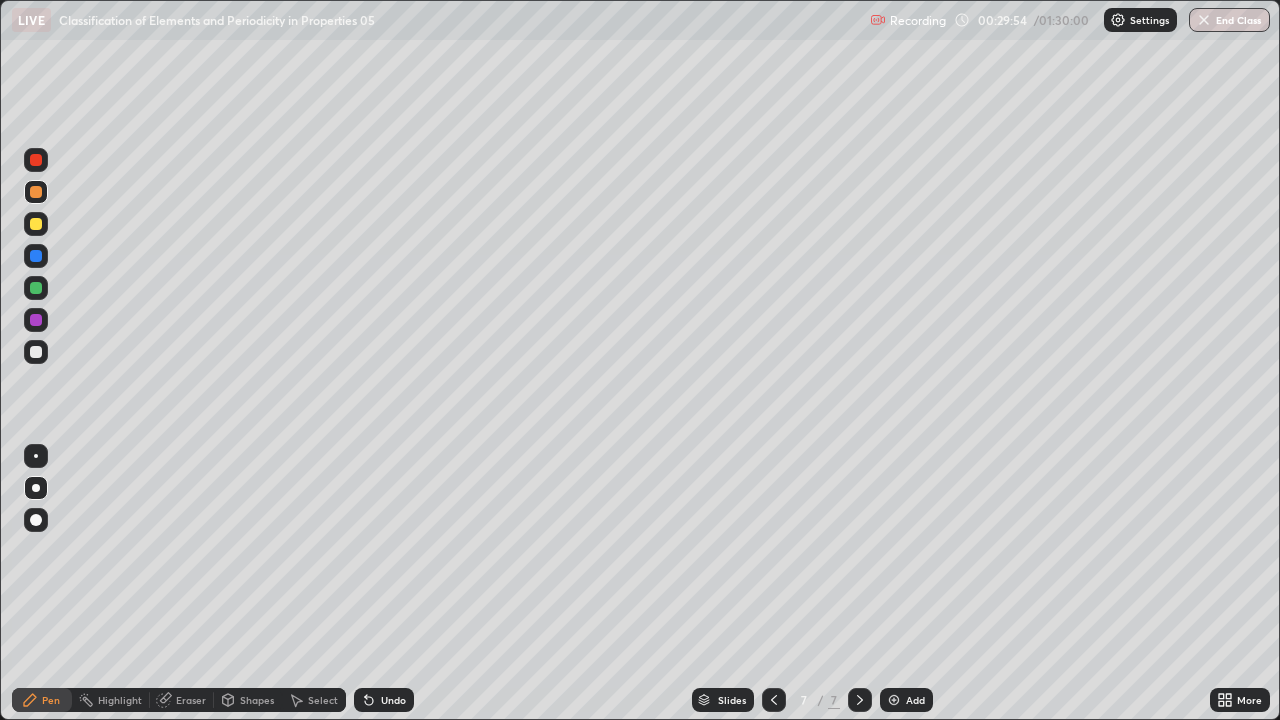click 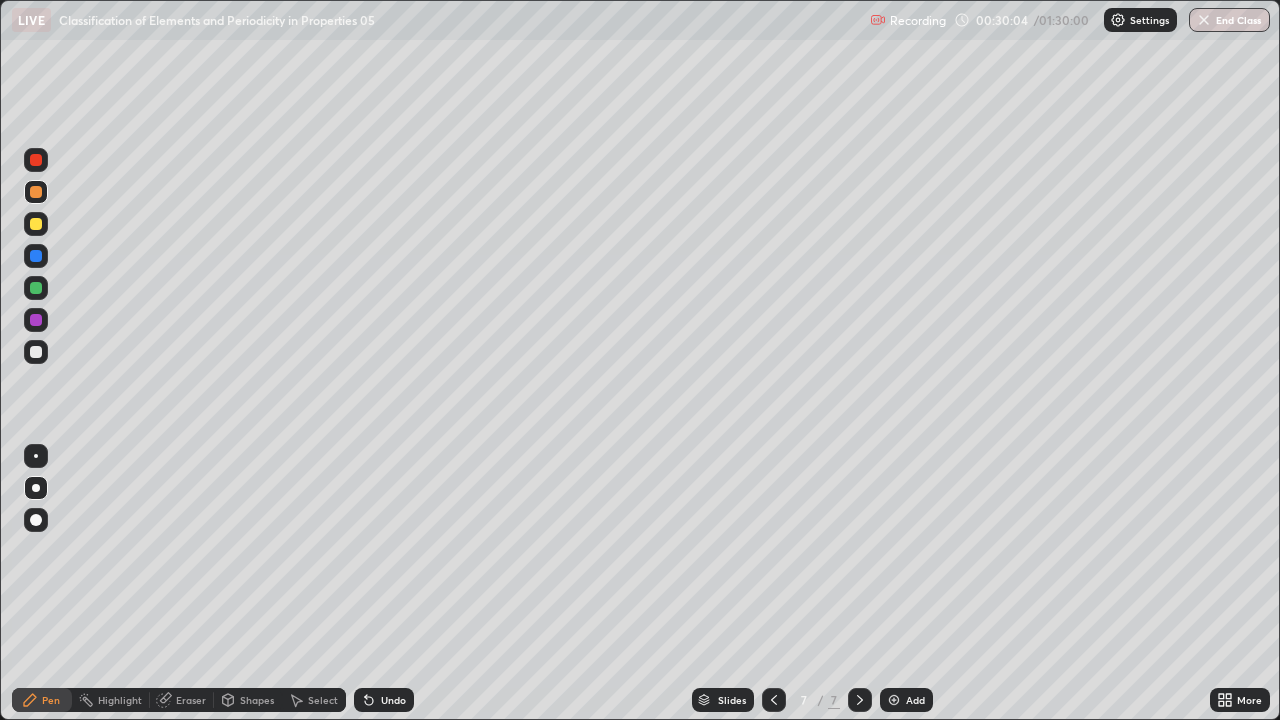 click 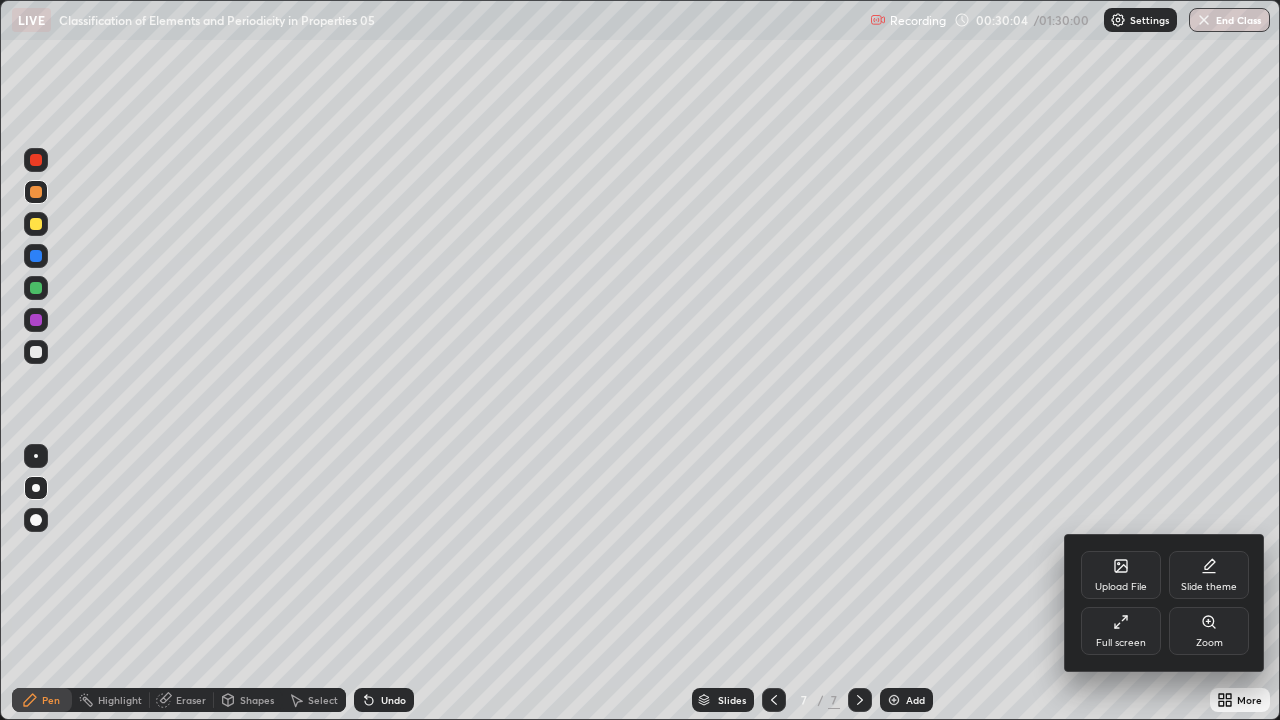 click on "Full screen" at bounding box center [1121, 631] 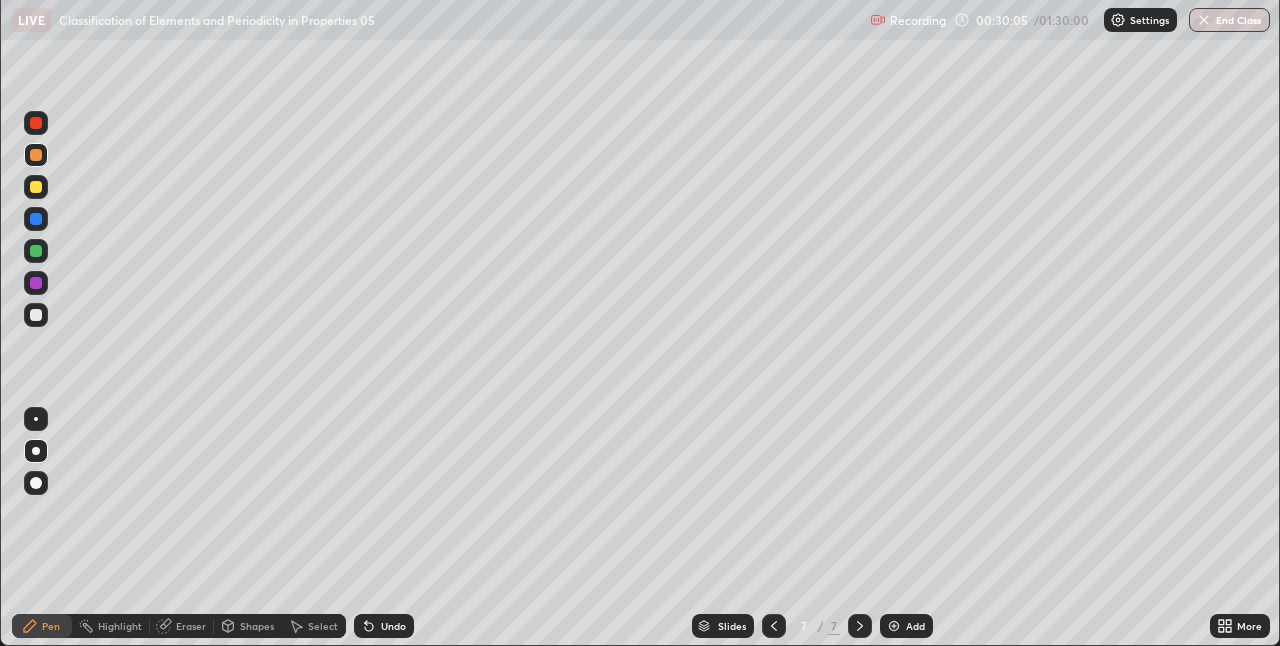 scroll, scrollTop: 646, scrollLeft: 1280, axis: both 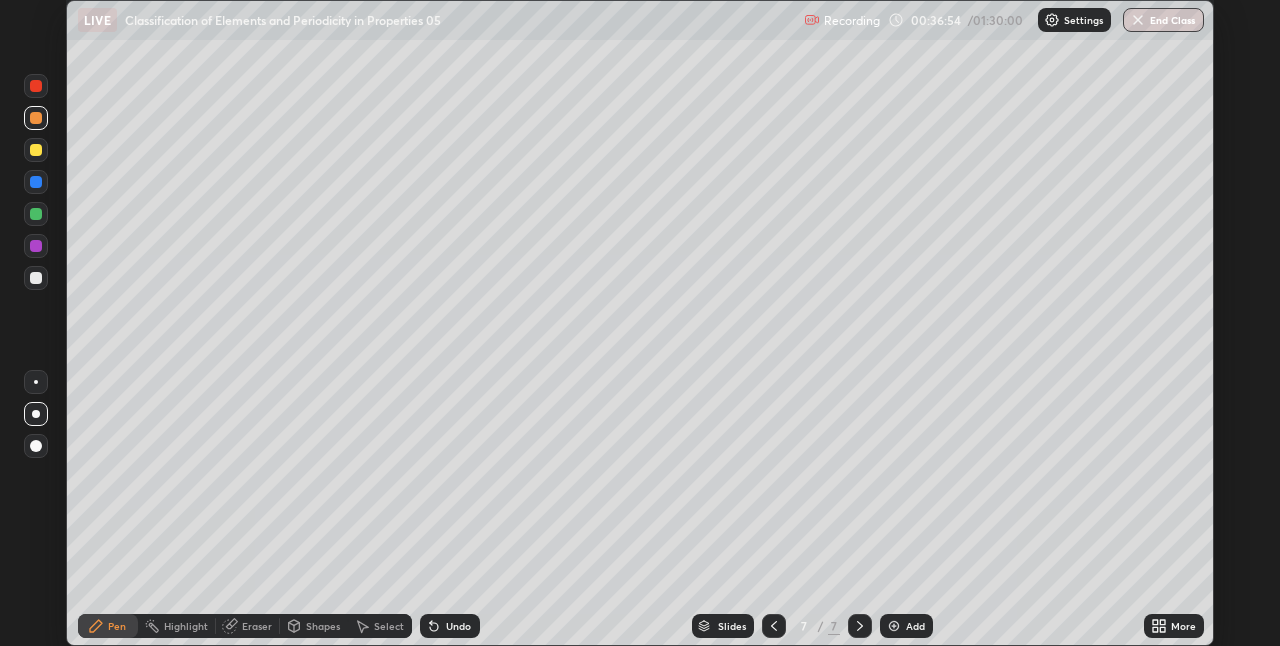 click 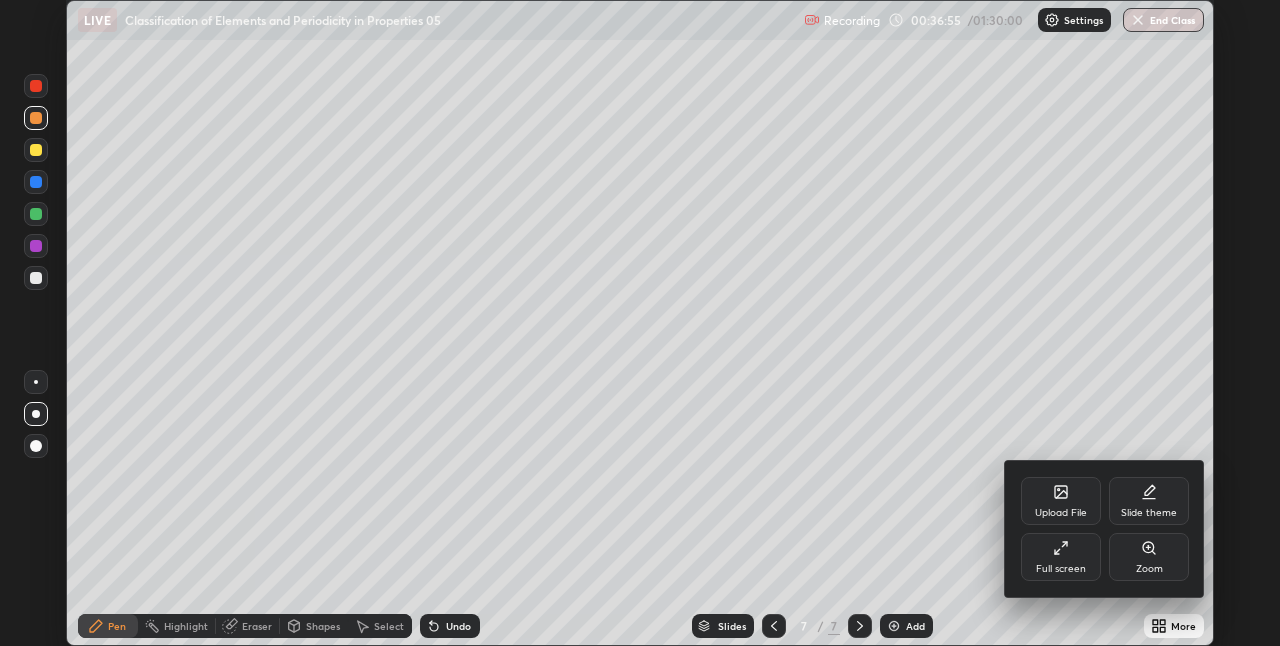 click on "Full screen" at bounding box center [1061, 569] 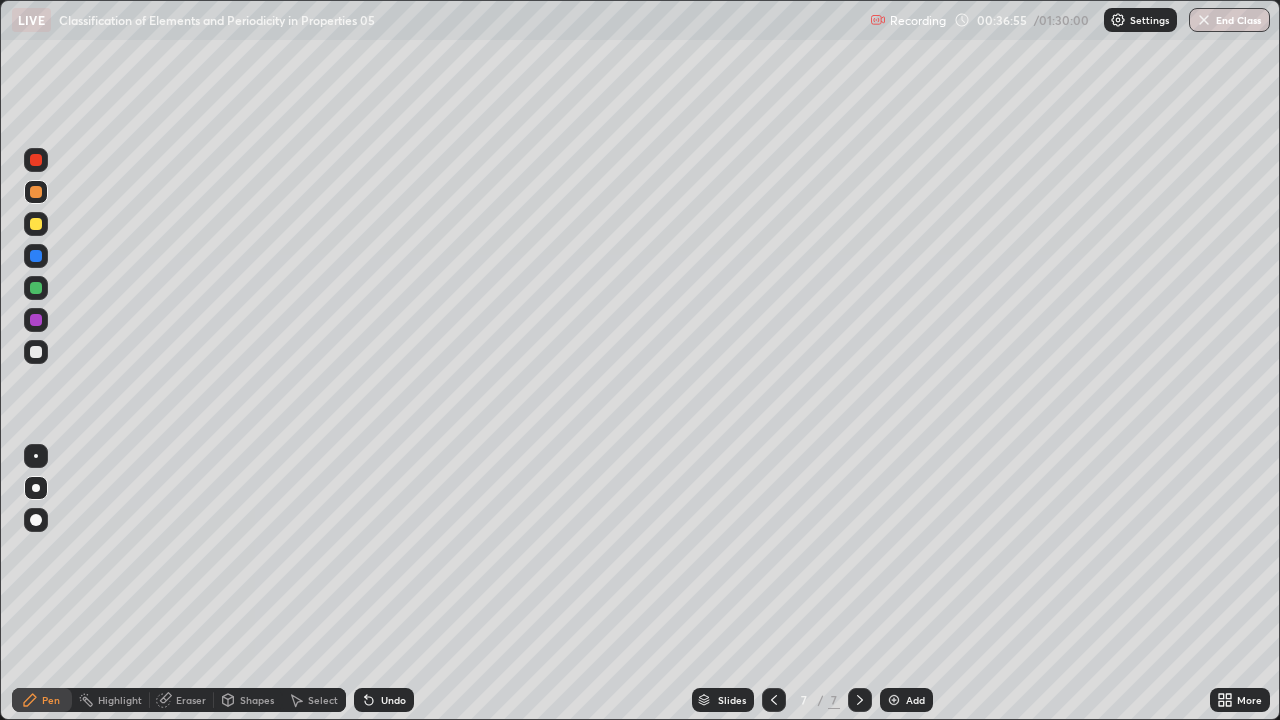scroll, scrollTop: 99280, scrollLeft: 98720, axis: both 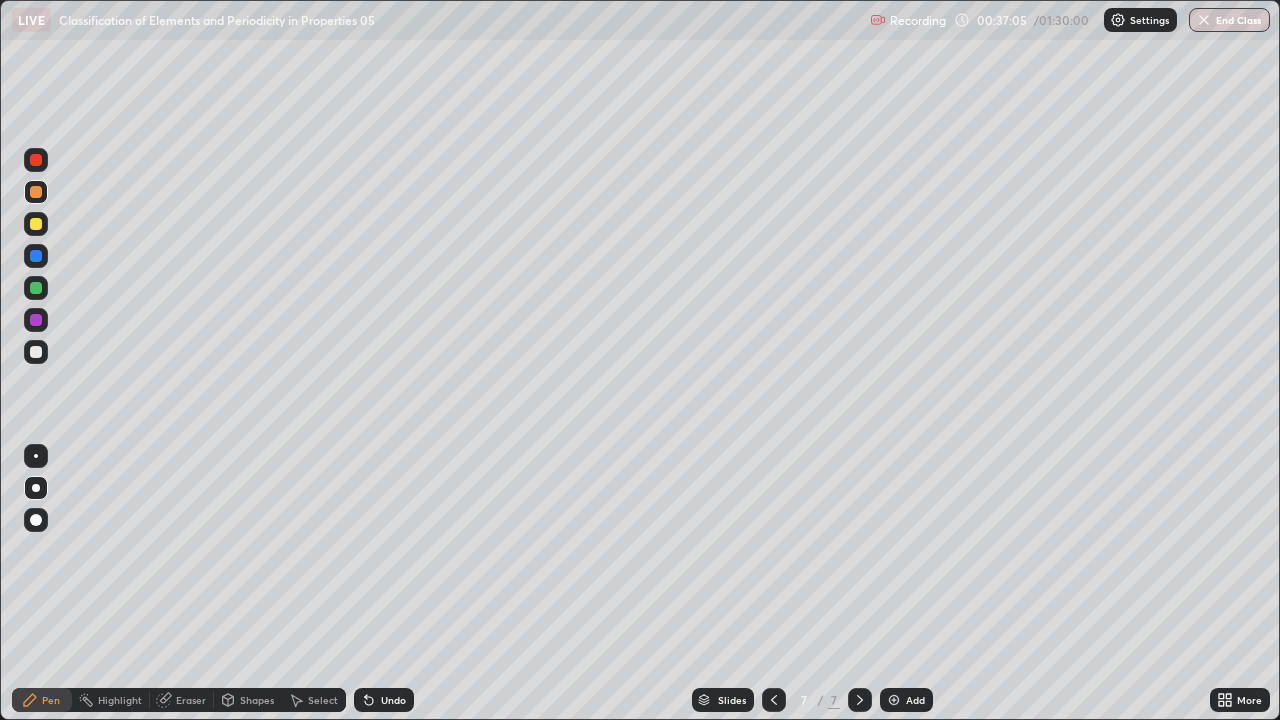 click on "Select" at bounding box center (323, 700) 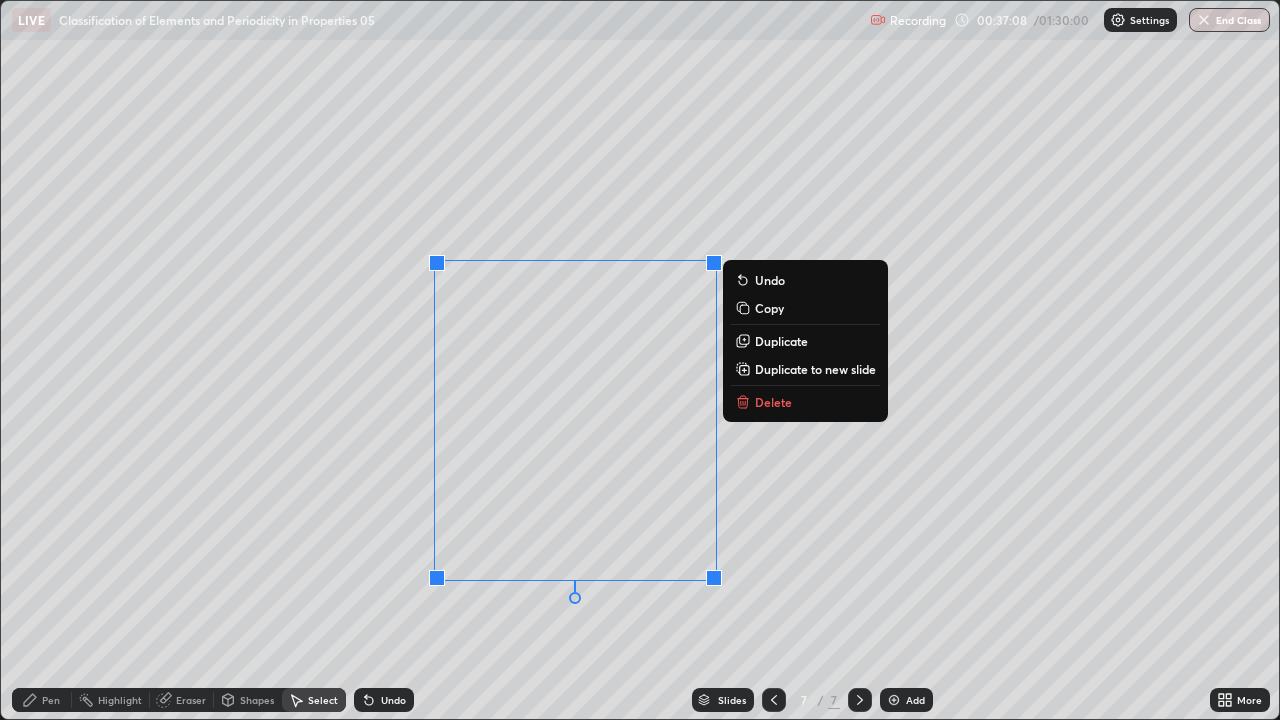 click on "Delete" at bounding box center (773, 402) 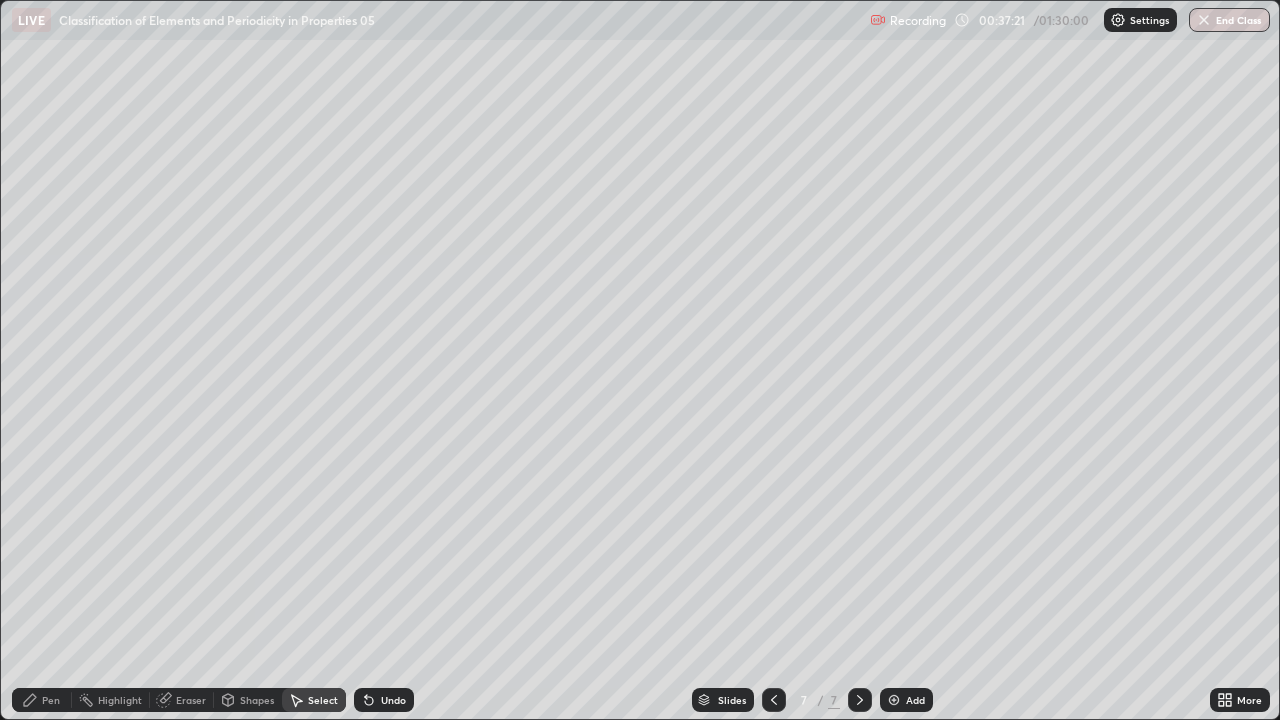 click on "Pen" at bounding box center [51, 700] 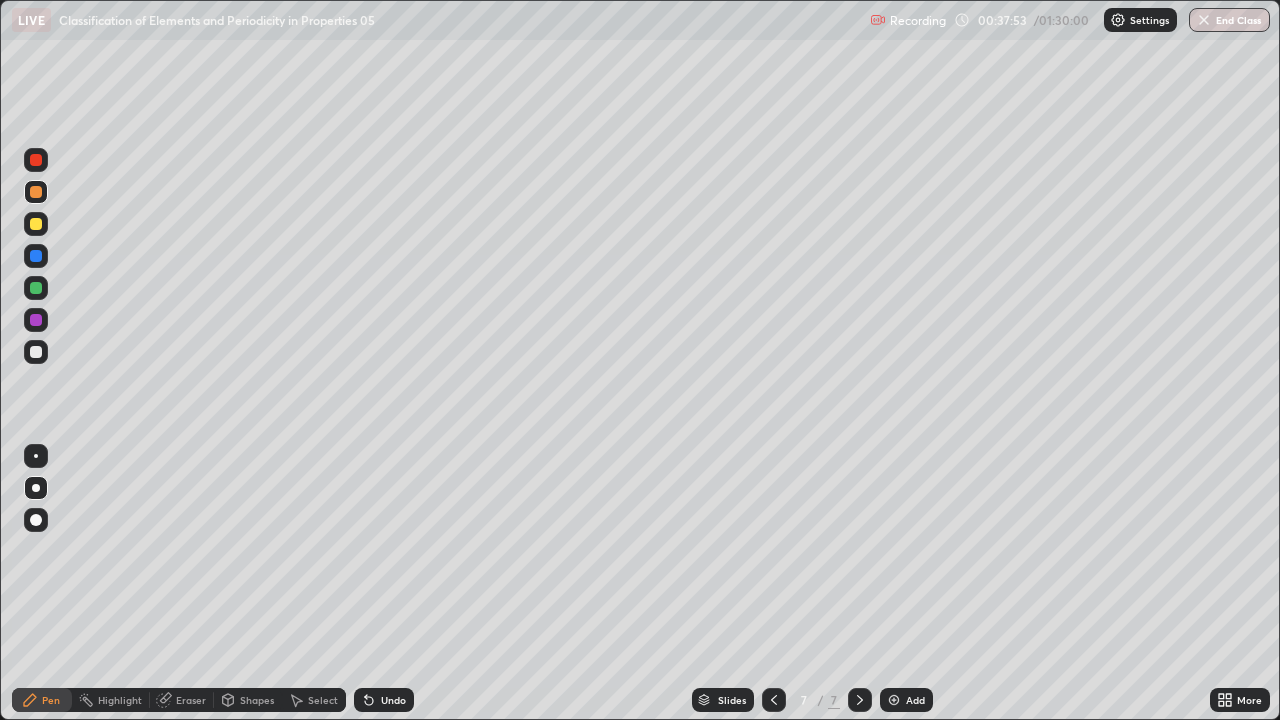 click at bounding box center [36, 224] 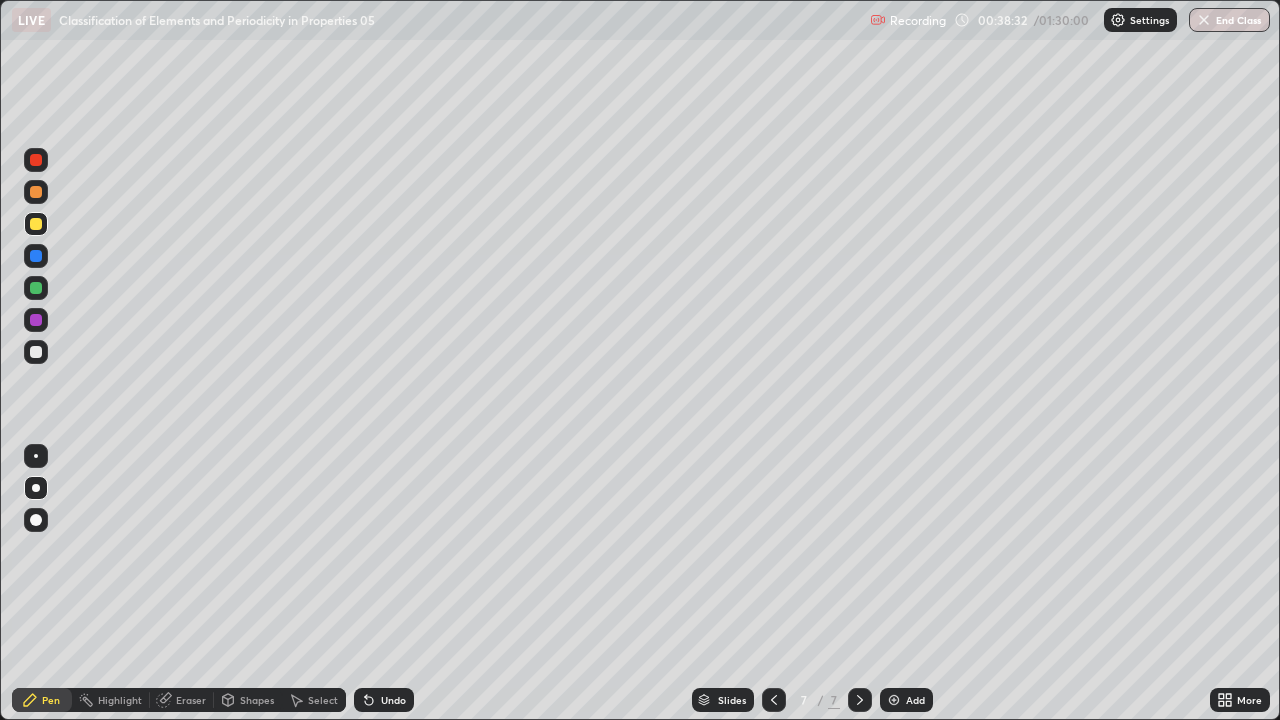 click at bounding box center [36, 352] 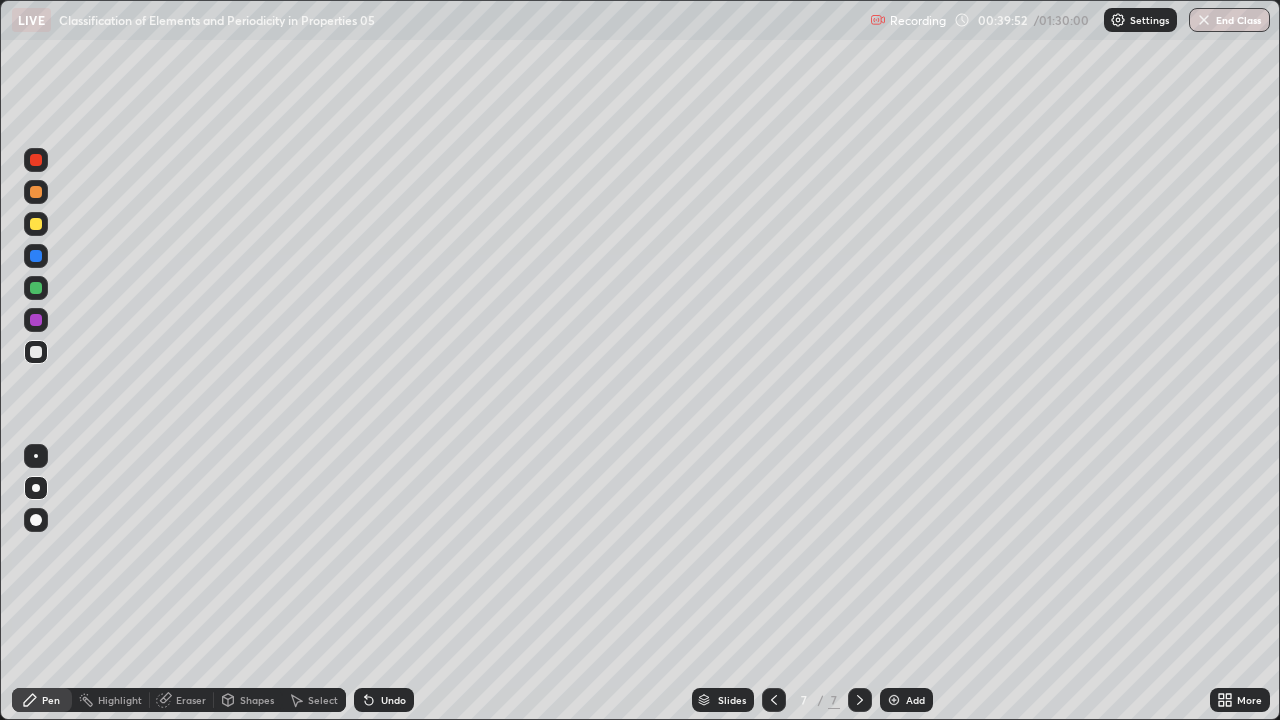 click on "Select" at bounding box center [314, 700] 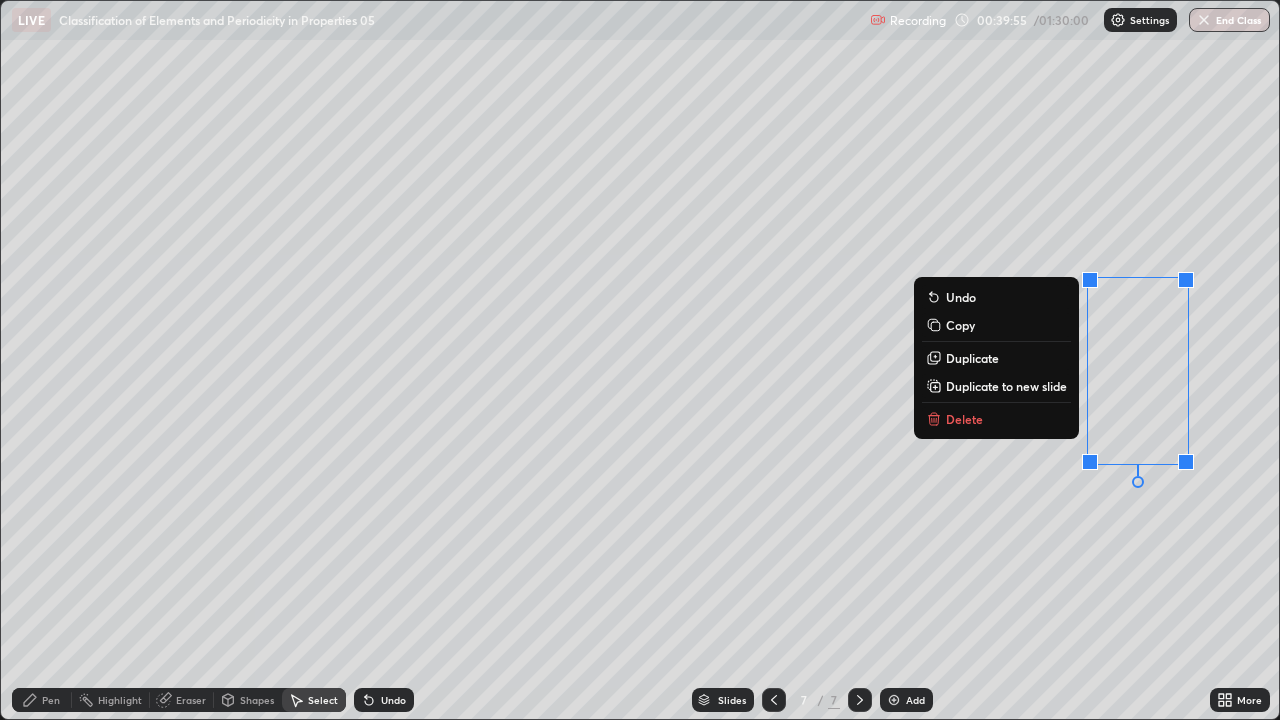 click on "Delete" at bounding box center (996, 419) 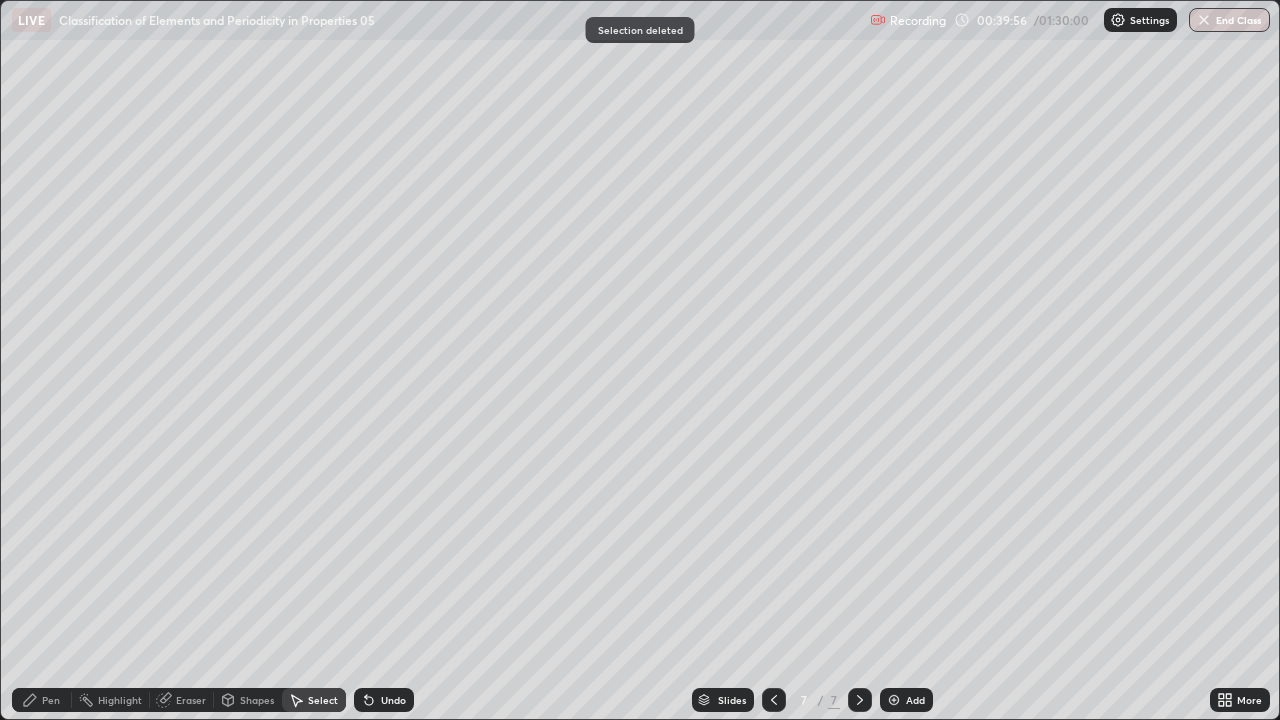 click on "Pen" at bounding box center (51, 700) 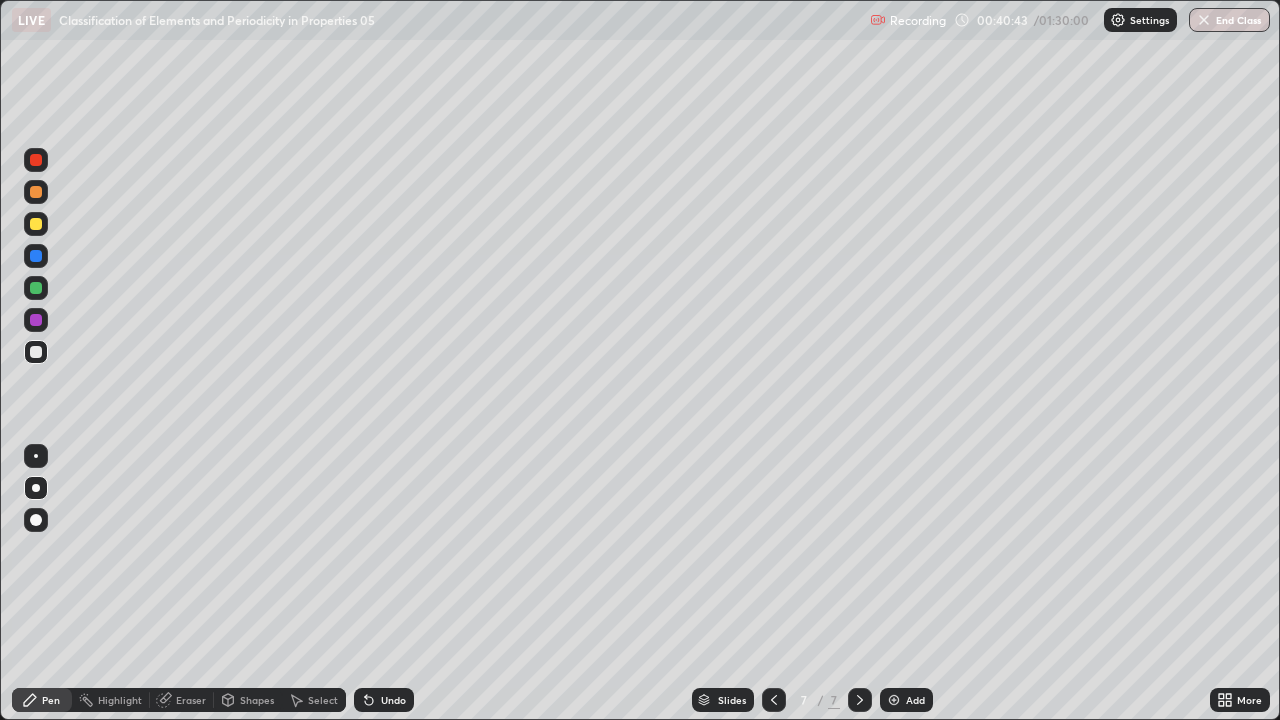 click at bounding box center (36, 192) 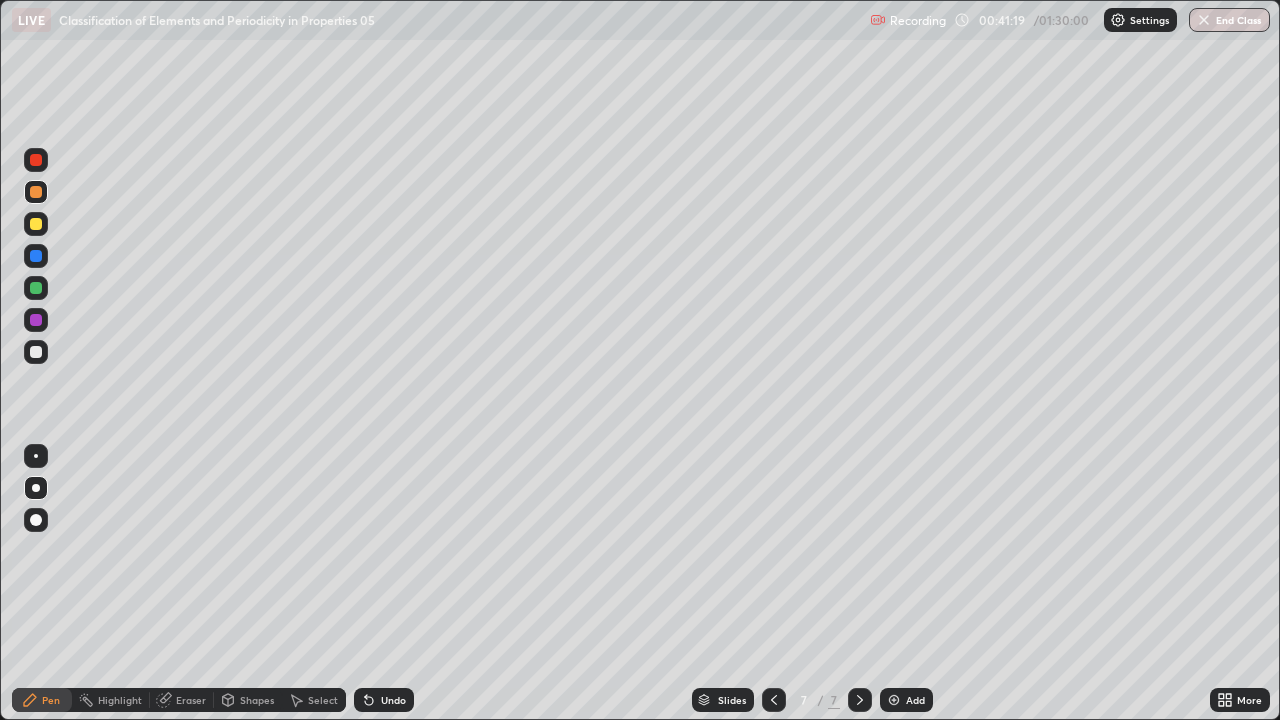 click at bounding box center [36, 352] 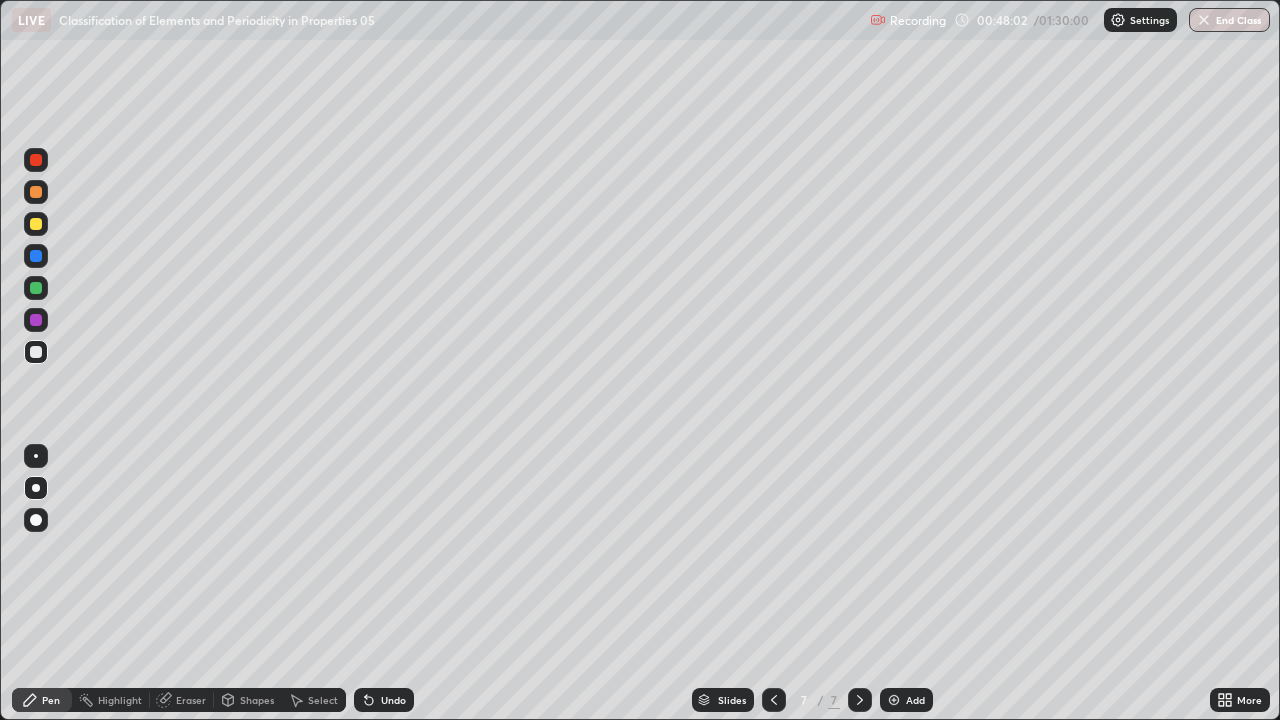 click at bounding box center (894, 700) 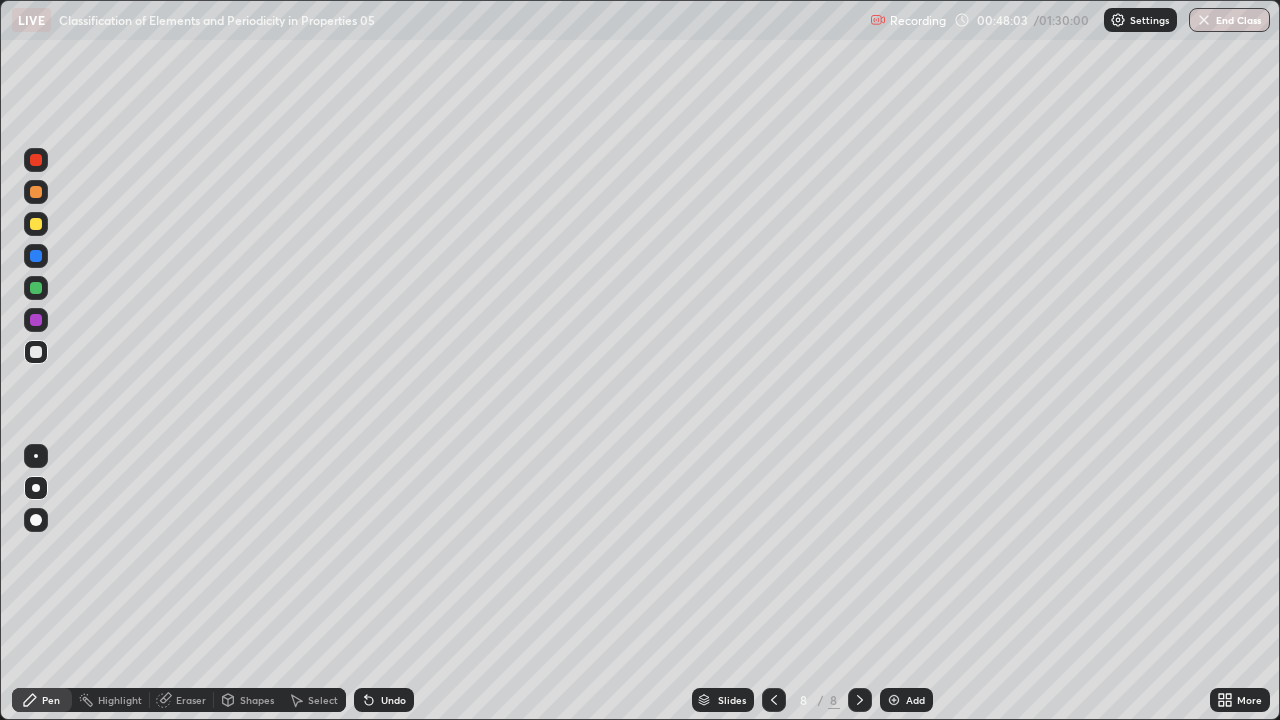 click at bounding box center (36, 192) 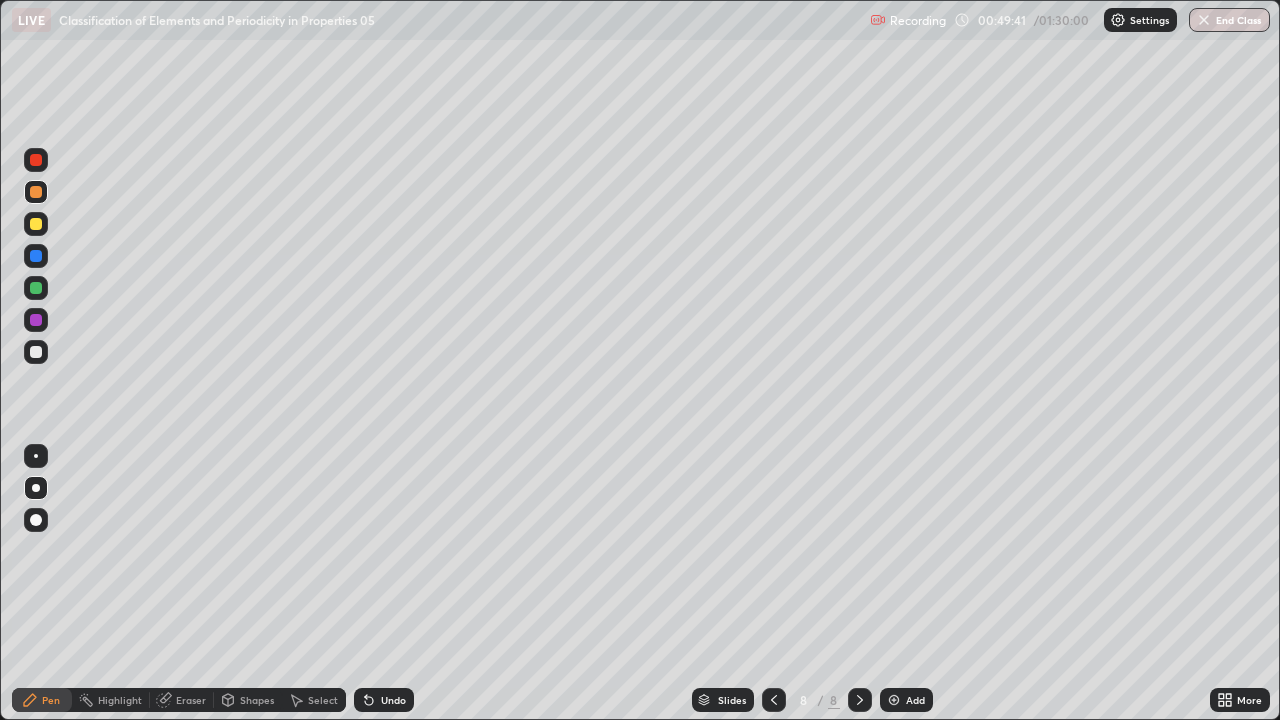 click at bounding box center [36, 352] 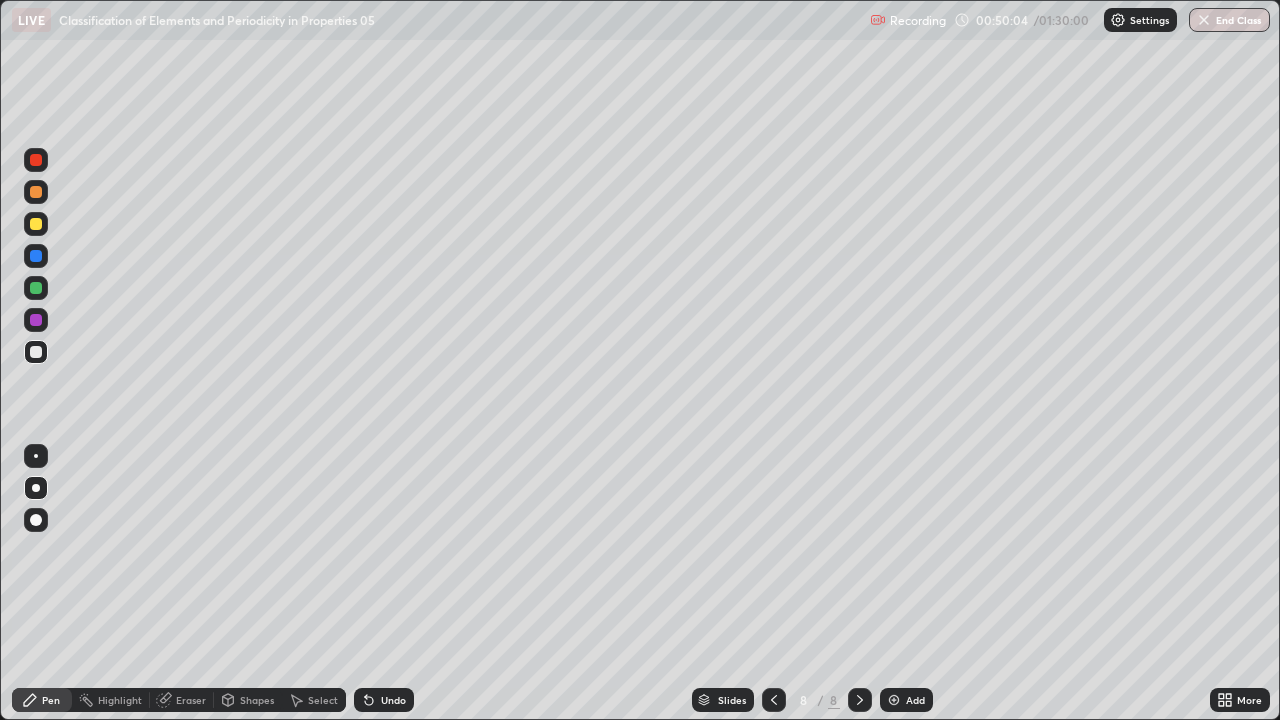 click at bounding box center (36, 224) 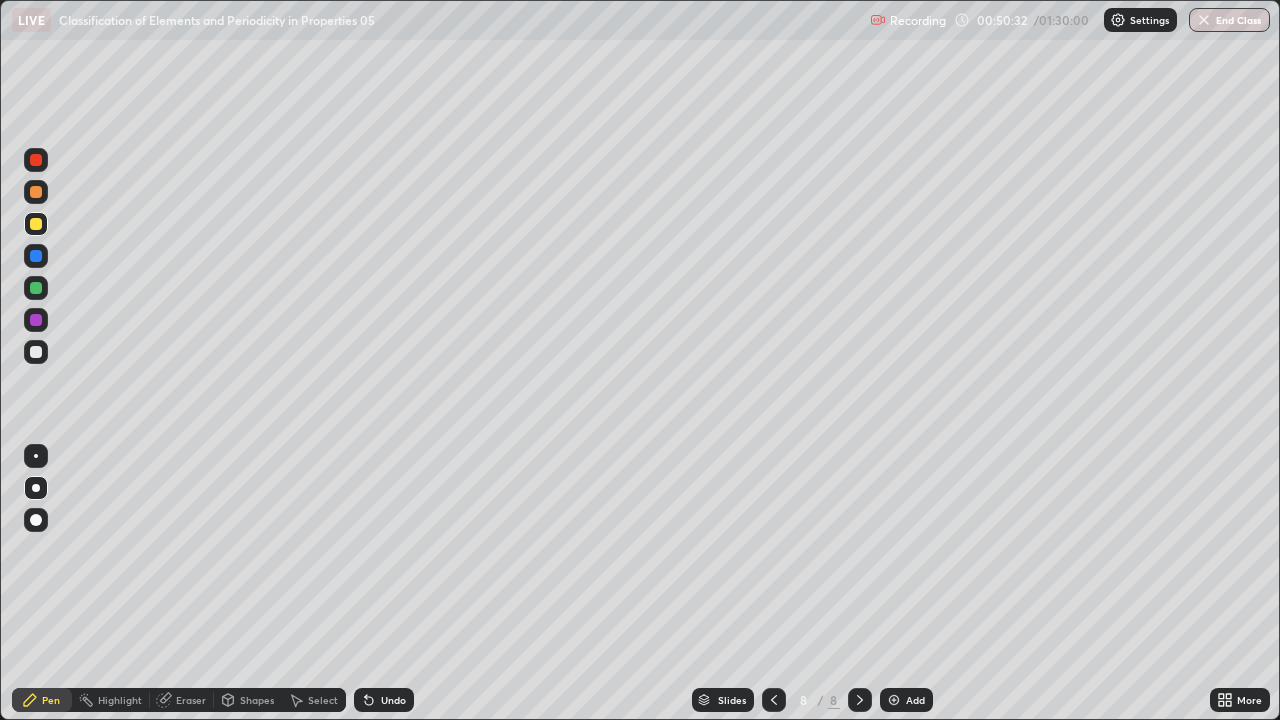 click at bounding box center (36, 352) 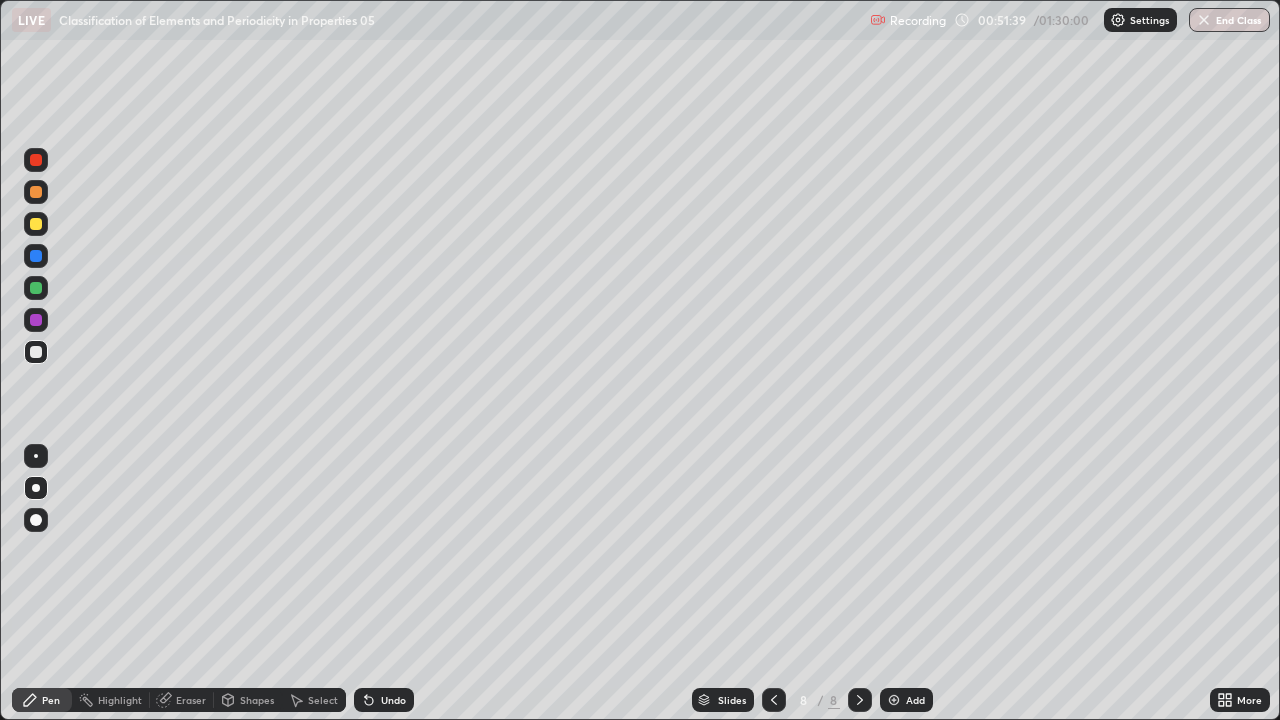 click at bounding box center (36, 224) 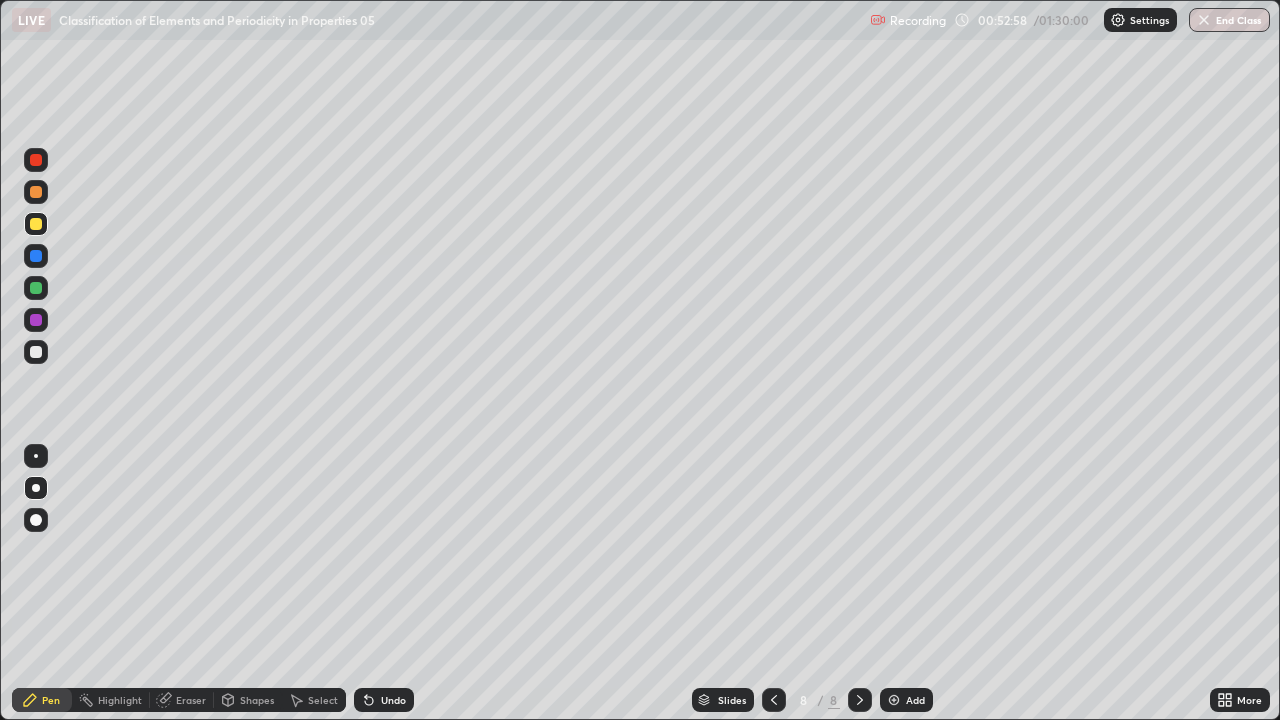 click at bounding box center [36, 352] 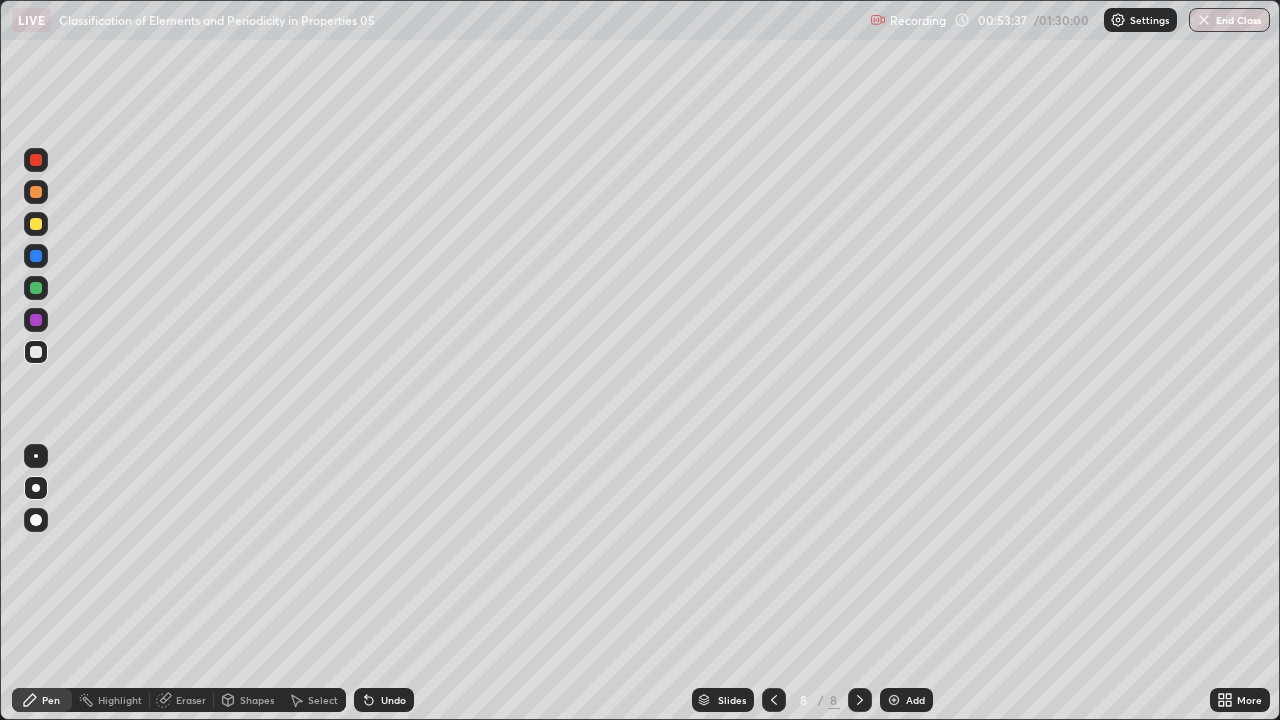 click on "Add" at bounding box center [906, 700] 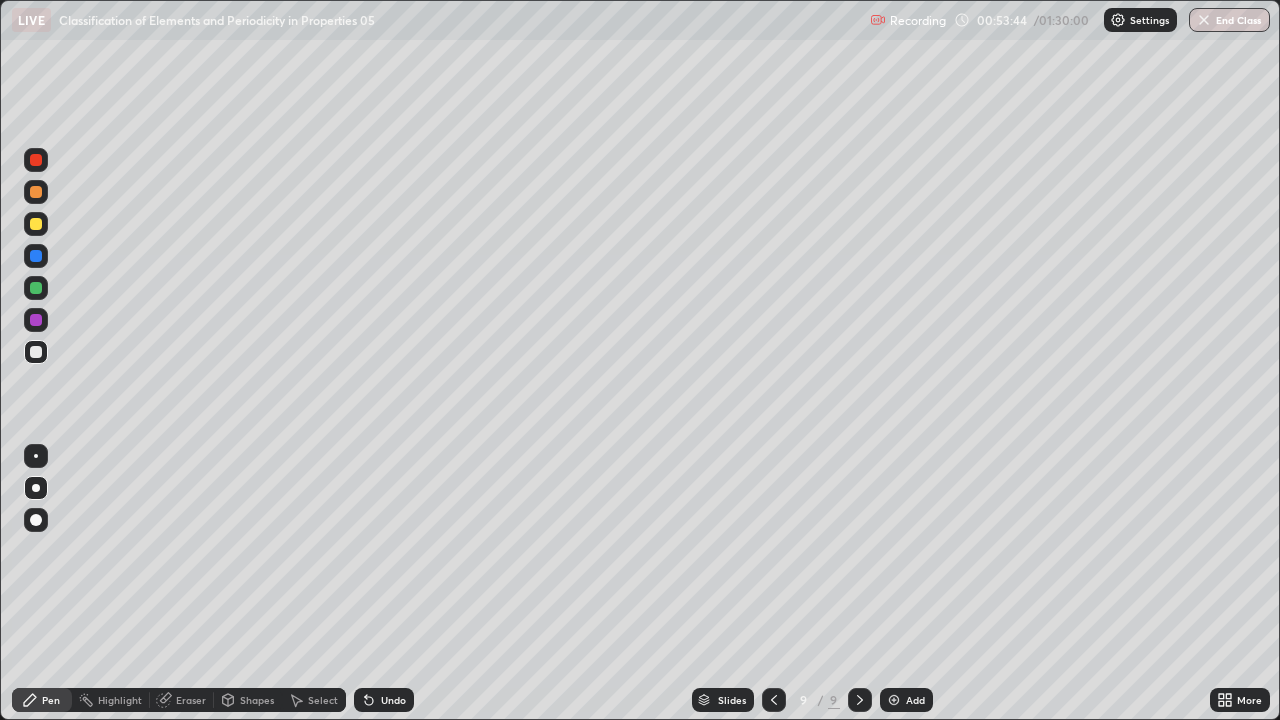 click on "Shapes" at bounding box center [257, 700] 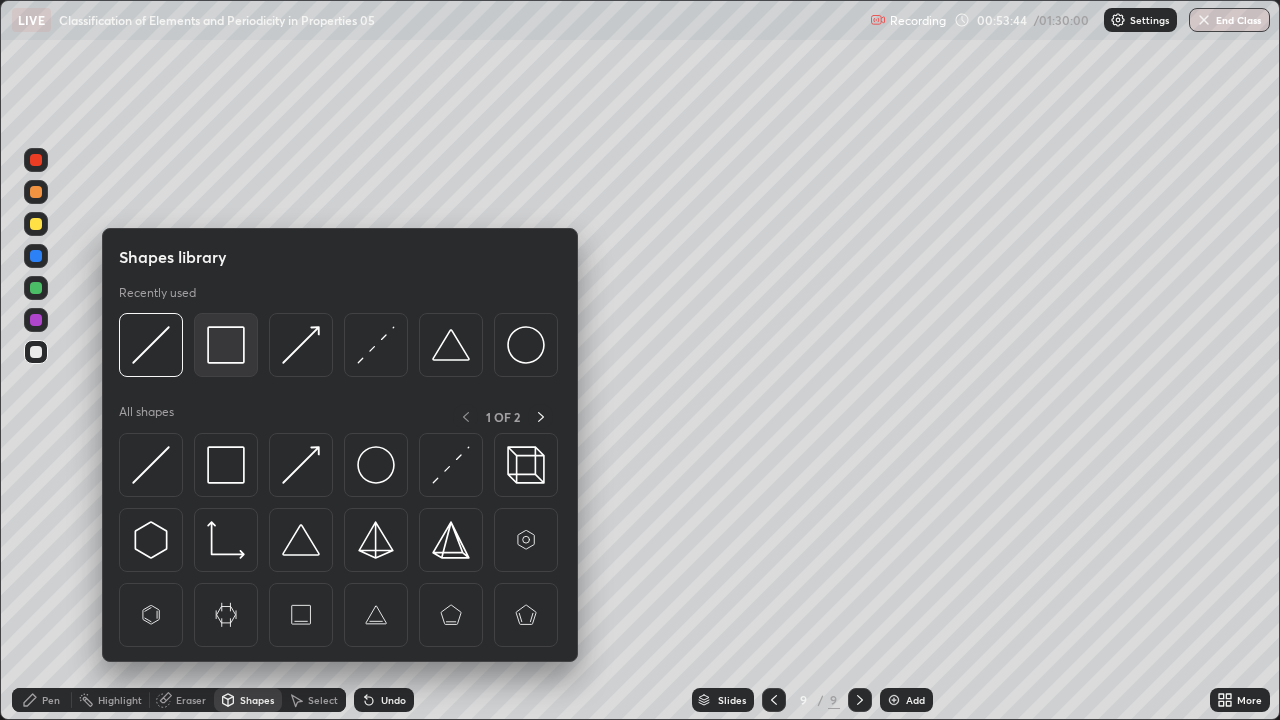 click at bounding box center (226, 345) 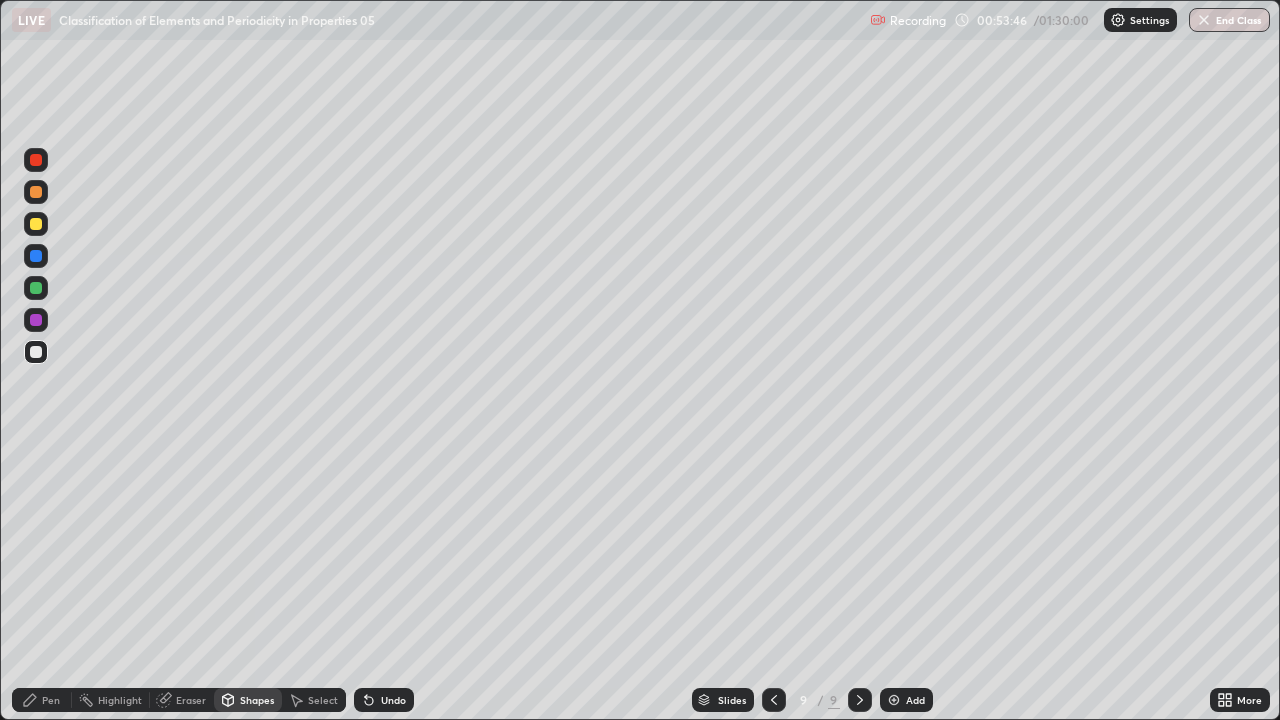 click on "Shapes" at bounding box center (257, 700) 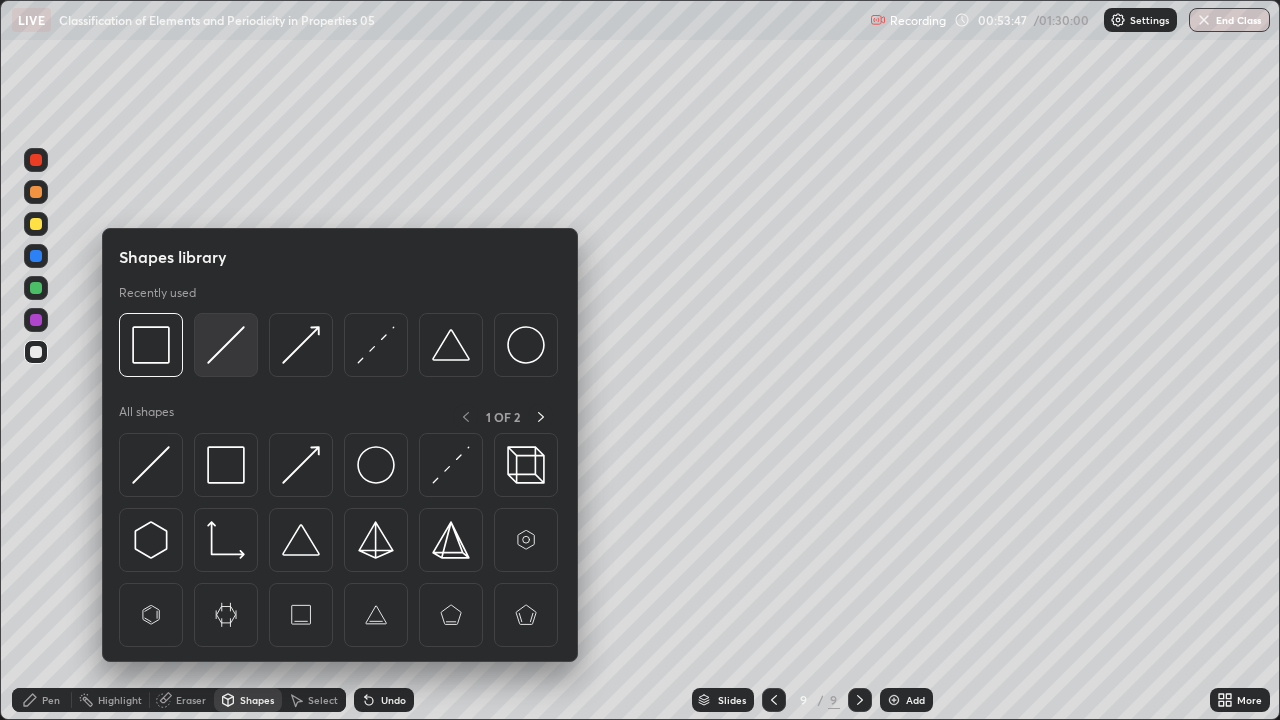click at bounding box center [226, 345] 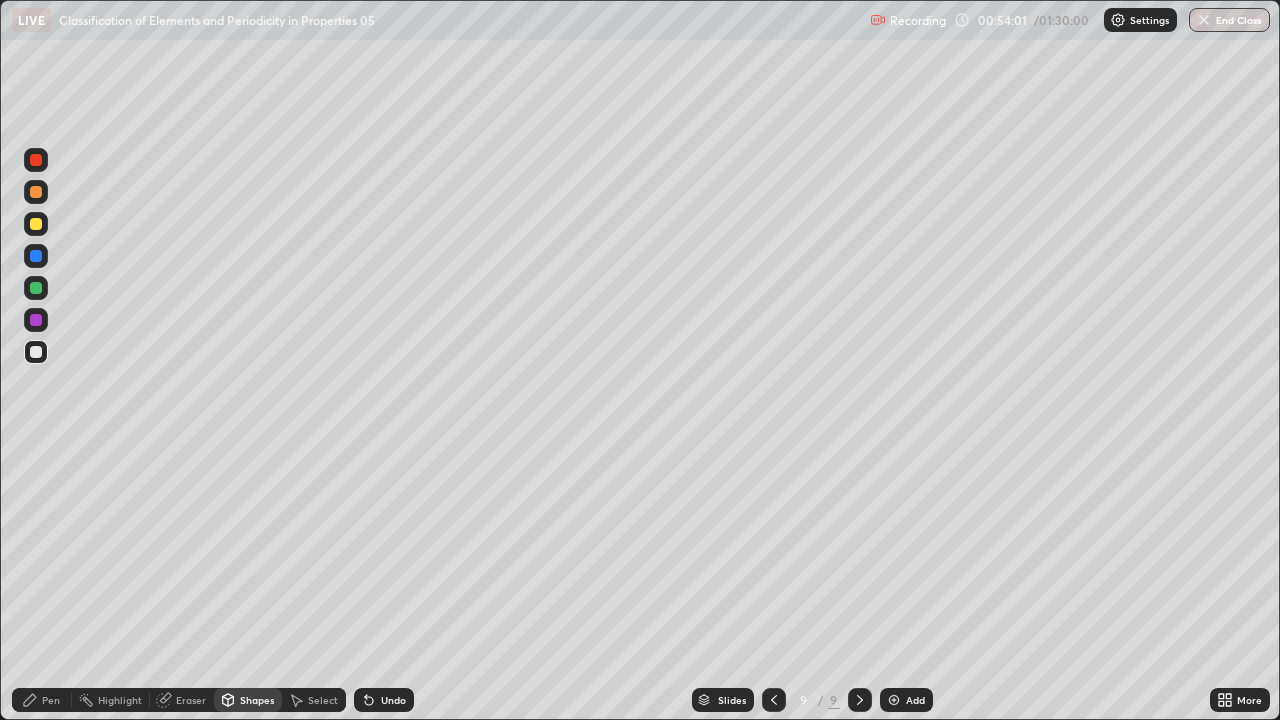 click 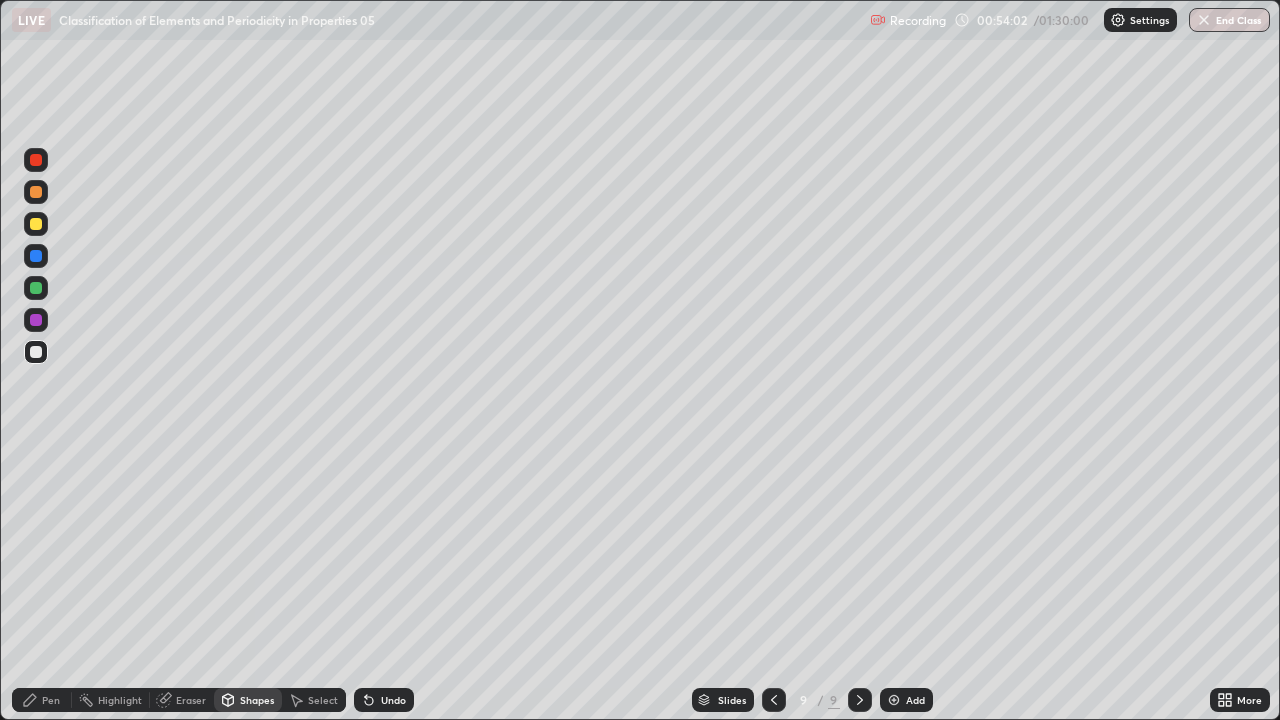 click on "Undo" at bounding box center (384, 700) 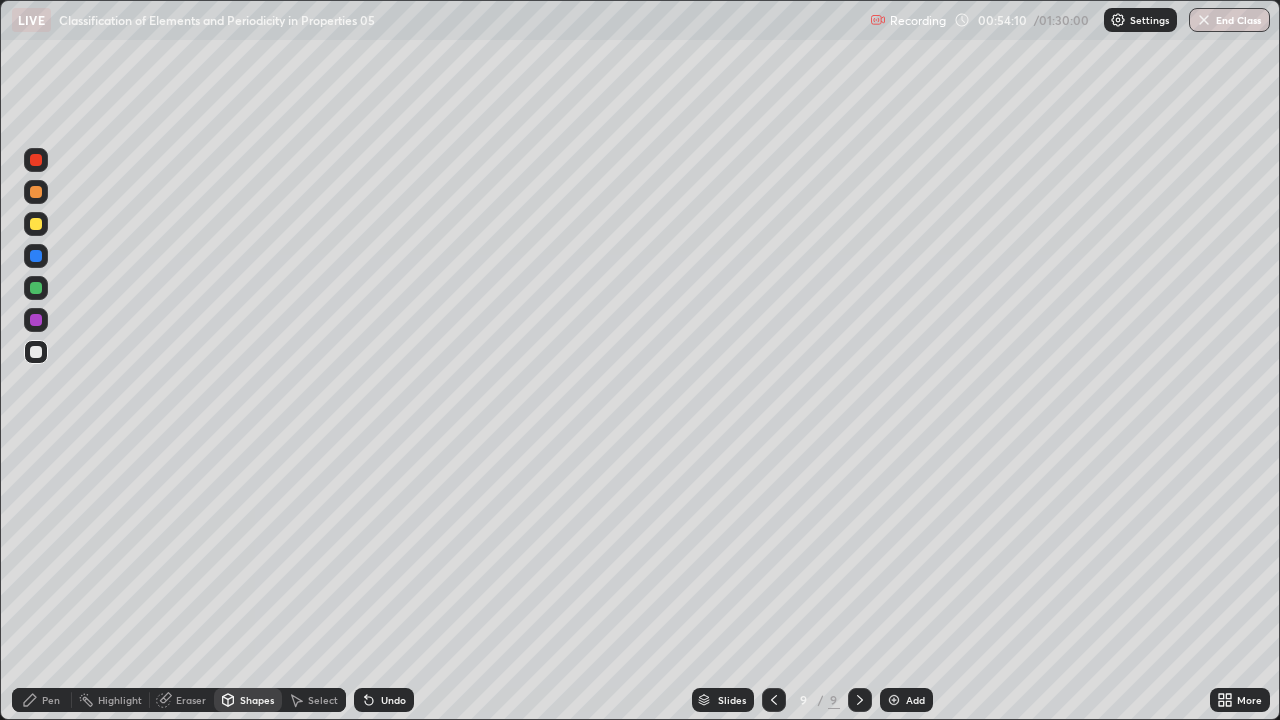click on "Pen" at bounding box center (51, 700) 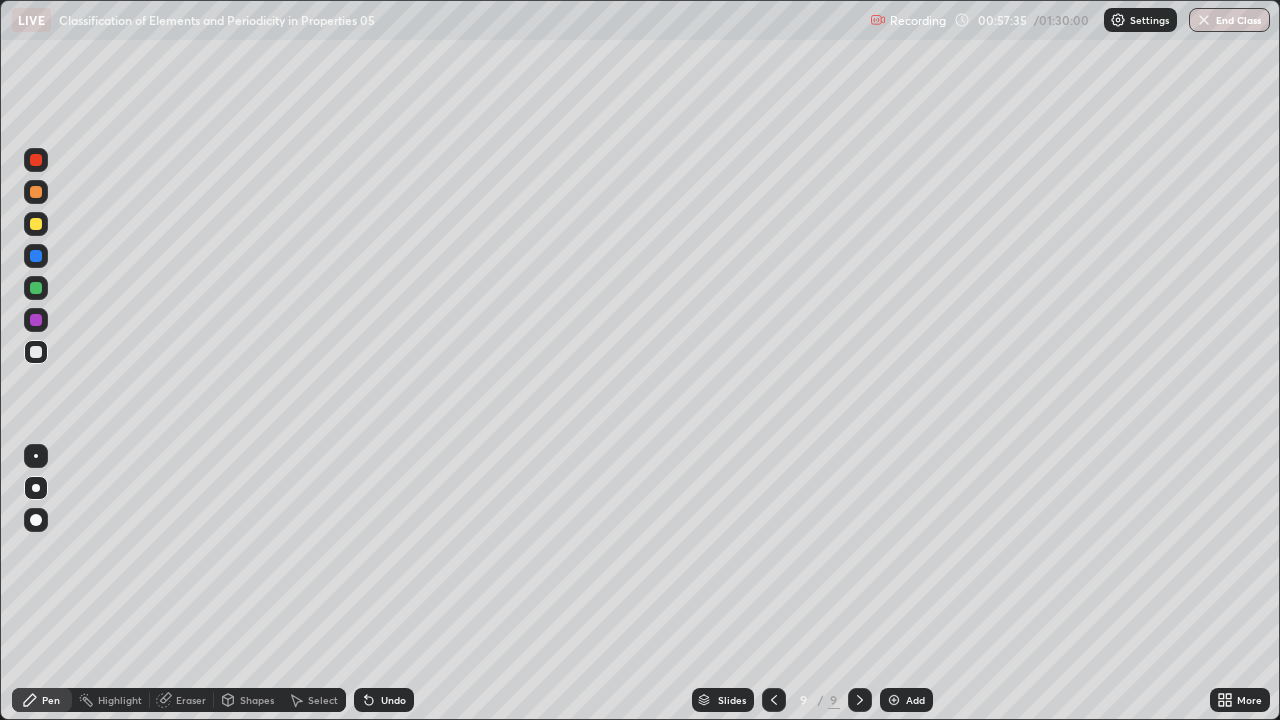 click at bounding box center [36, 192] 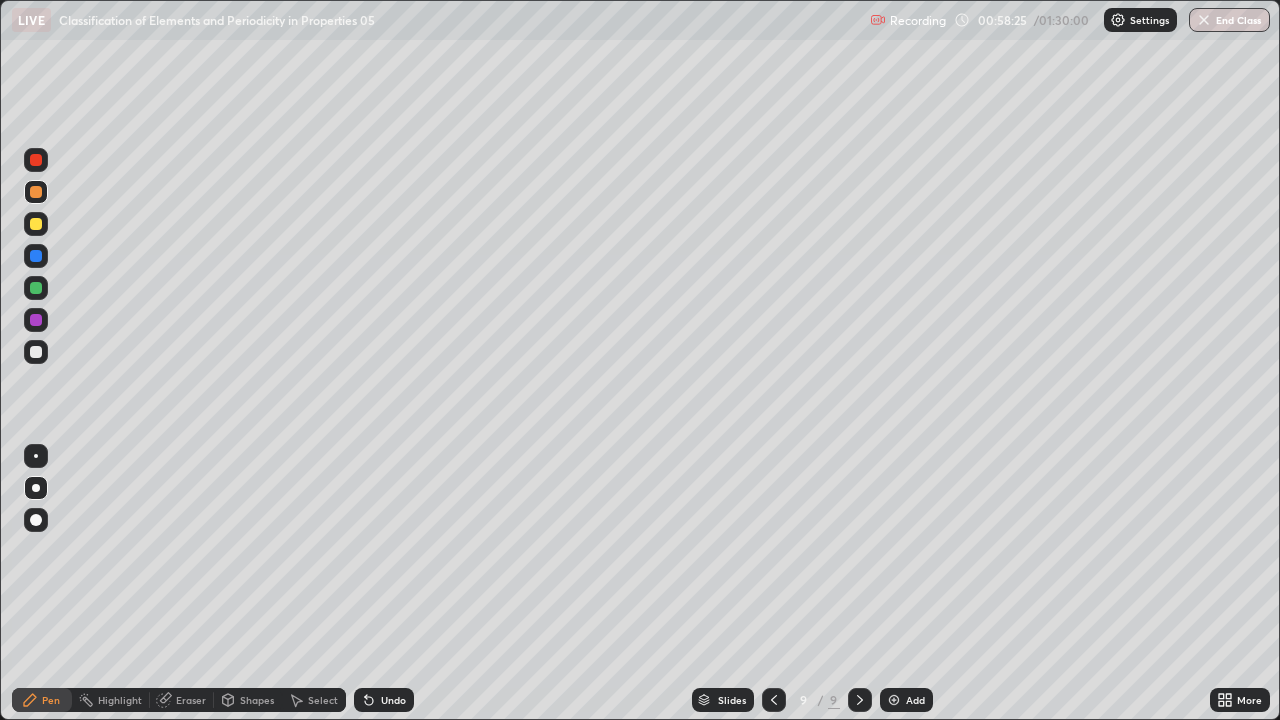 click 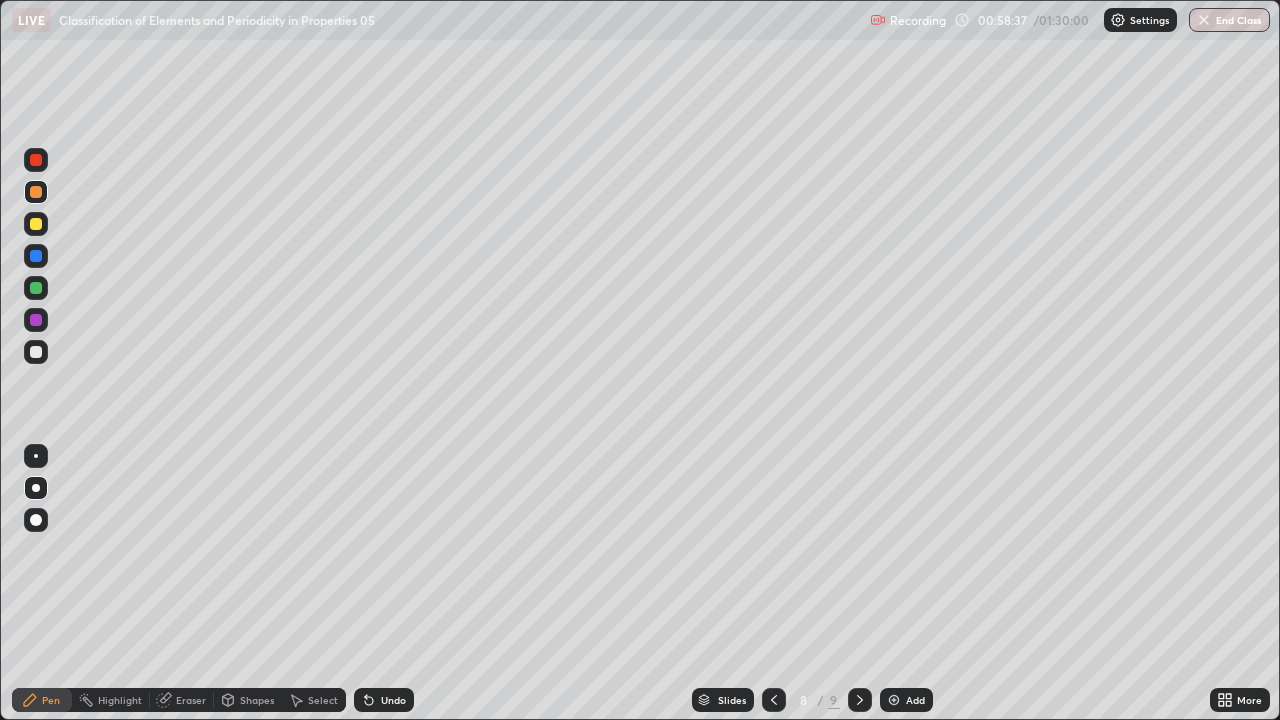 click at bounding box center [36, 288] 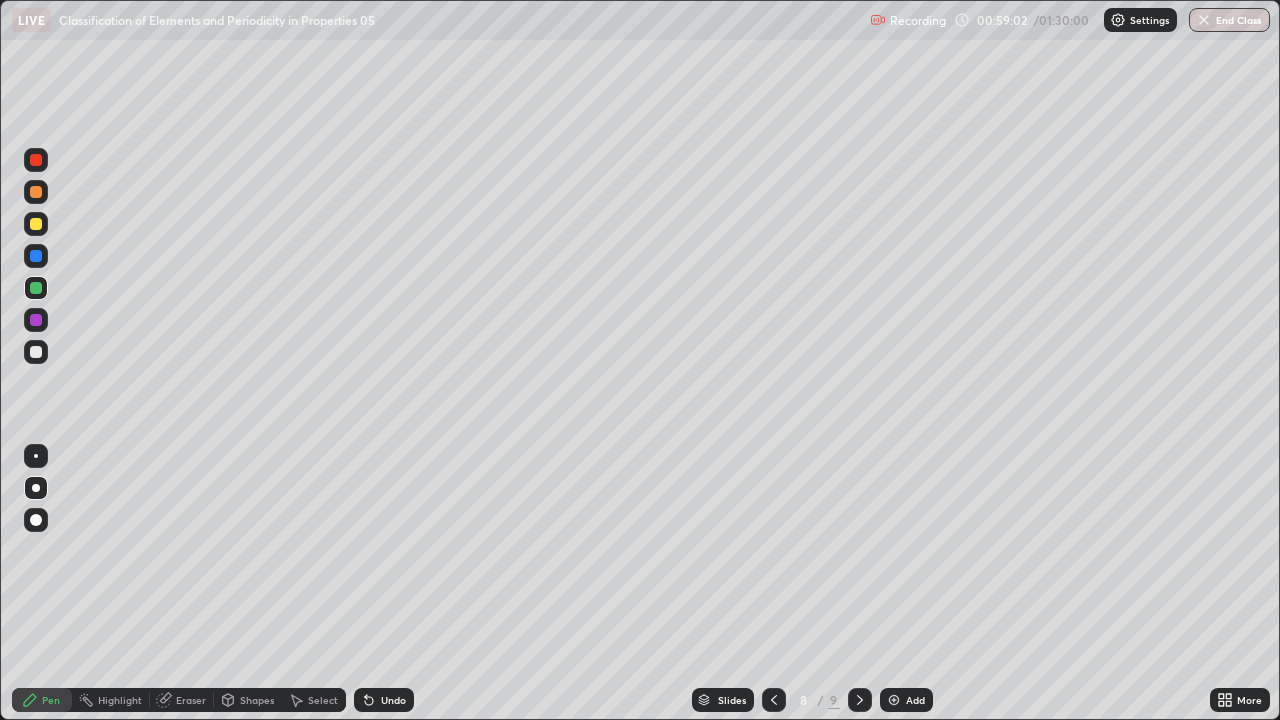 click at bounding box center (36, 352) 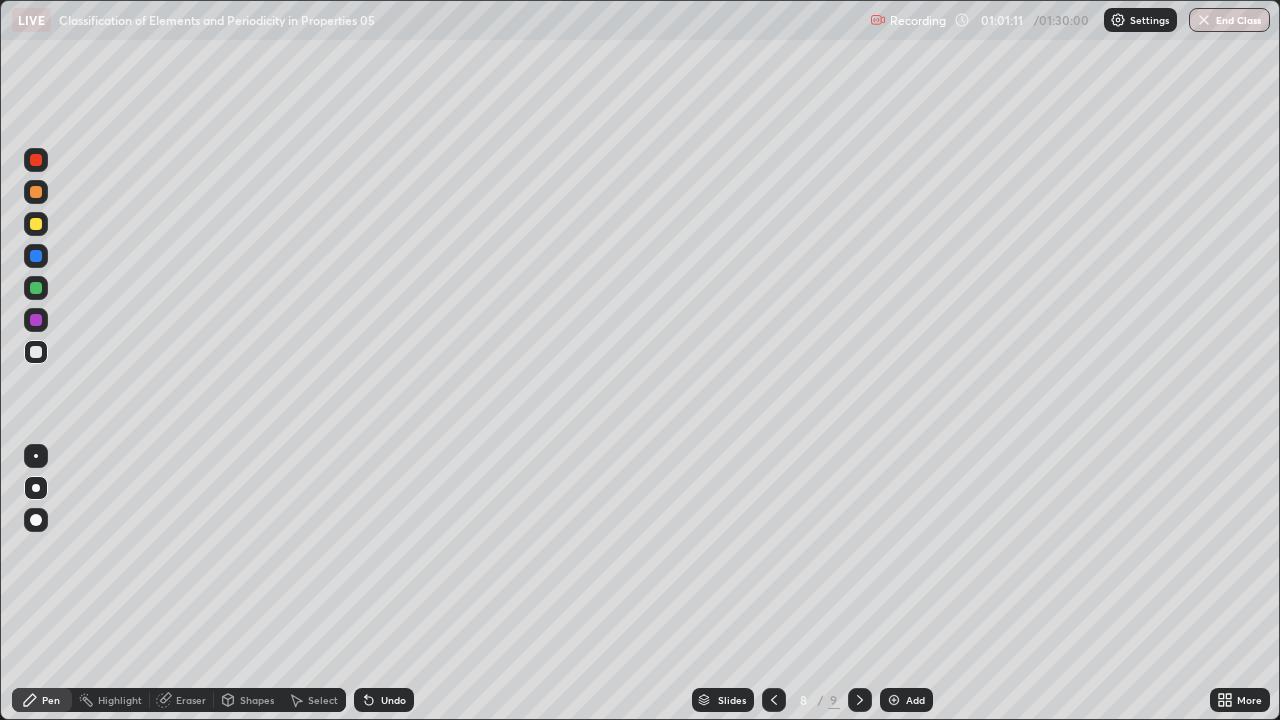 click 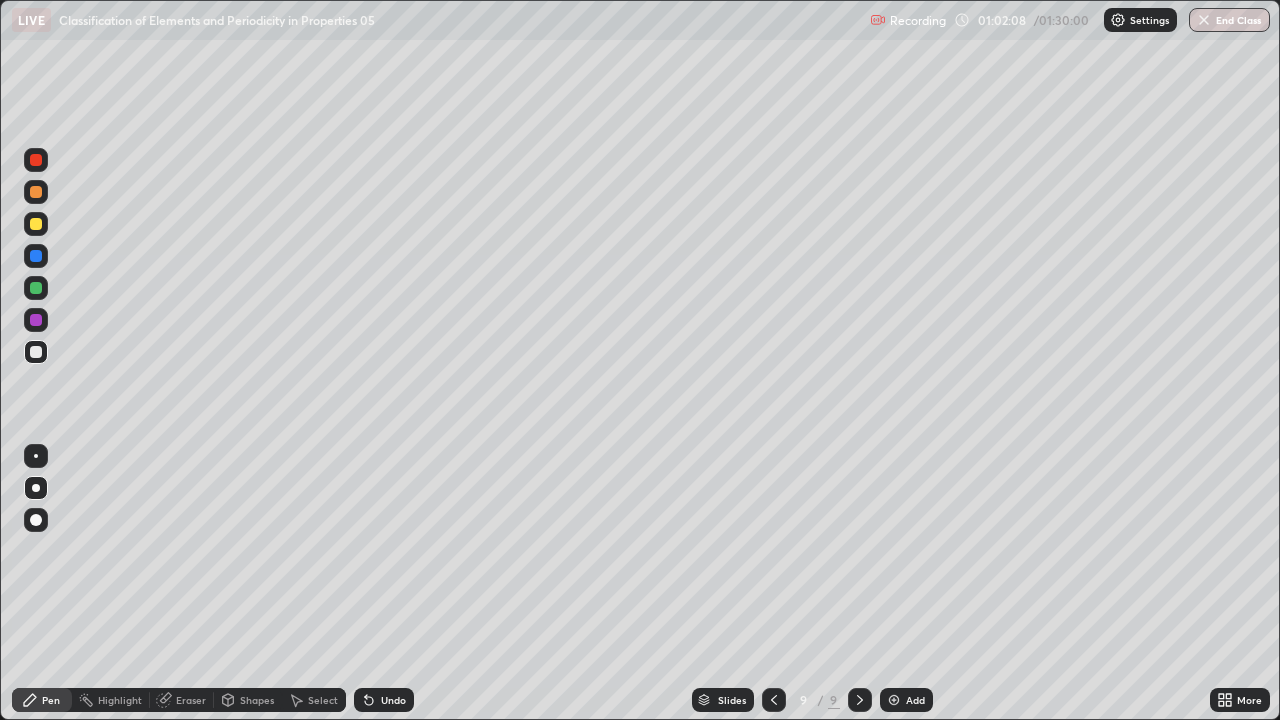 click at bounding box center (894, 700) 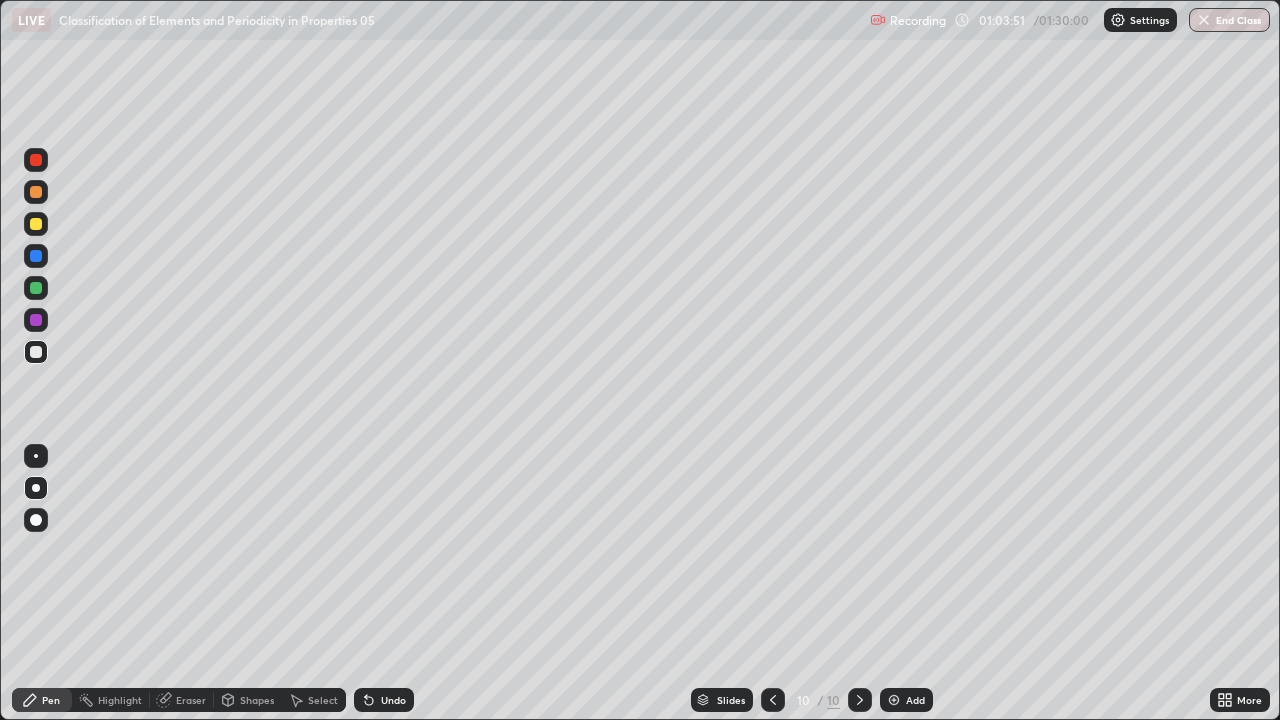 click 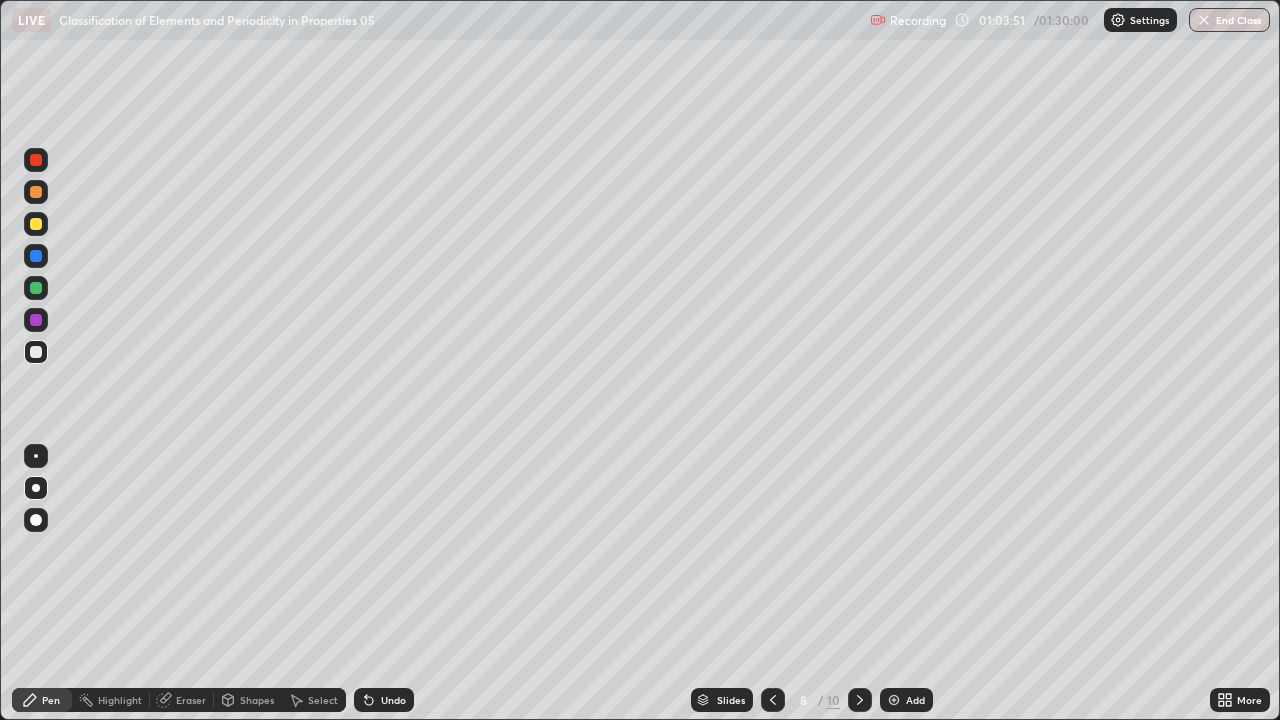click 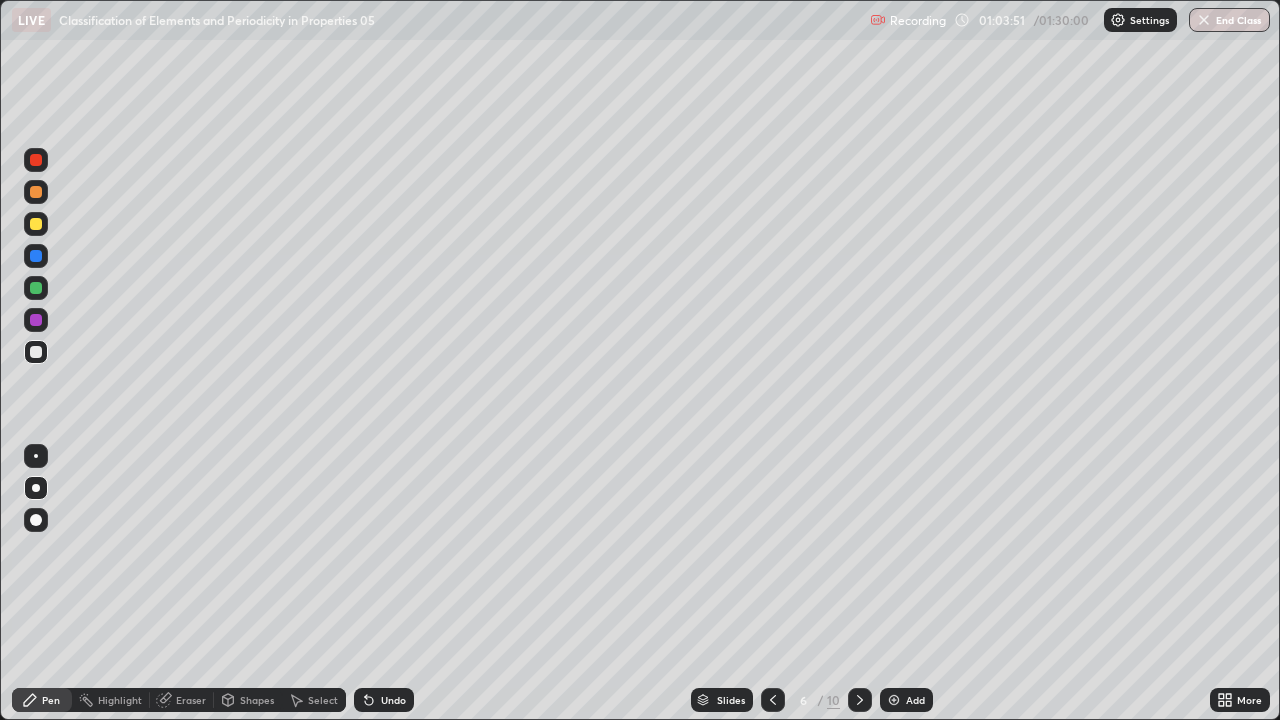 click 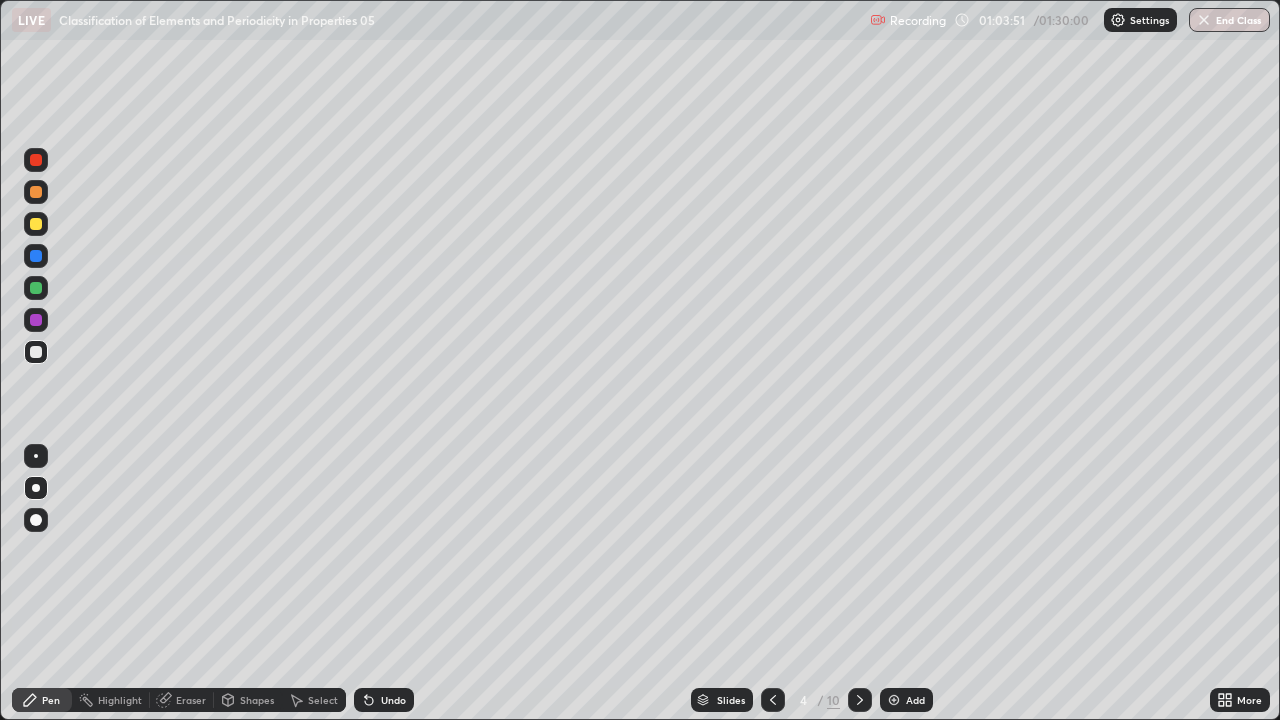 click 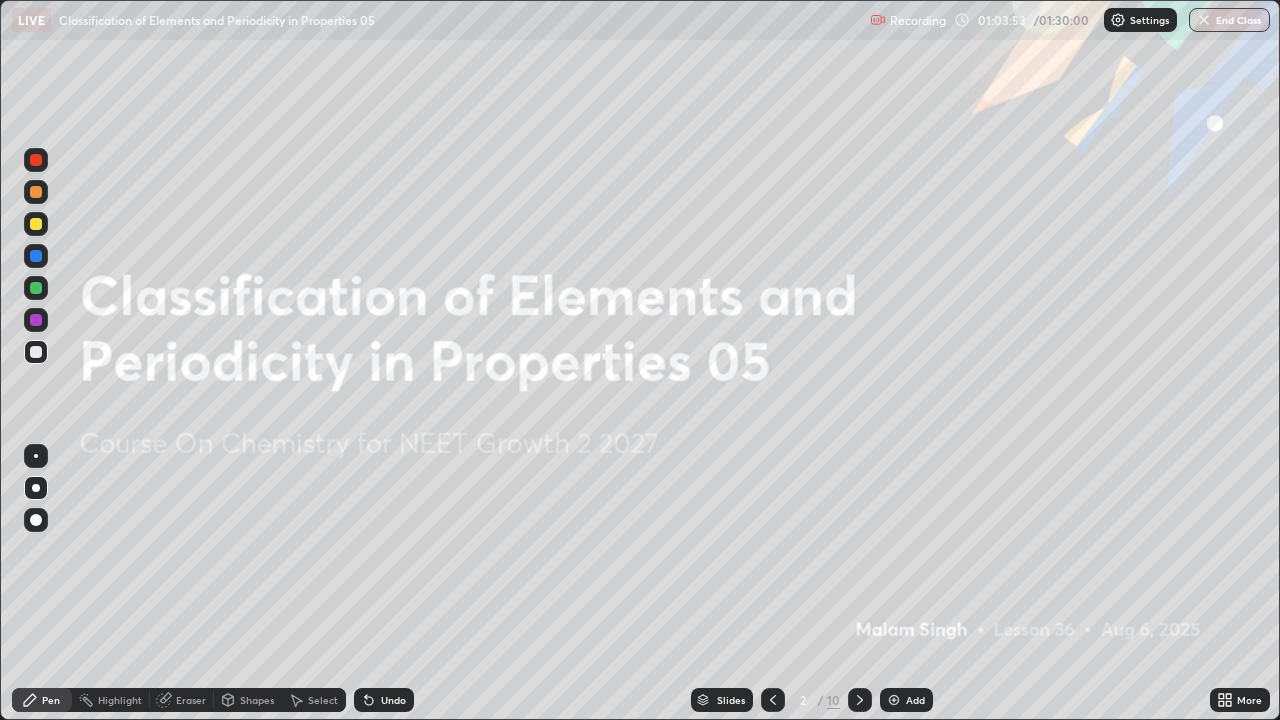 click 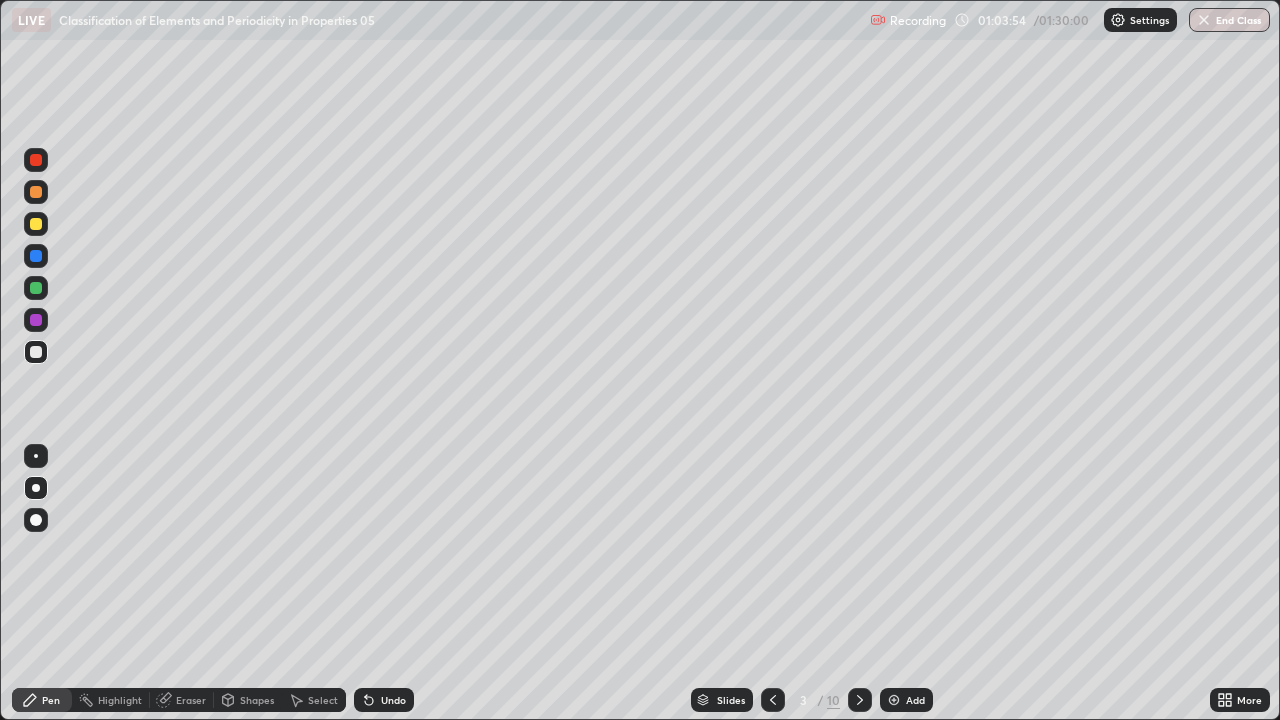 click 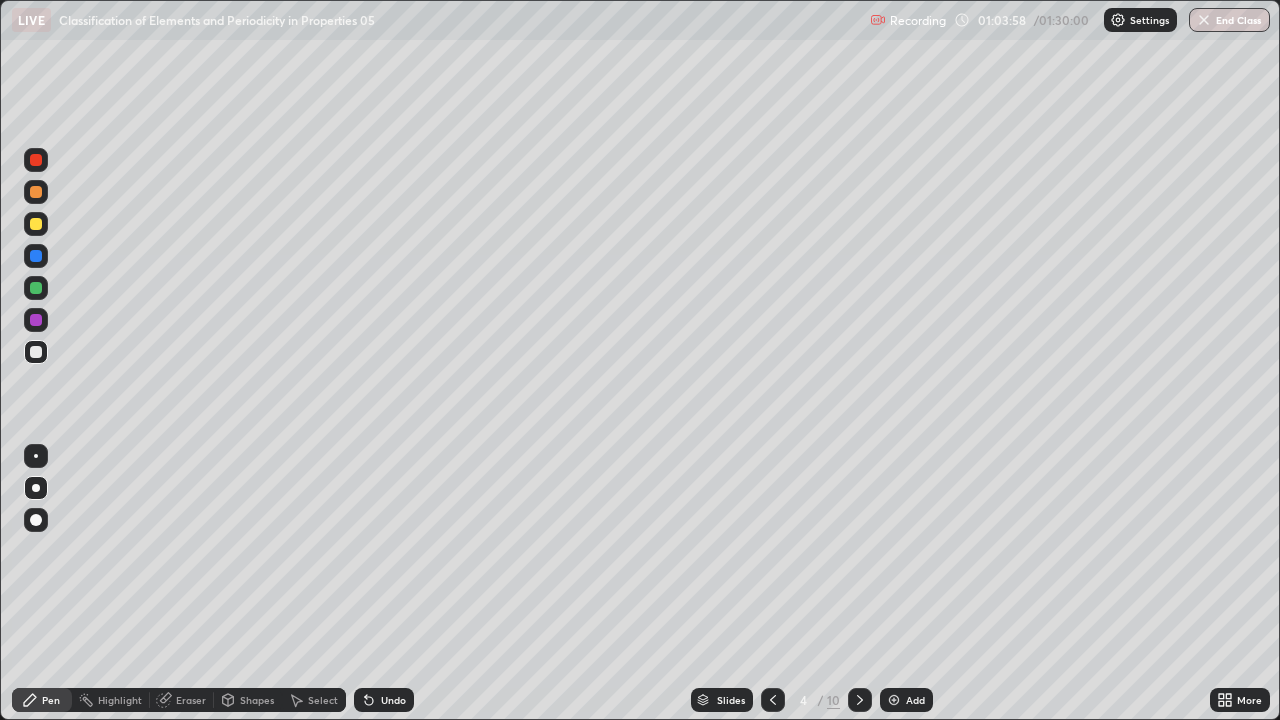 click at bounding box center [36, 288] 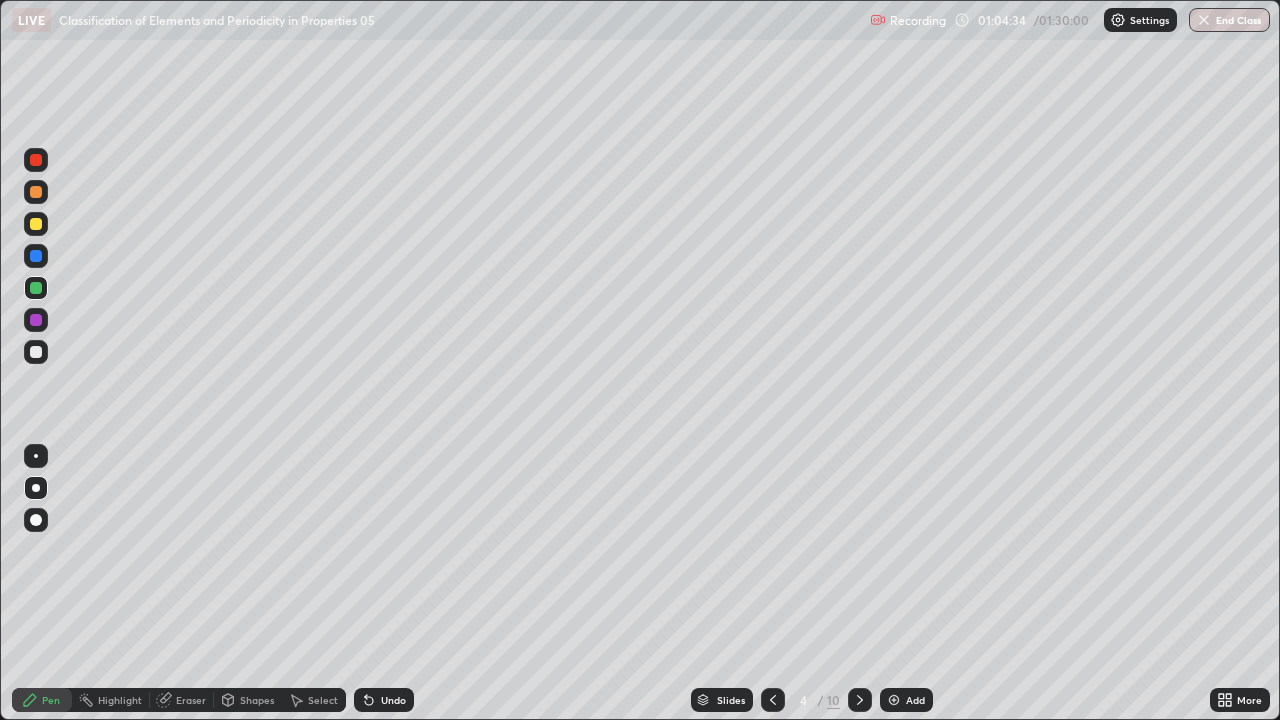 click at bounding box center [860, 700] 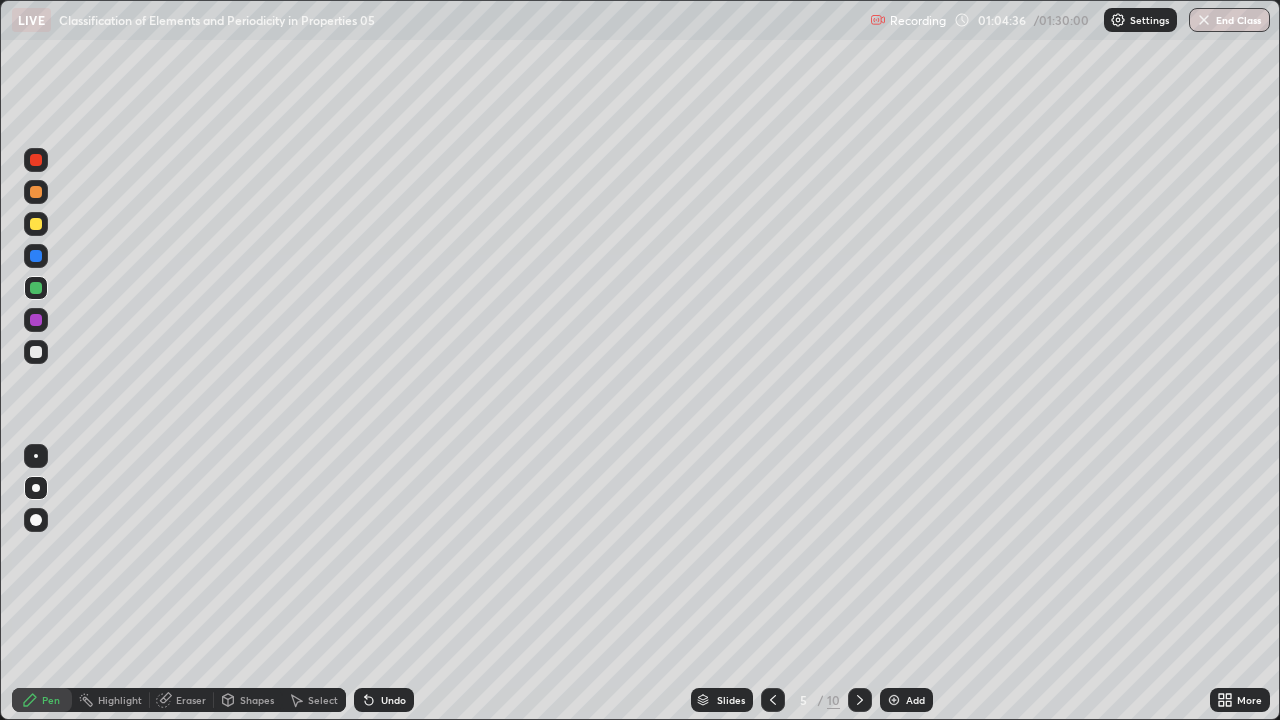 click 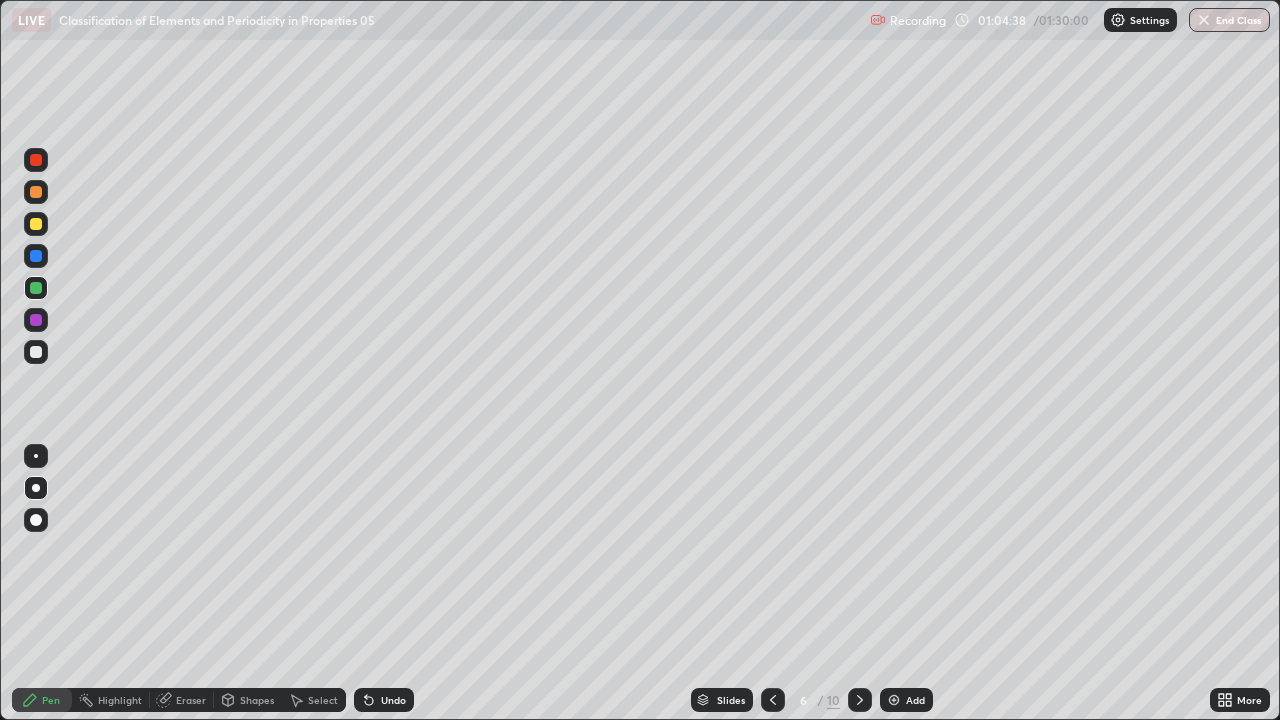 click 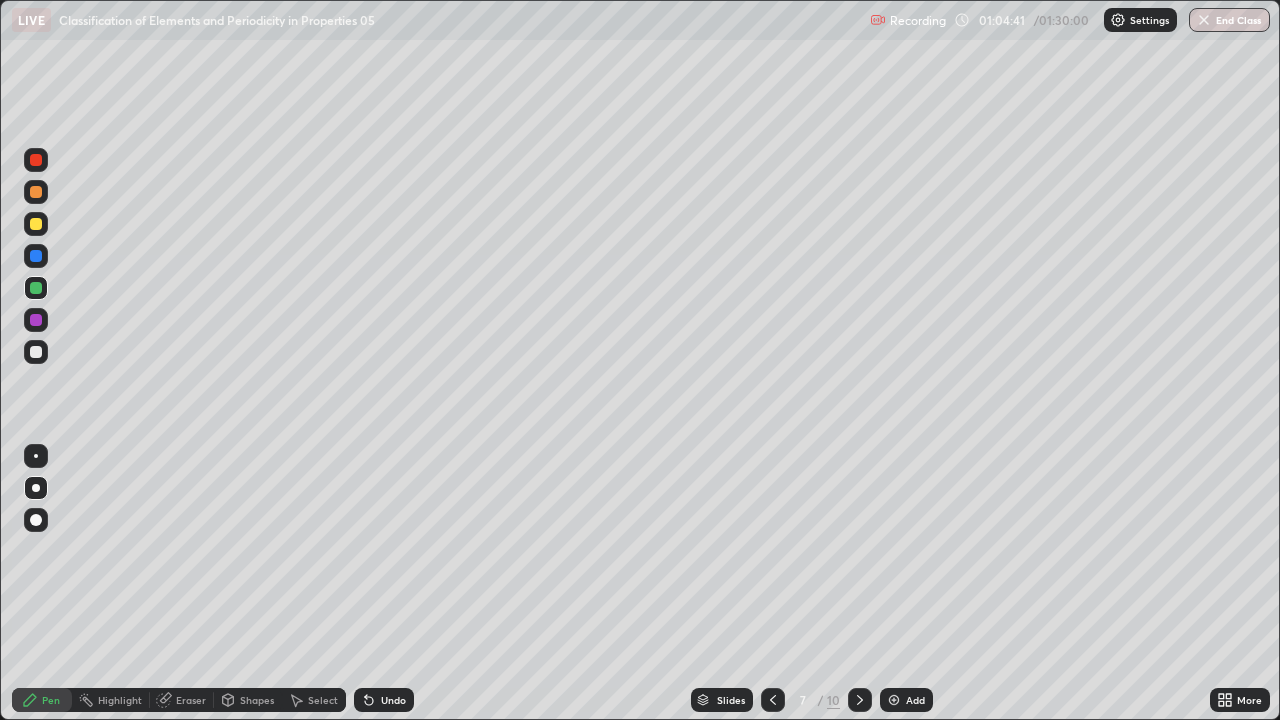 click 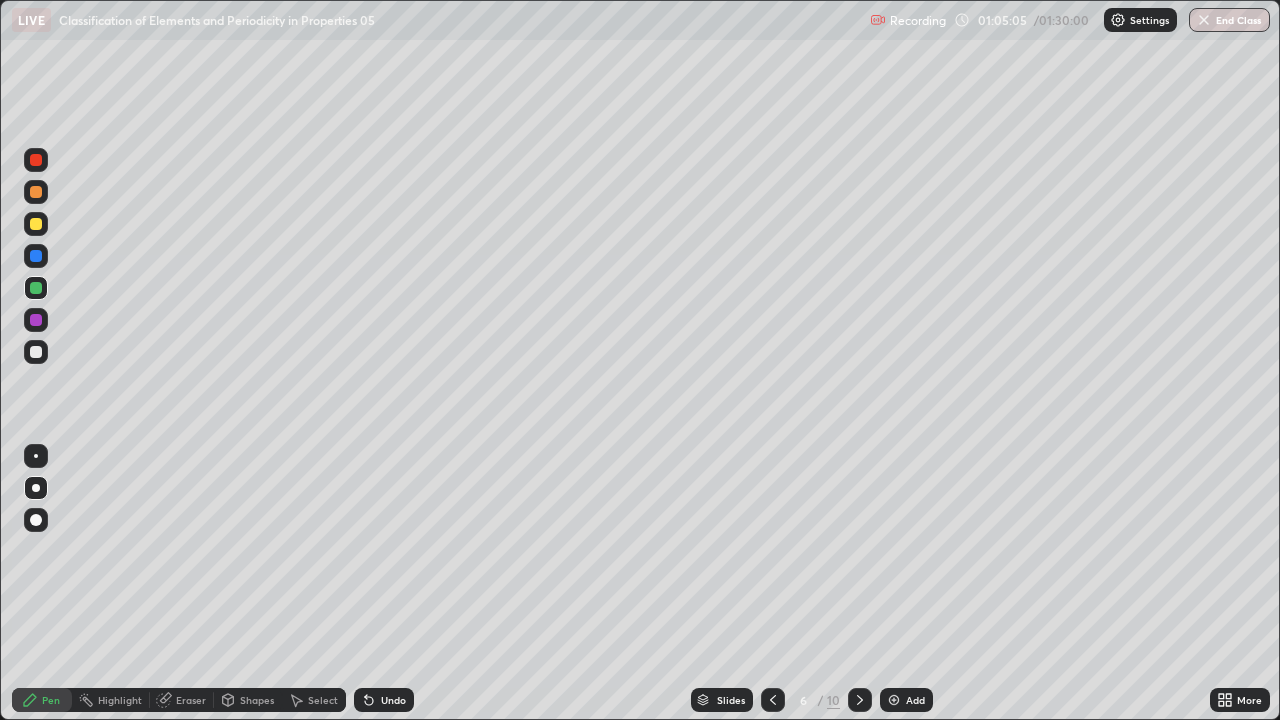 click 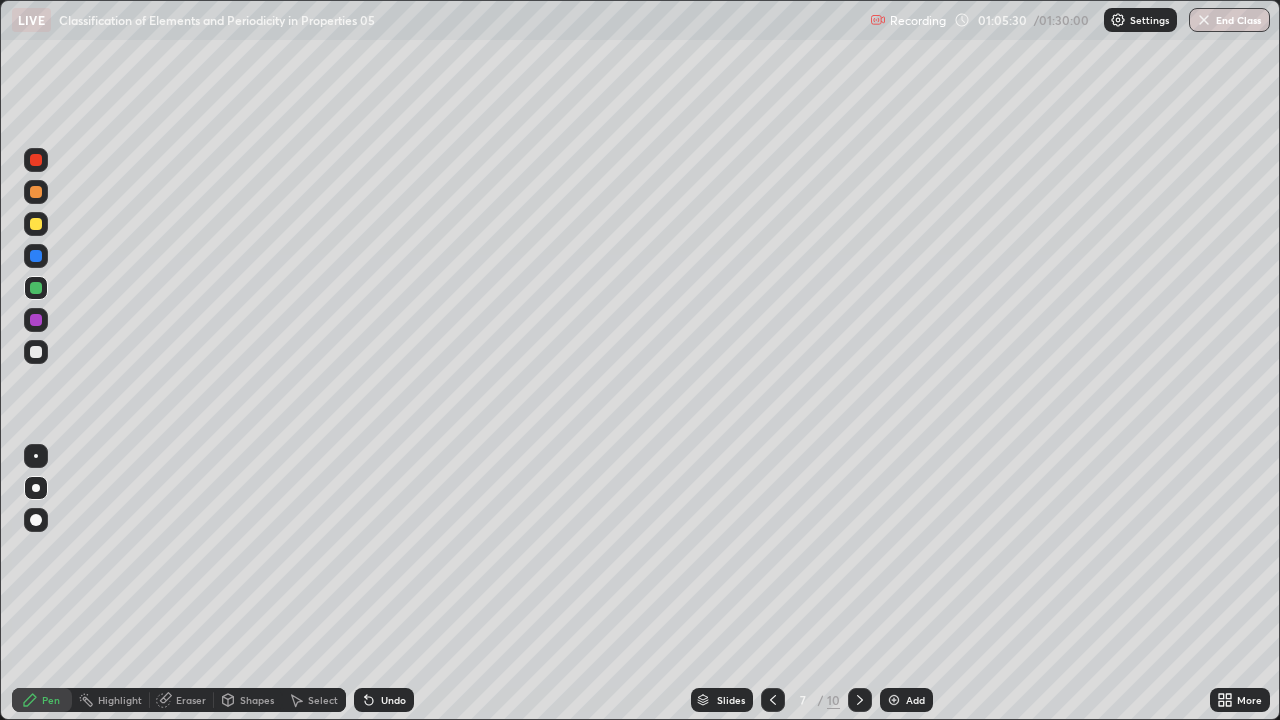 click 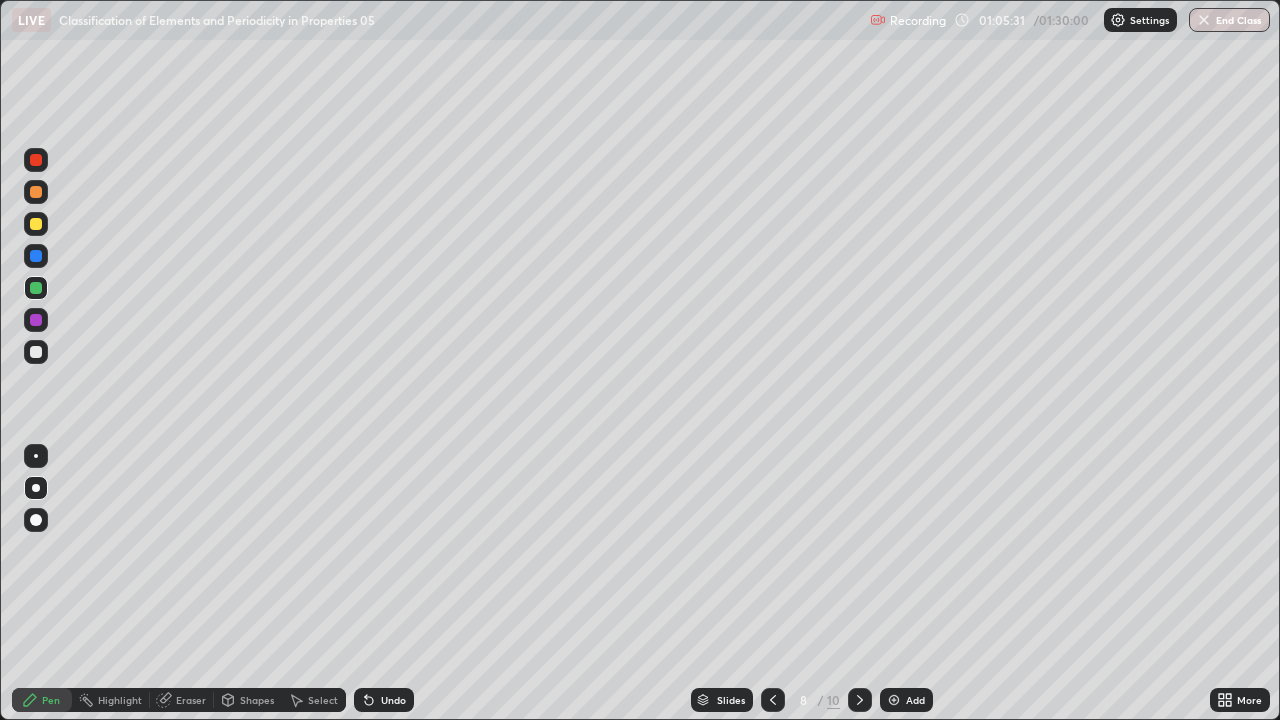 click at bounding box center [860, 700] 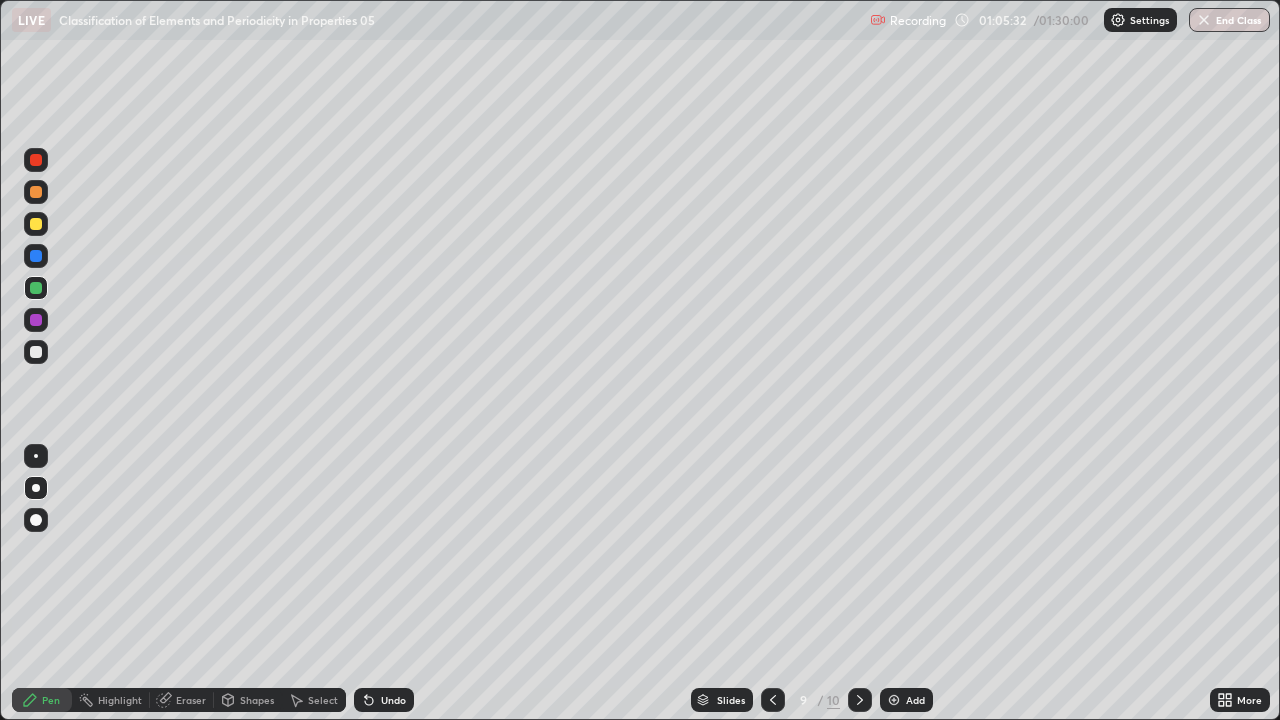 click 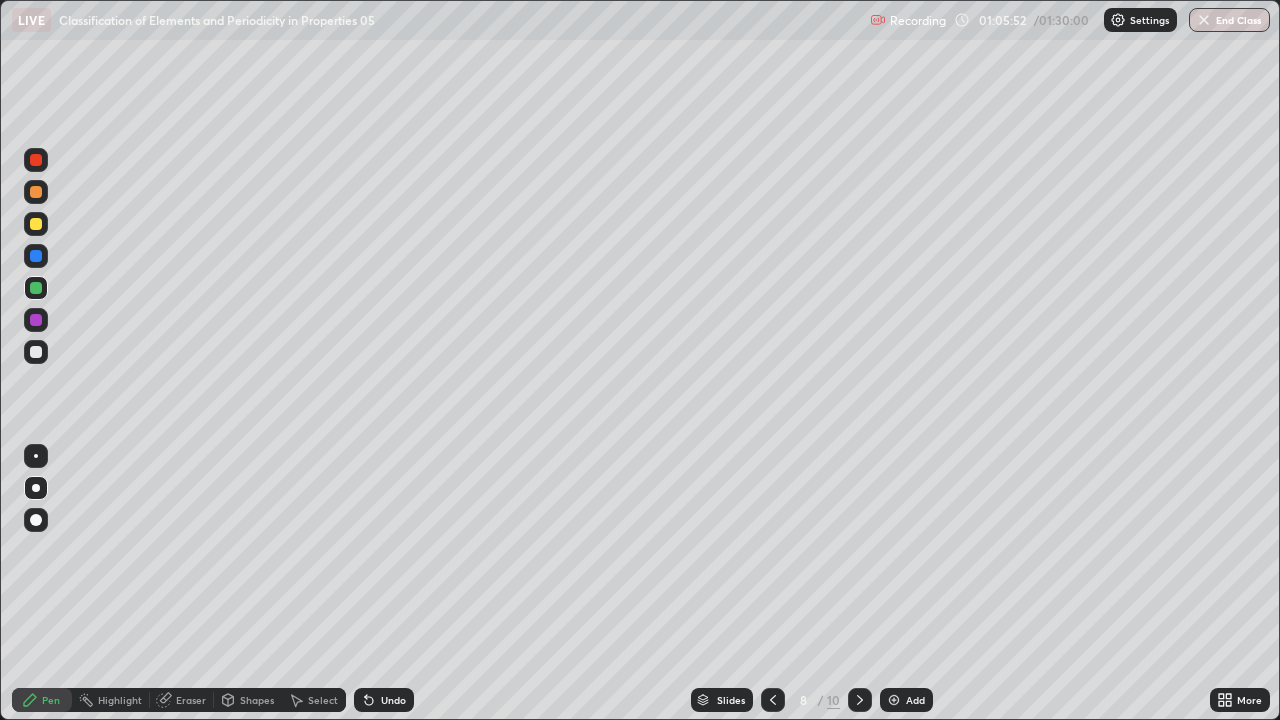 click 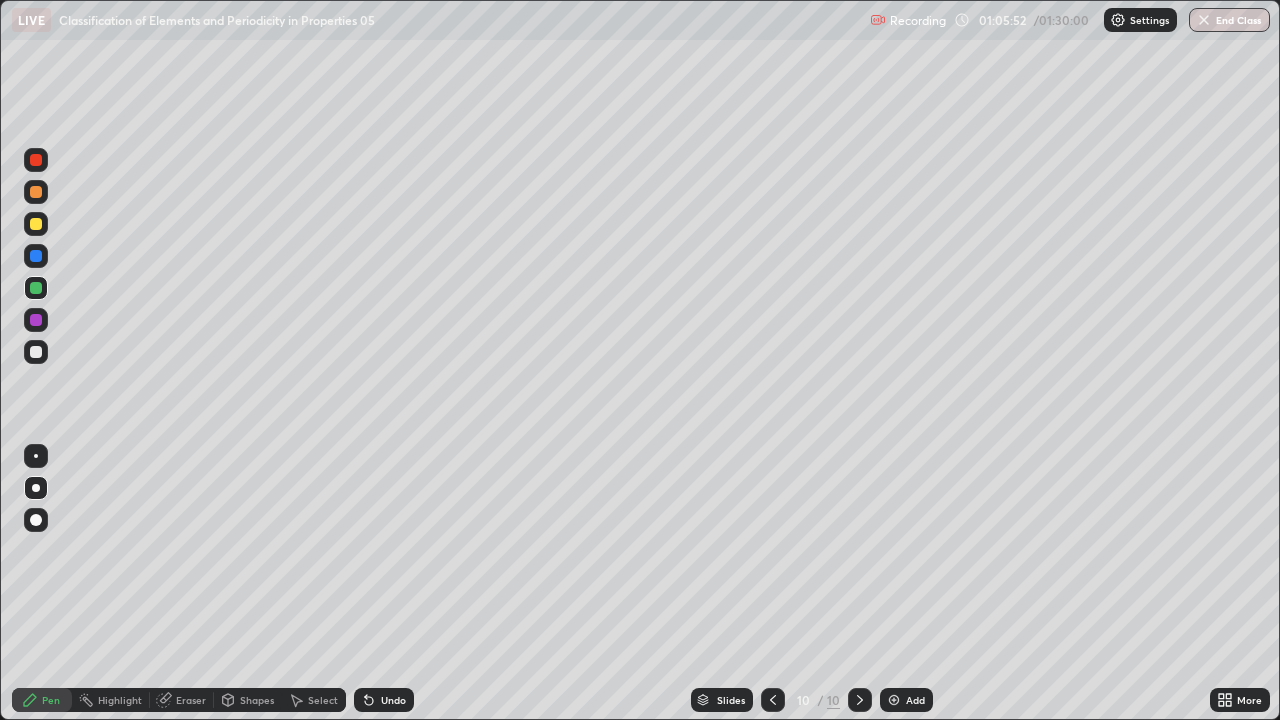 click 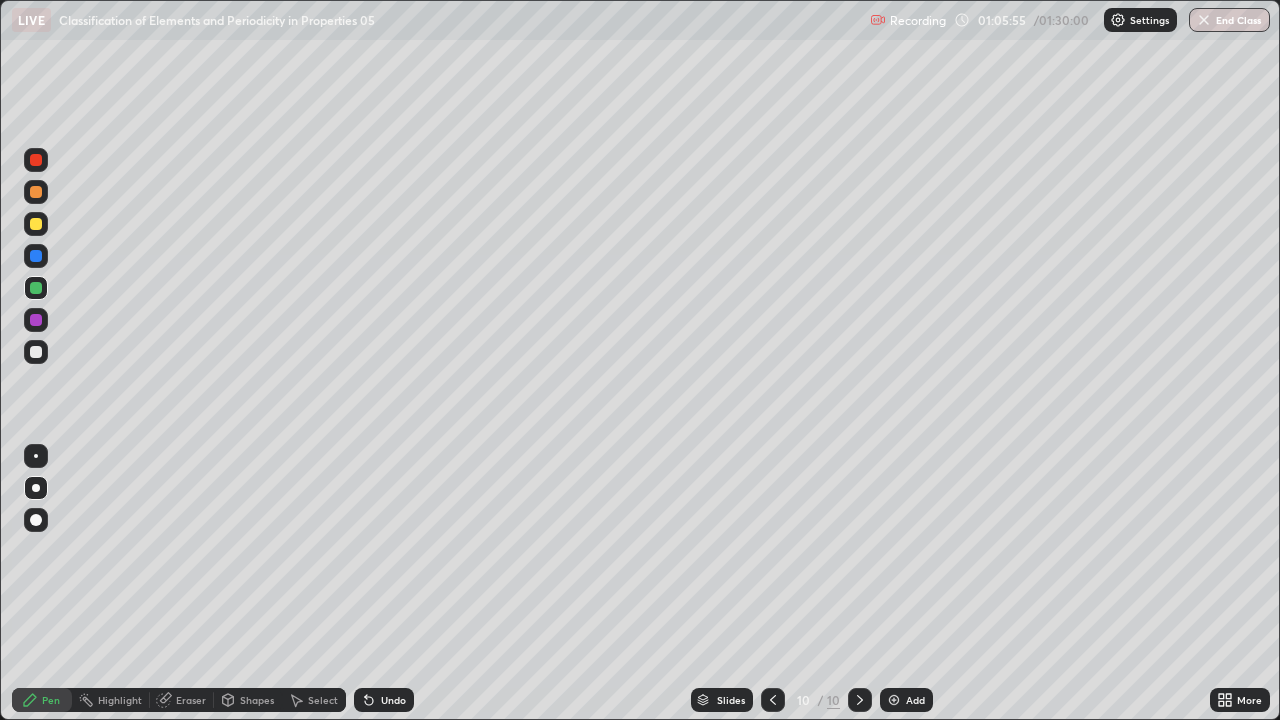 click at bounding box center (36, 352) 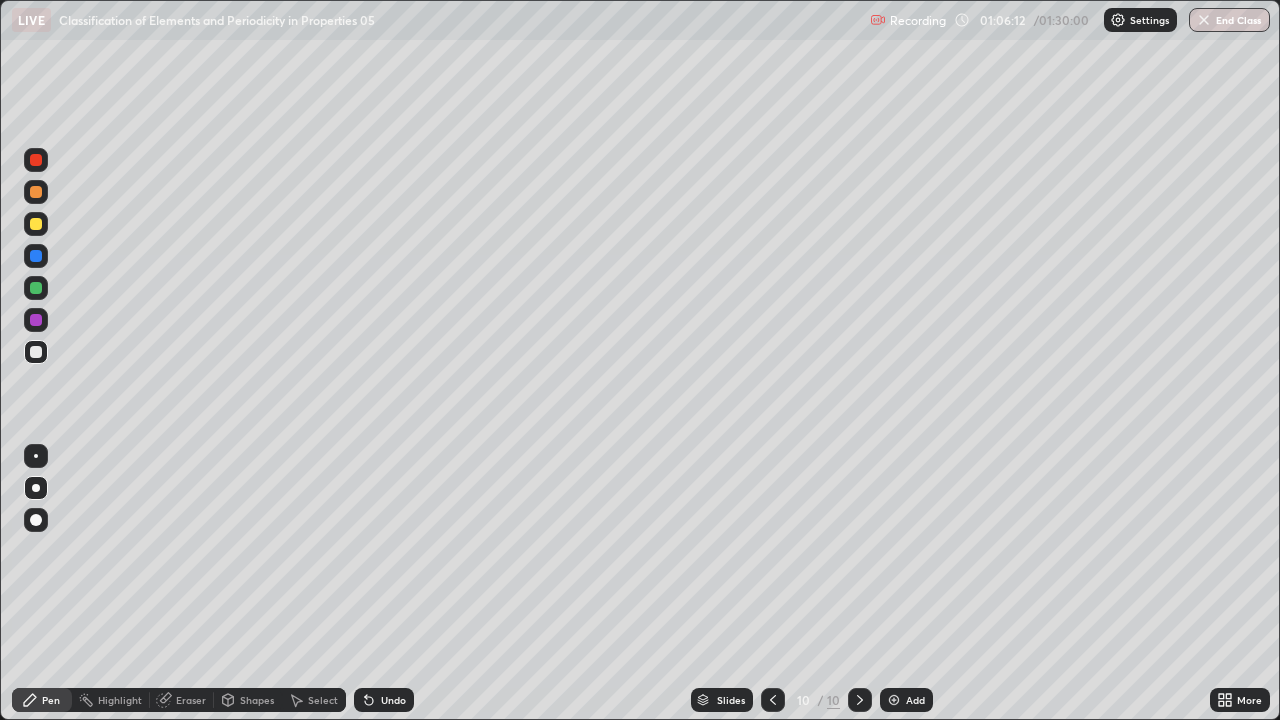 click at bounding box center (36, 224) 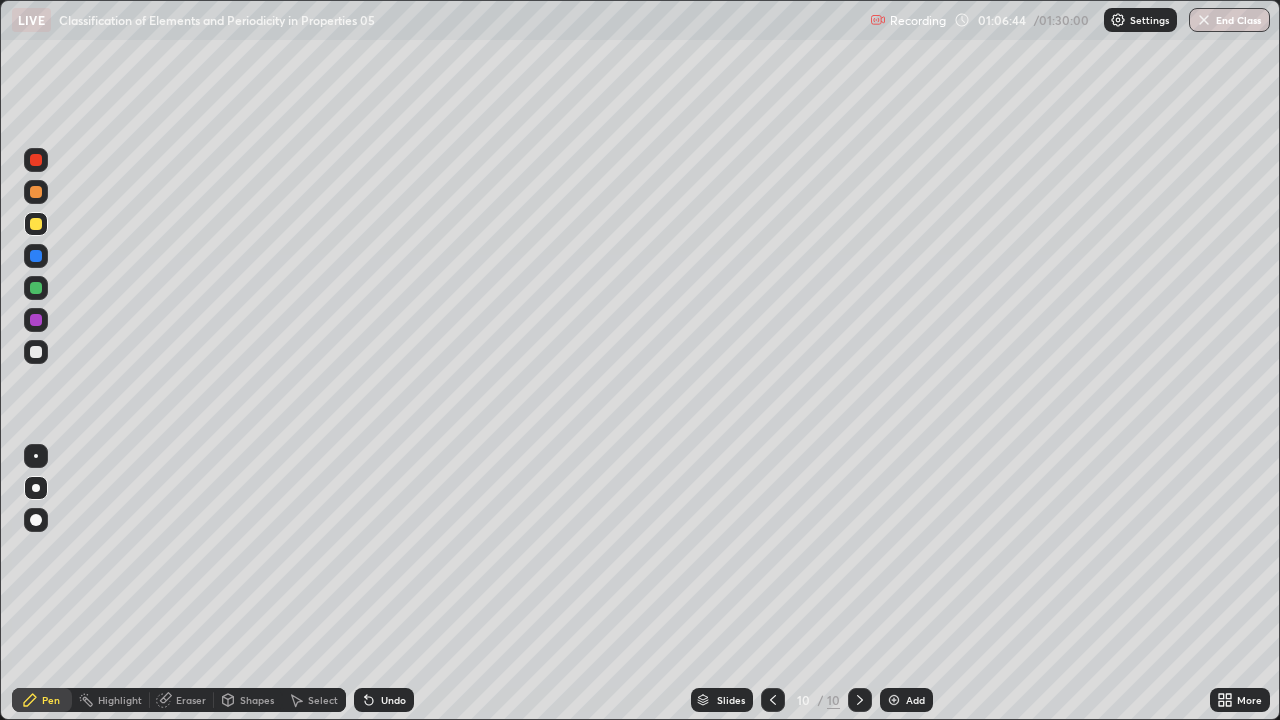 click at bounding box center [36, 352] 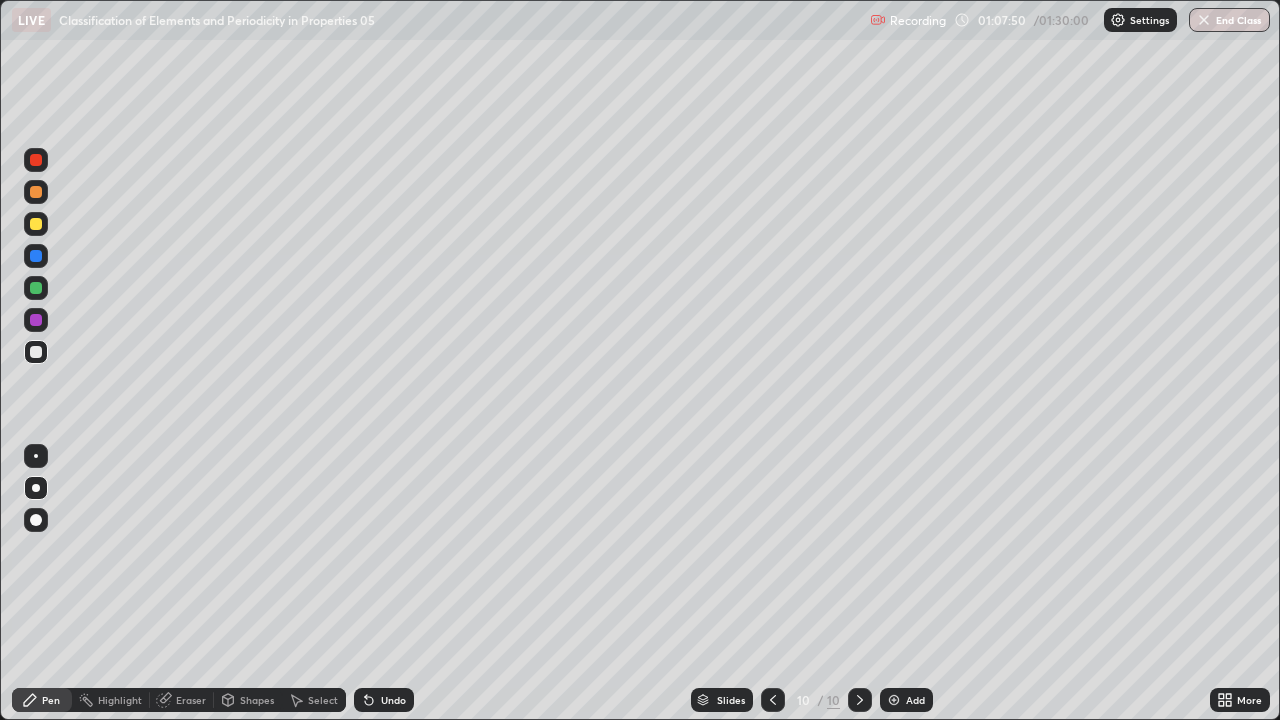 click at bounding box center (36, 352) 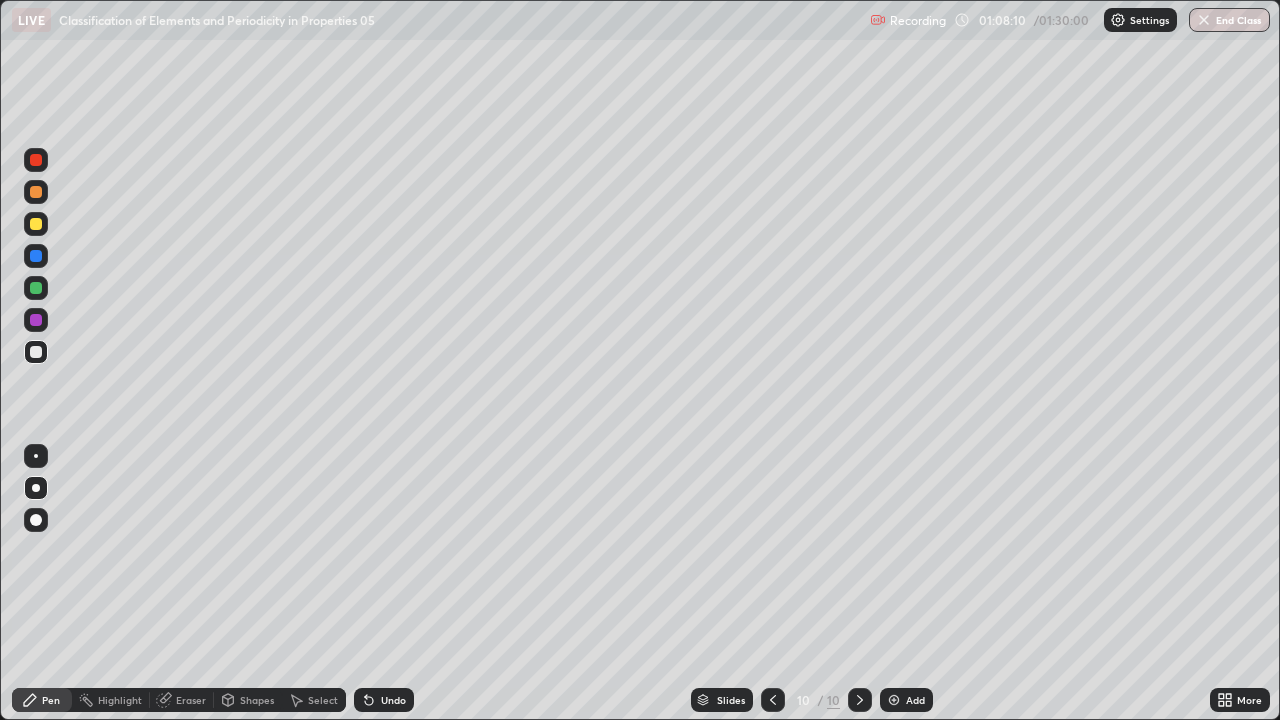 click at bounding box center [36, 224] 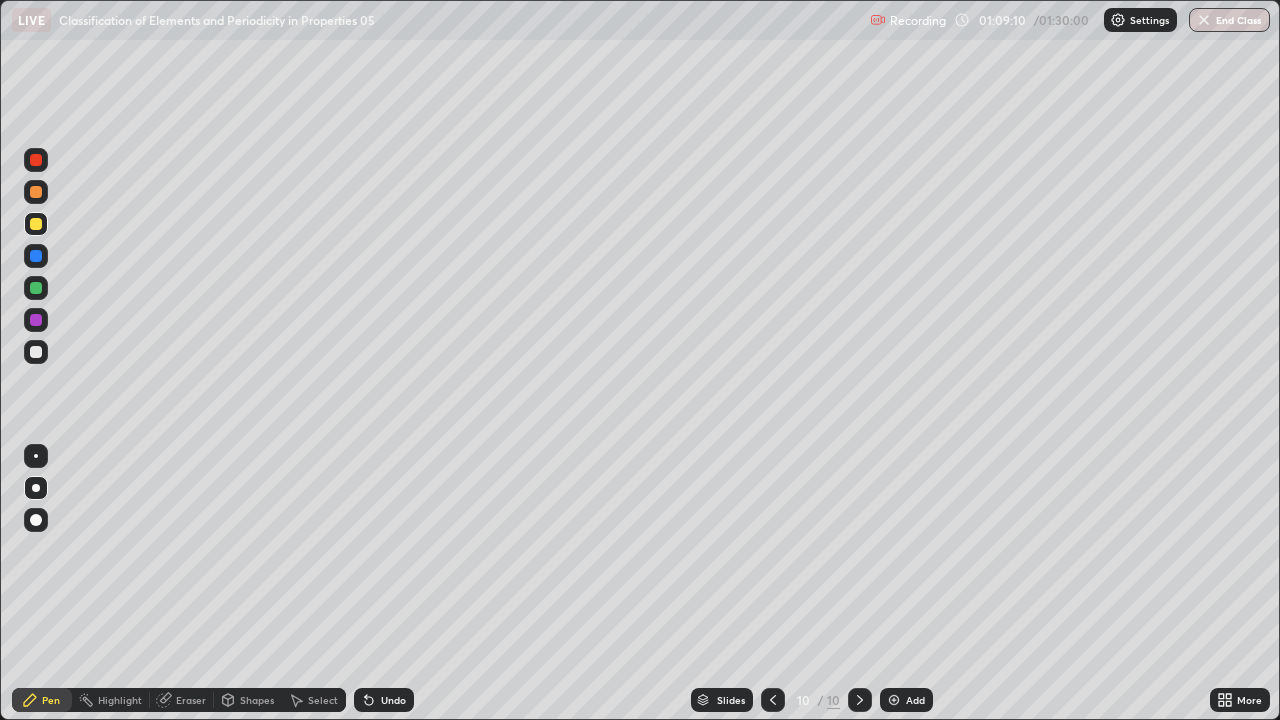click at bounding box center (36, 352) 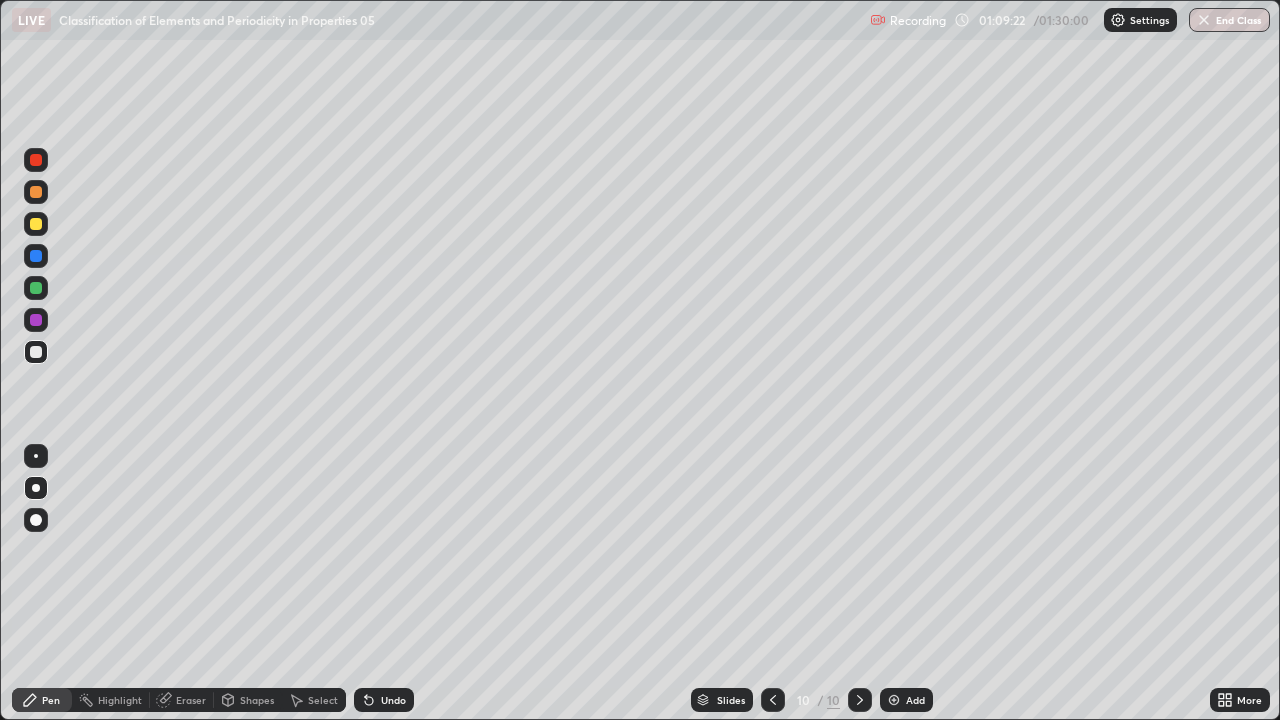 click at bounding box center (36, 192) 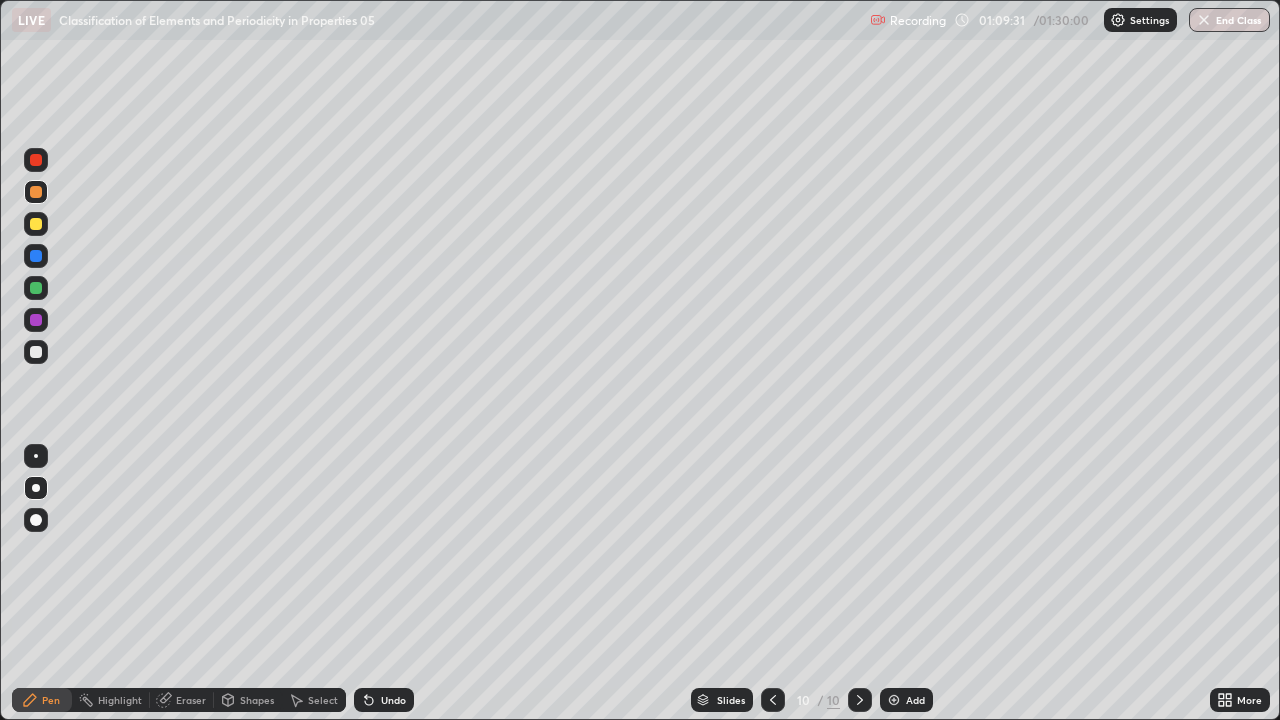 click at bounding box center (36, 288) 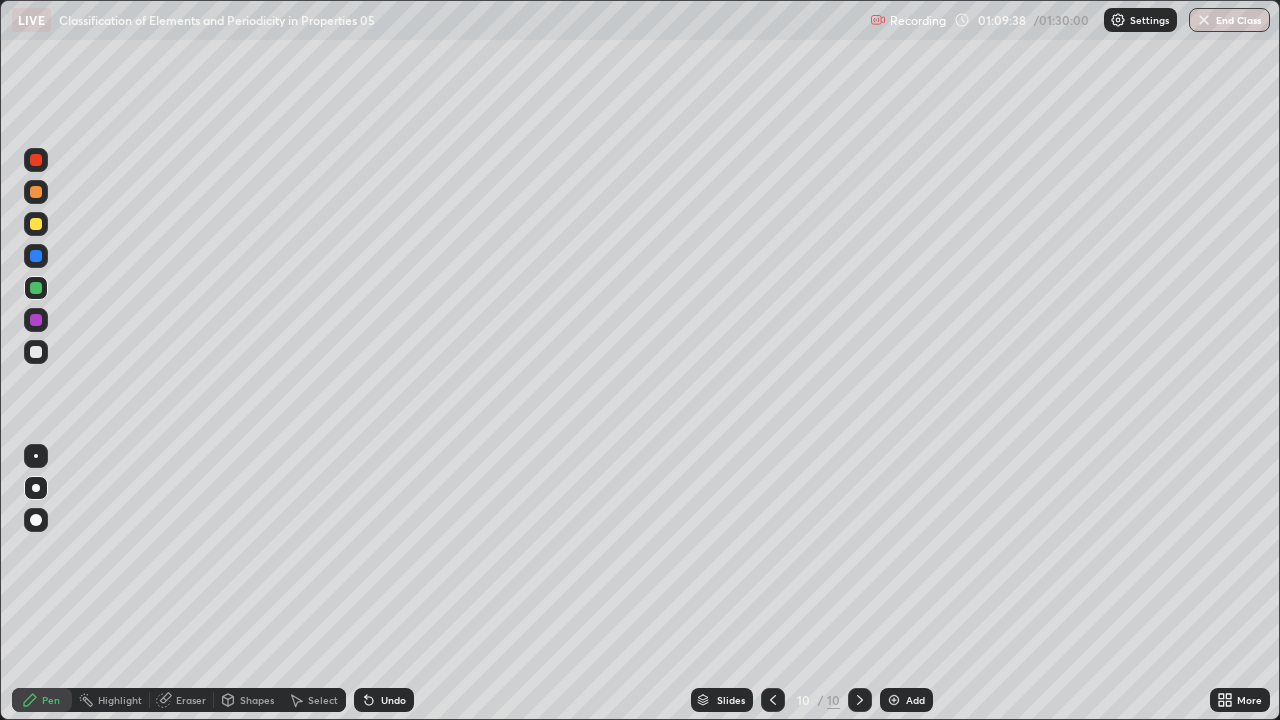 click at bounding box center [36, 320] 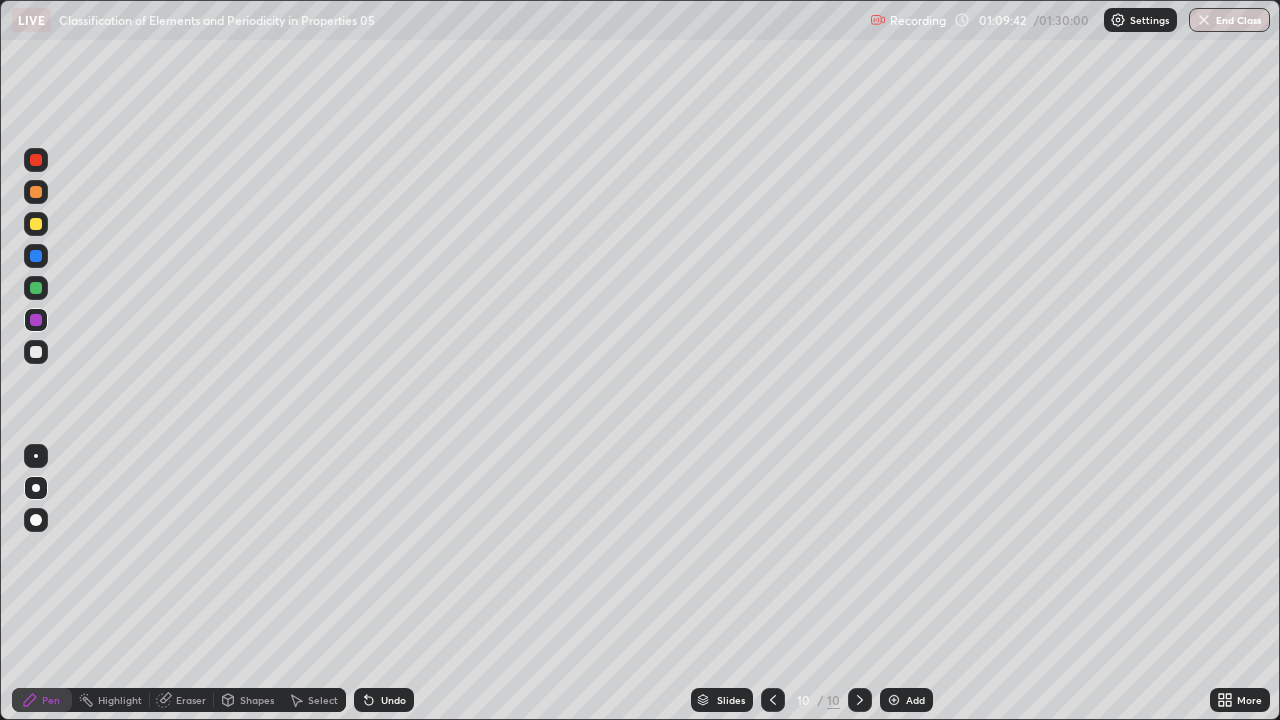 click at bounding box center [36, 224] 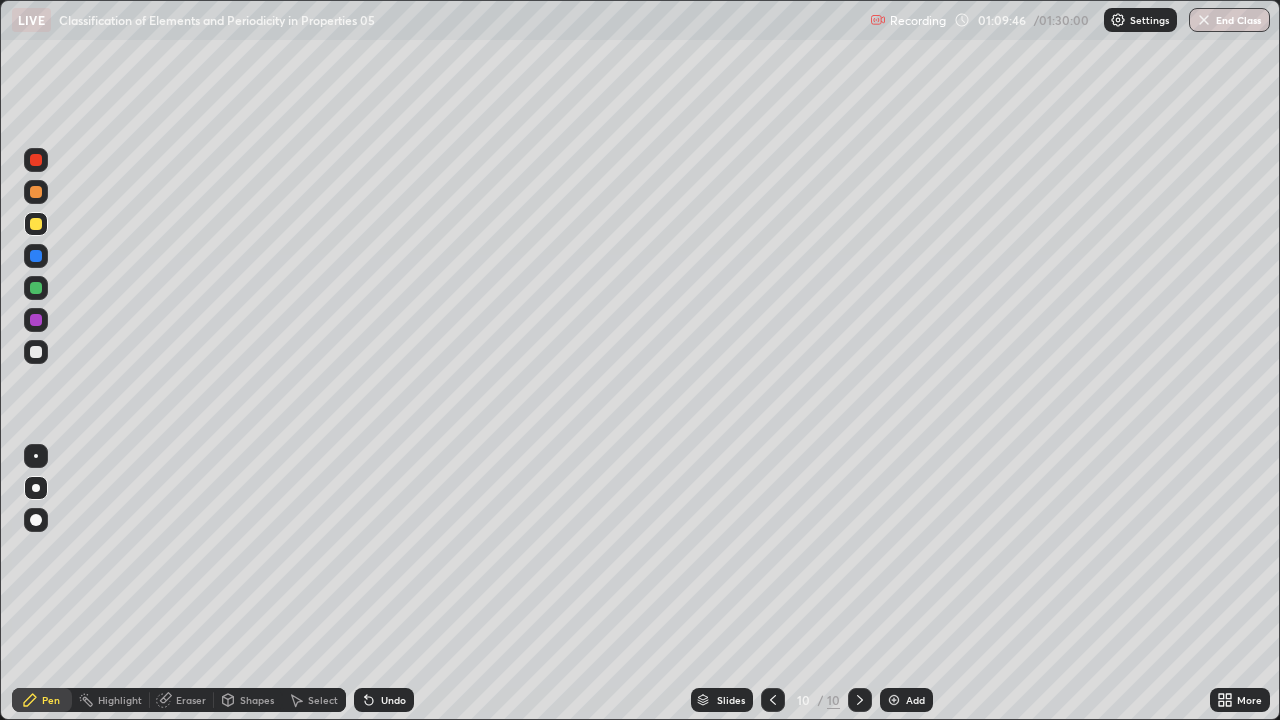 click at bounding box center [36, 352] 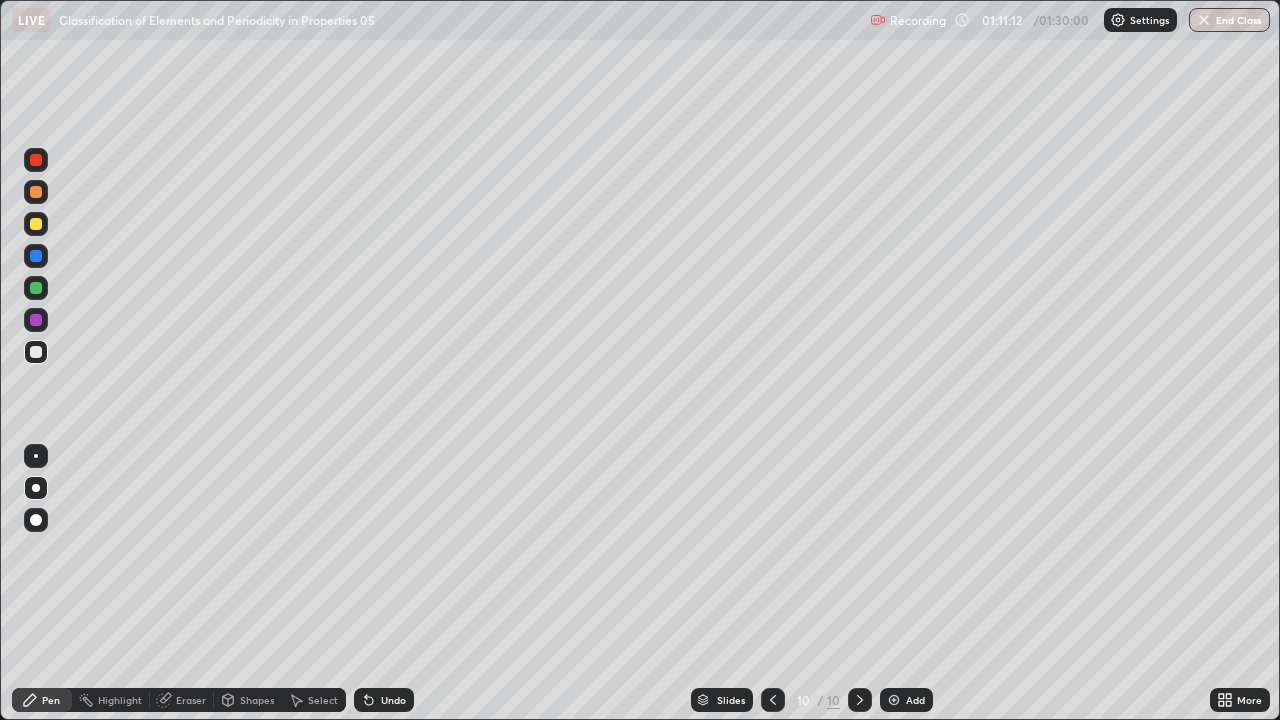 click at bounding box center [36, 224] 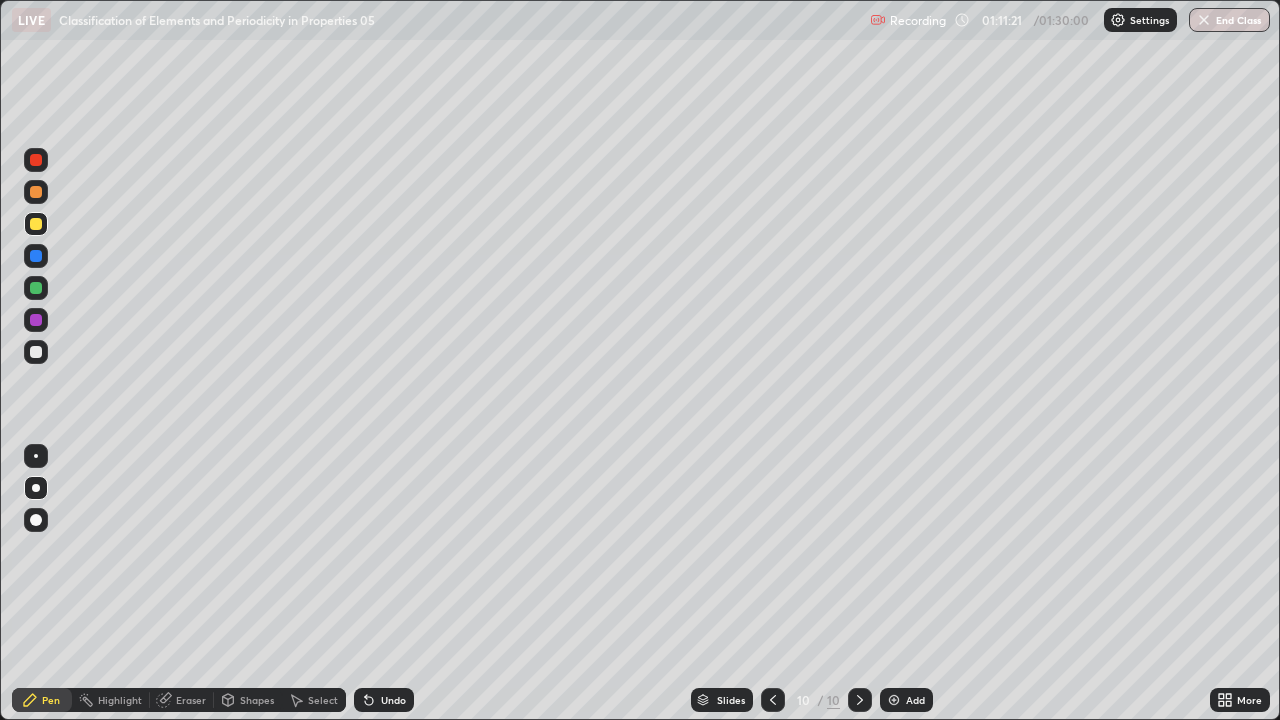 click at bounding box center [36, 352] 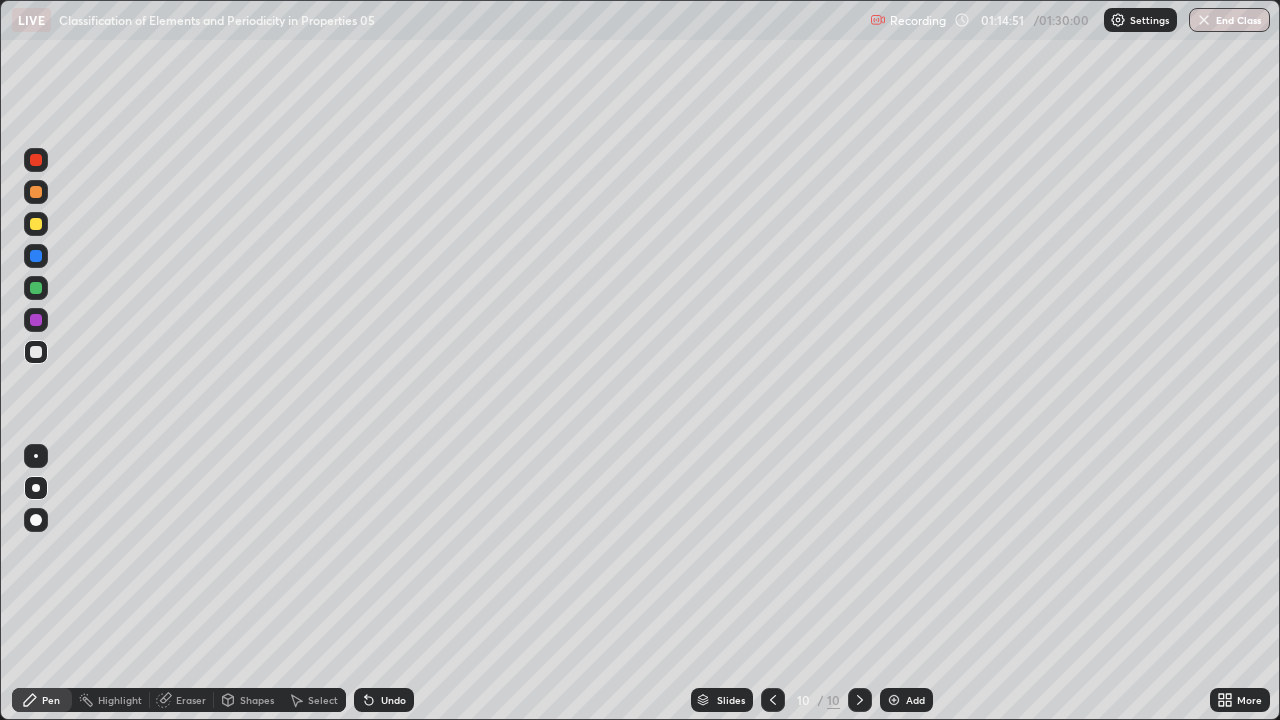 click on "End Class" at bounding box center (1229, 20) 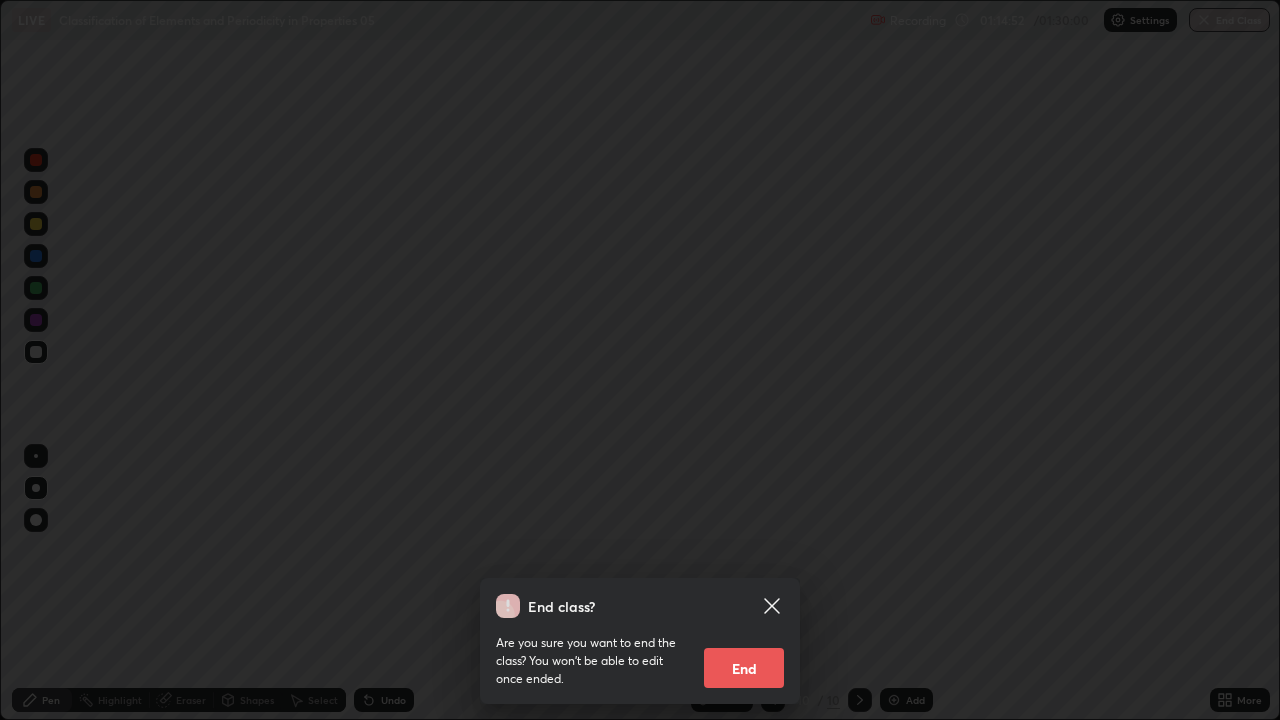 click on "End" at bounding box center (744, 668) 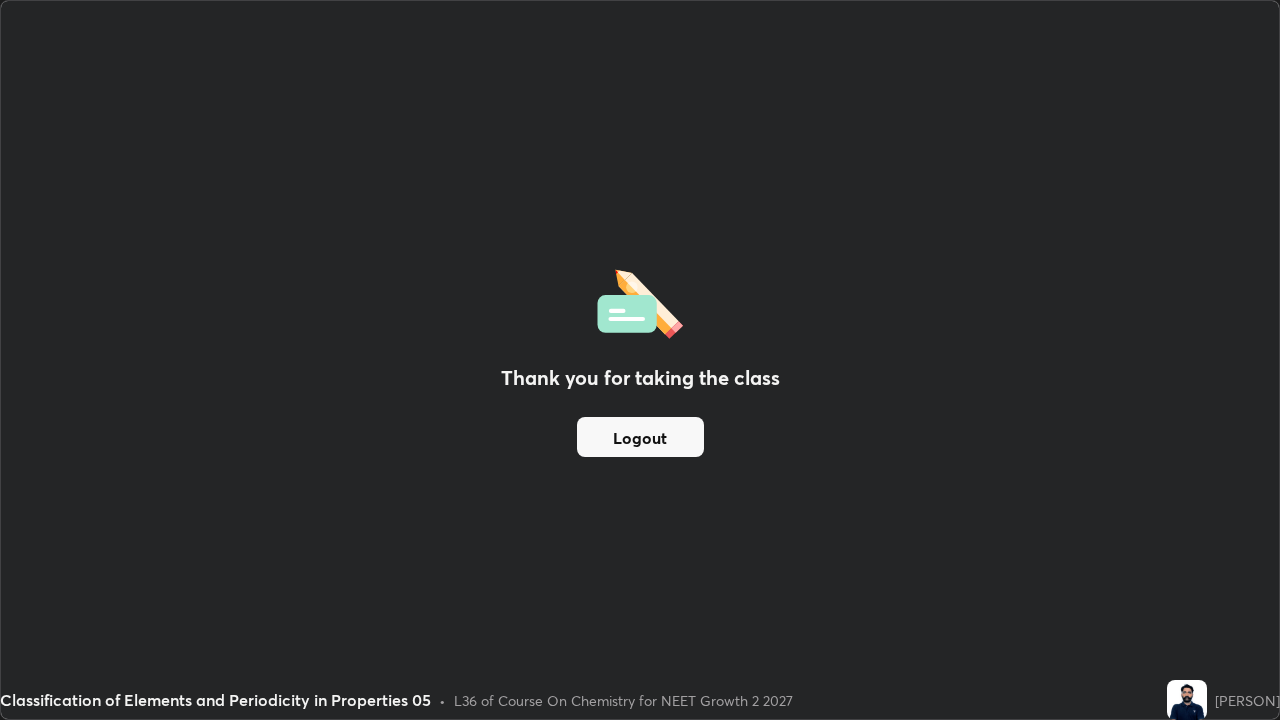 click on "Logout" at bounding box center [640, 437] 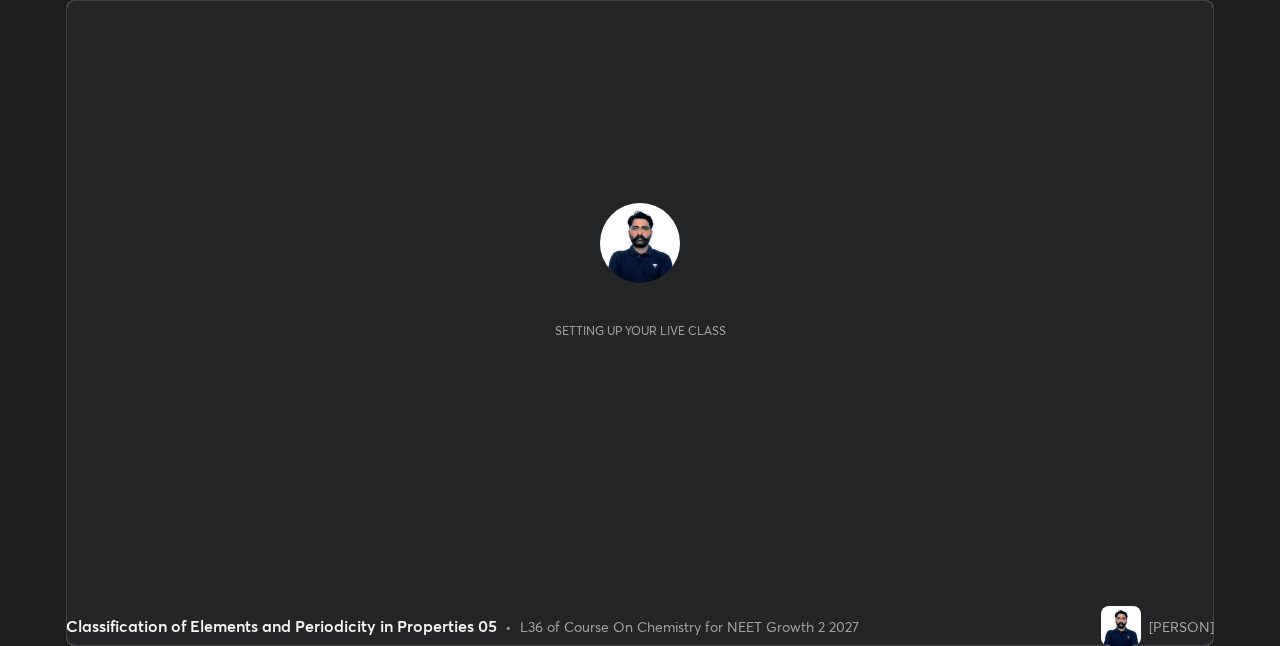 scroll, scrollTop: 0, scrollLeft: 0, axis: both 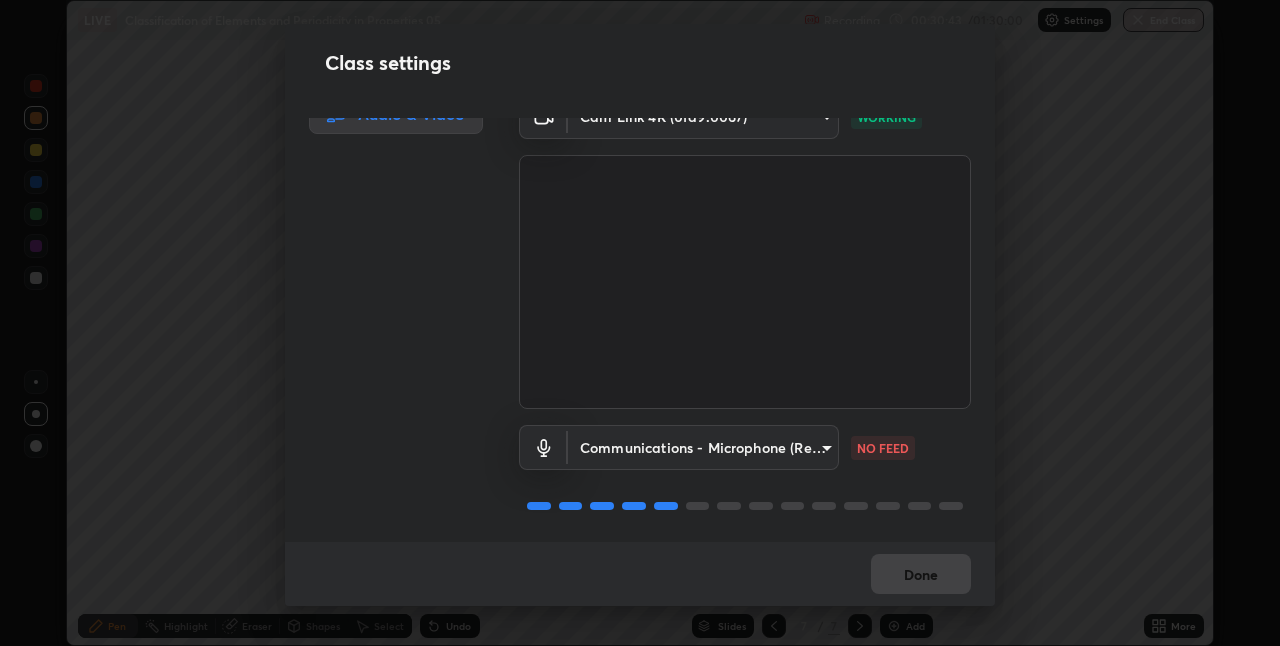 click on "Erase all LIVE Classification of Elements and Periodicity in Properties 05 Recording 00:30:43 /  01:30:00 Settings End Class Setting up your live class Classification of Elements and Periodicity in Properties 05 • L36 of Course On Chemistry for NEET Growth 2 2027 [PERSON] Pen Highlight Eraser Shapes Select Undo Slides 7 / 7 Add More No doubts shared Encourage your learners to ask a doubt for better clarity Report an issue Reason for reporting Buffering Chat not working Audio - Video sync issue Educator video quality low ​ Attach an image Report Class settings Audio ​ Cam Link 4K (0fd9:0067) 867a7066ee9414f8800d9839686e8abb743b0a1d7bafaa0ad74e86a357021f15 WORKING Communications - Microphone (Realtek High Definition Audio) communications NO FEED Done" at bounding box center [640, 323] 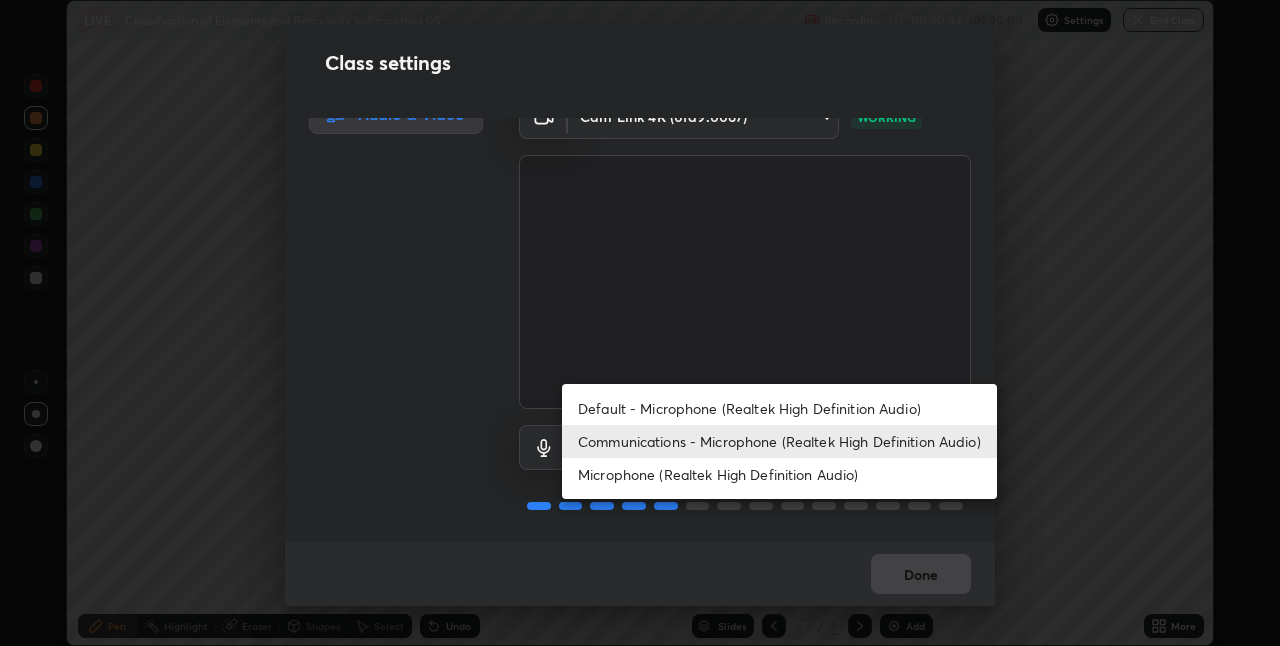 click on "Default - Microphone (Realtek High Definition Audio)" at bounding box center [779, 408] 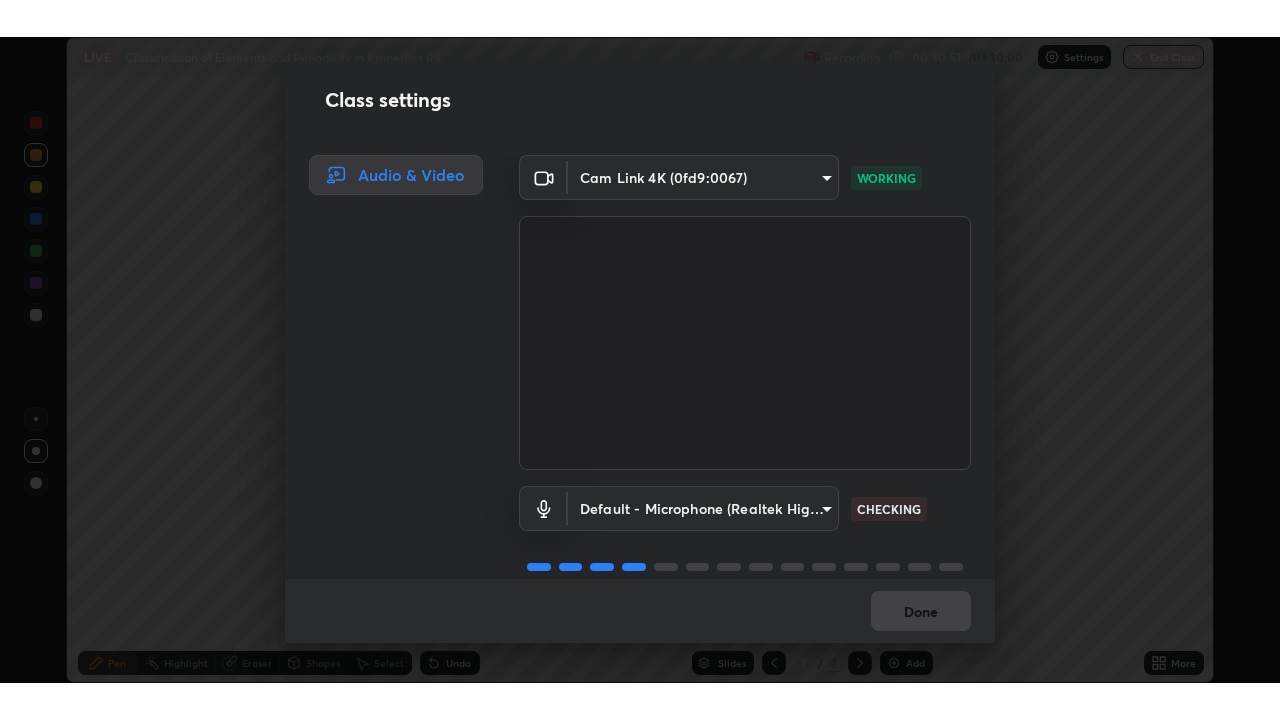 scroll, scrollTop: 30, scrollLeft: 0, axis: vertical 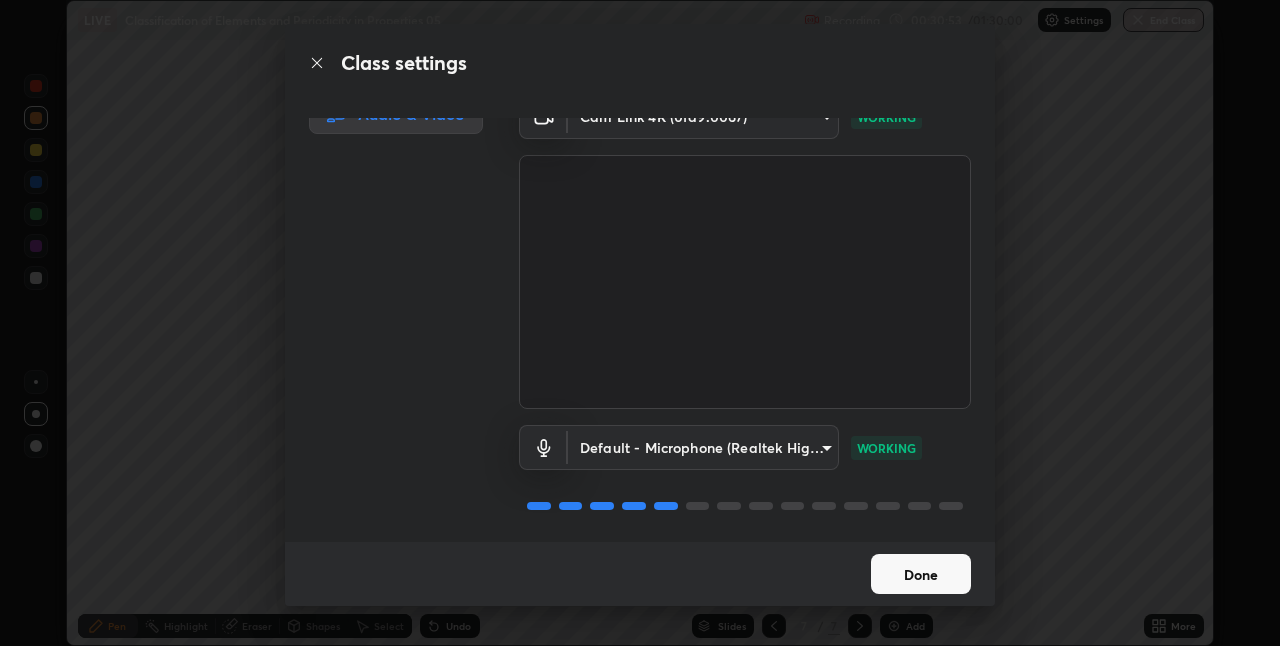 click on "Done" at bounding box center [921, 574] 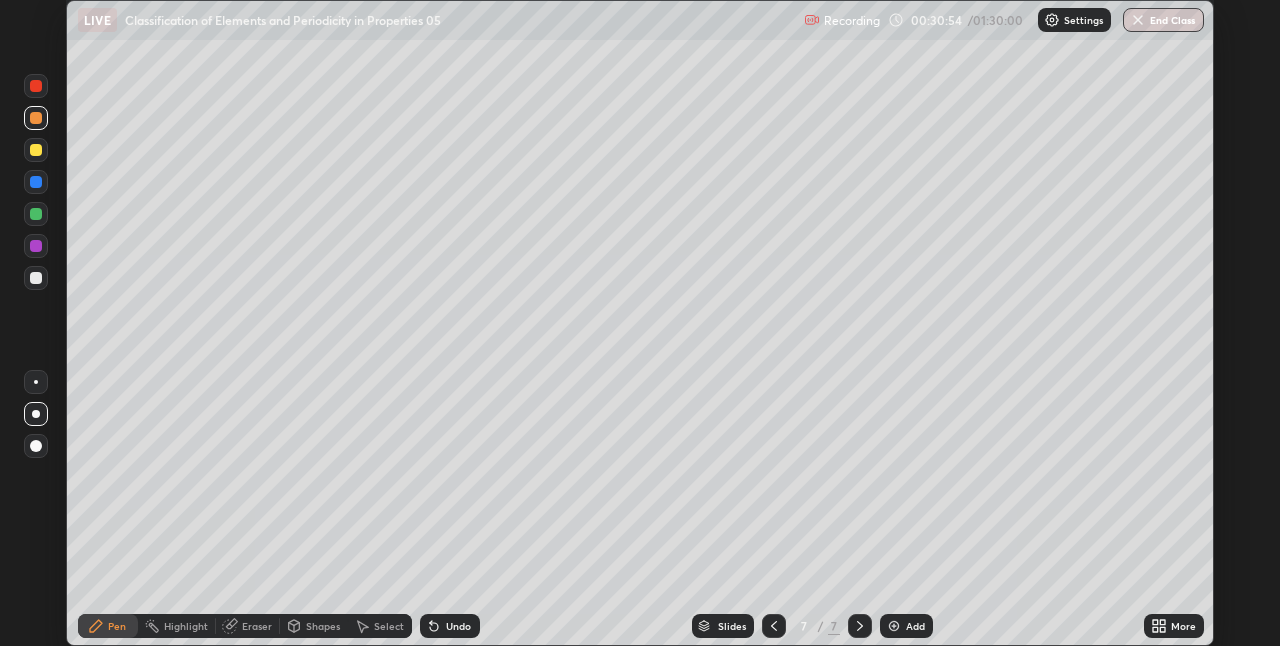 click 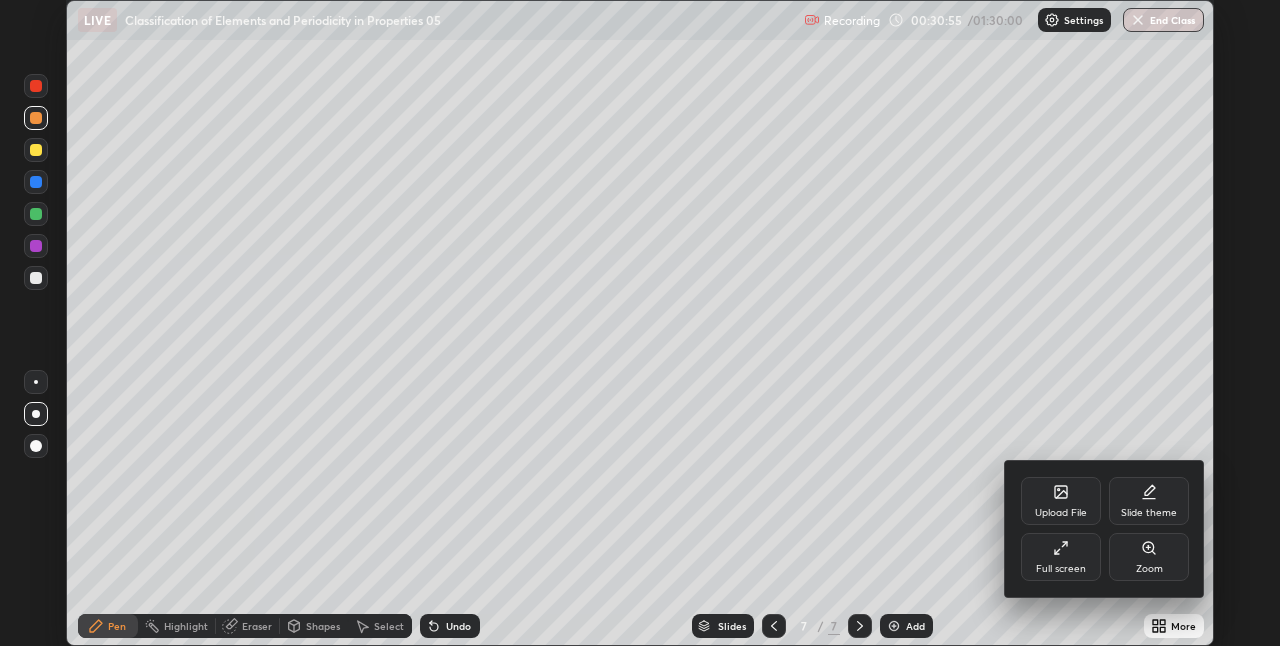 click 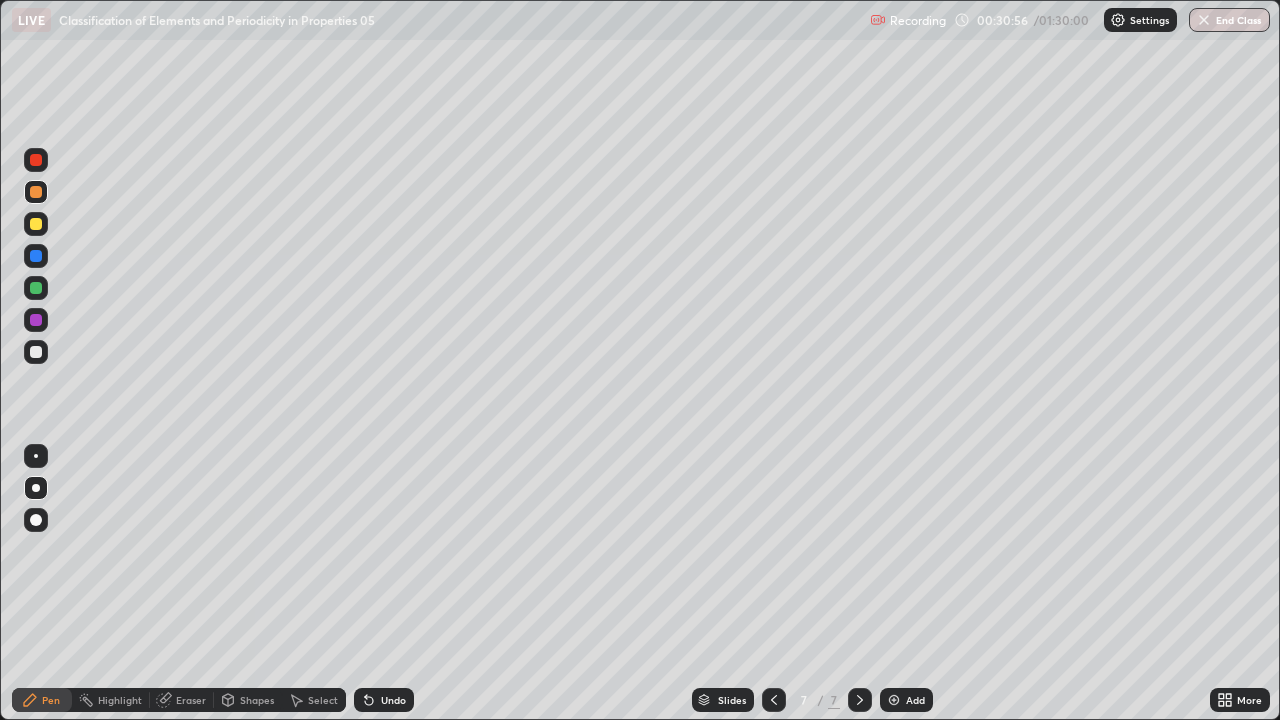 scroll, scrollTop: 99280, scrollLeft: 98720, axis: both 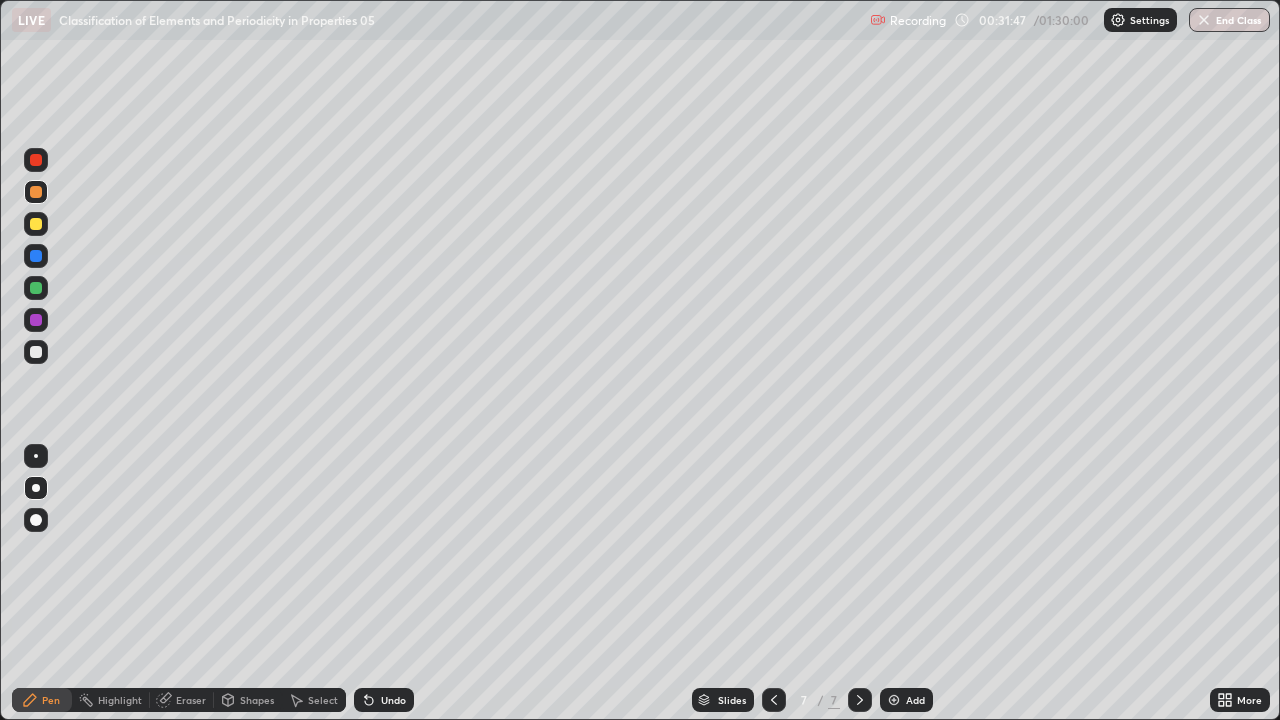click at bounding box center [36, 352] 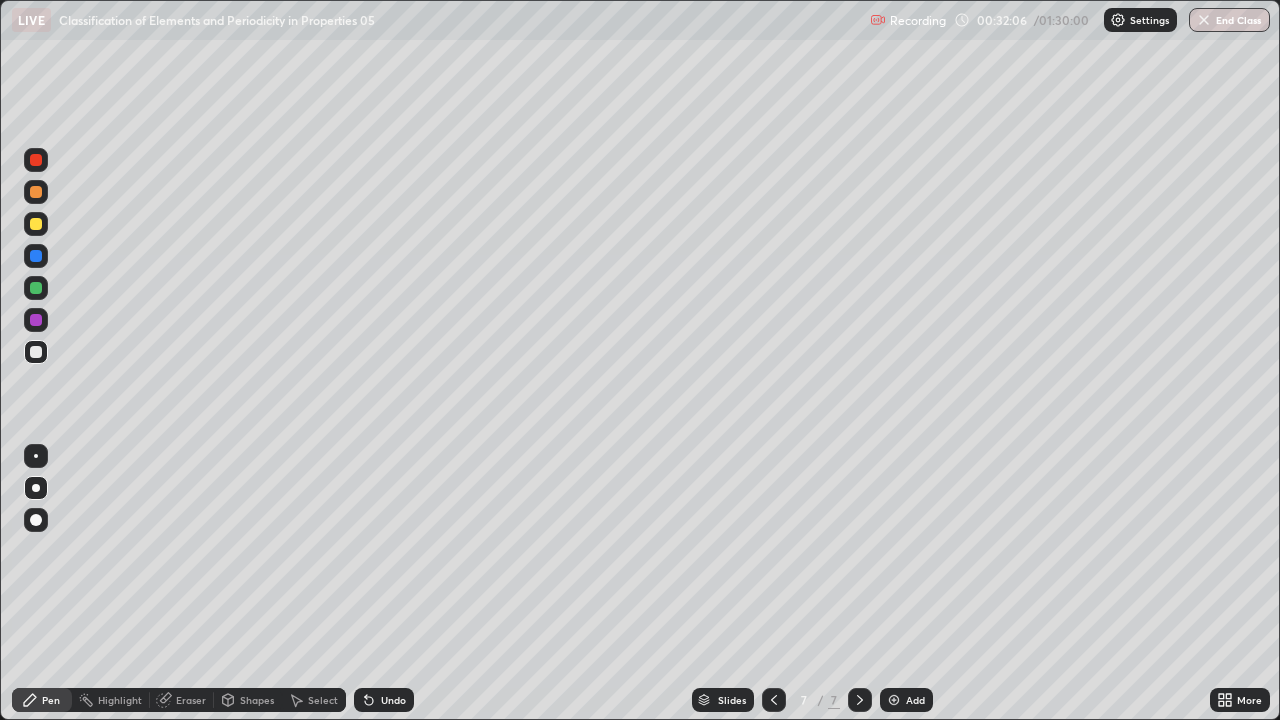 click at bounding box center [36, 224] 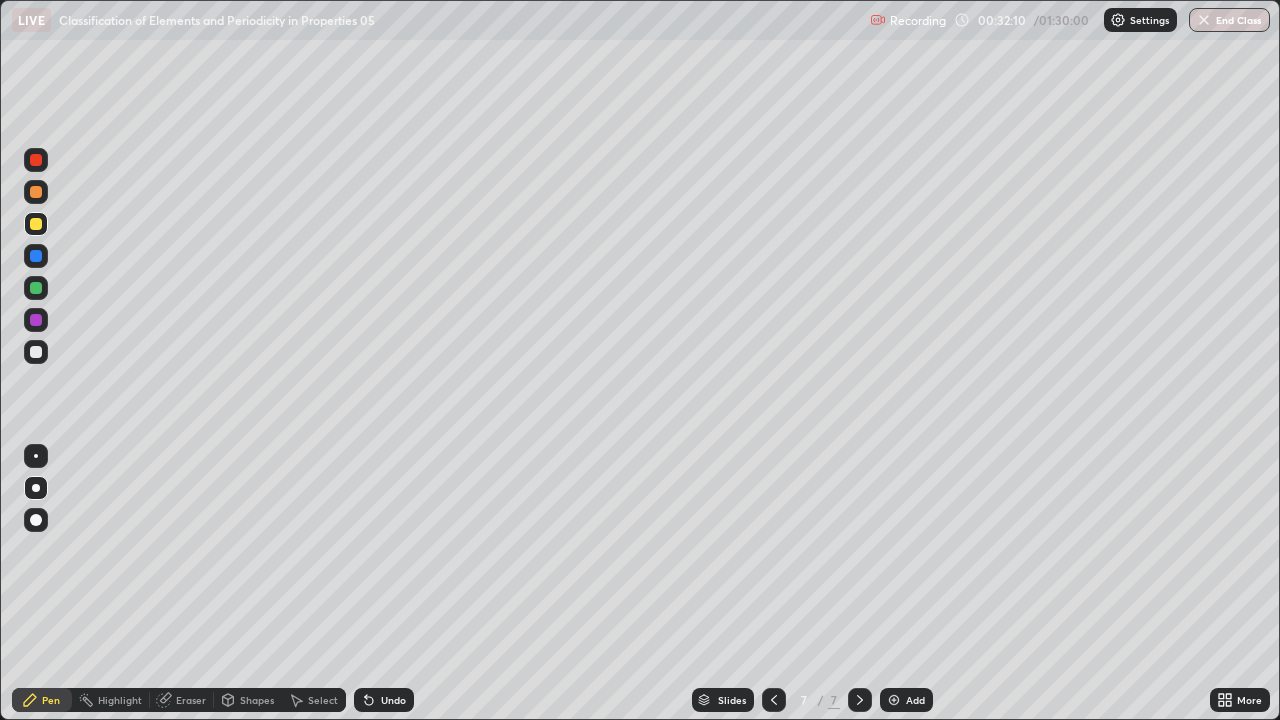 click on "Undo" at bounding box center [393, 700] 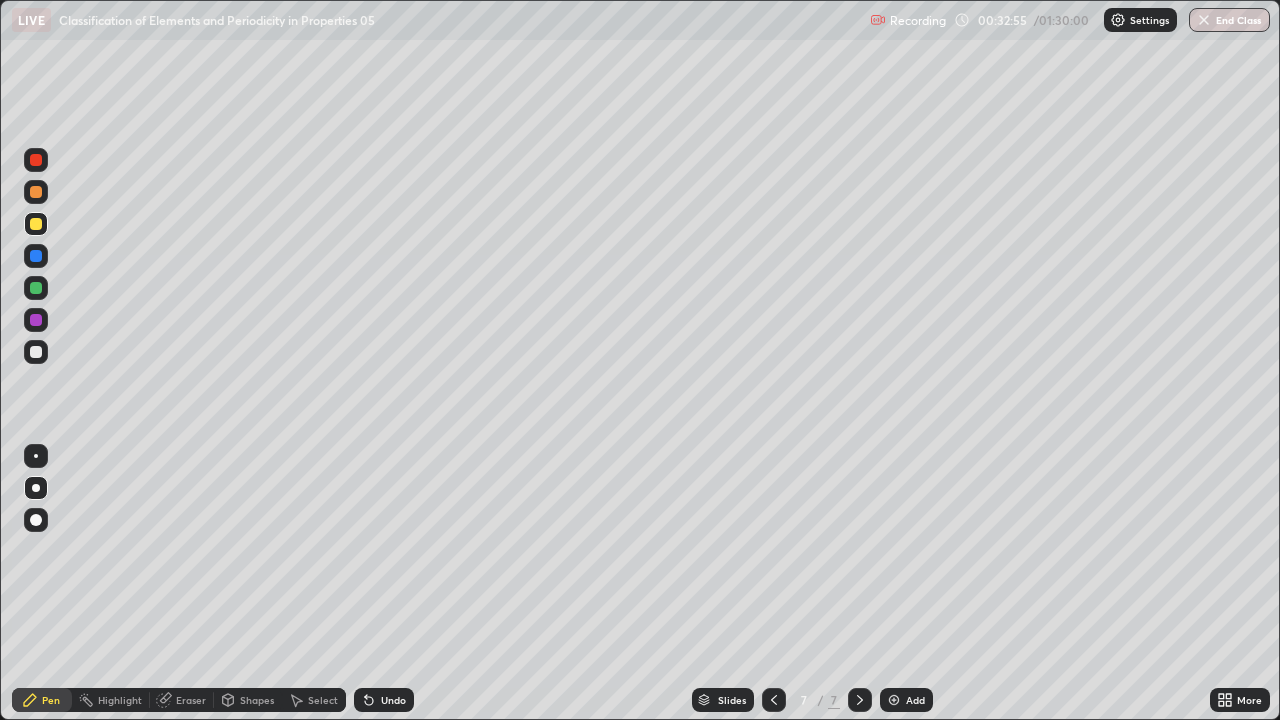 click on "Select" at bounding box center [323, 700] 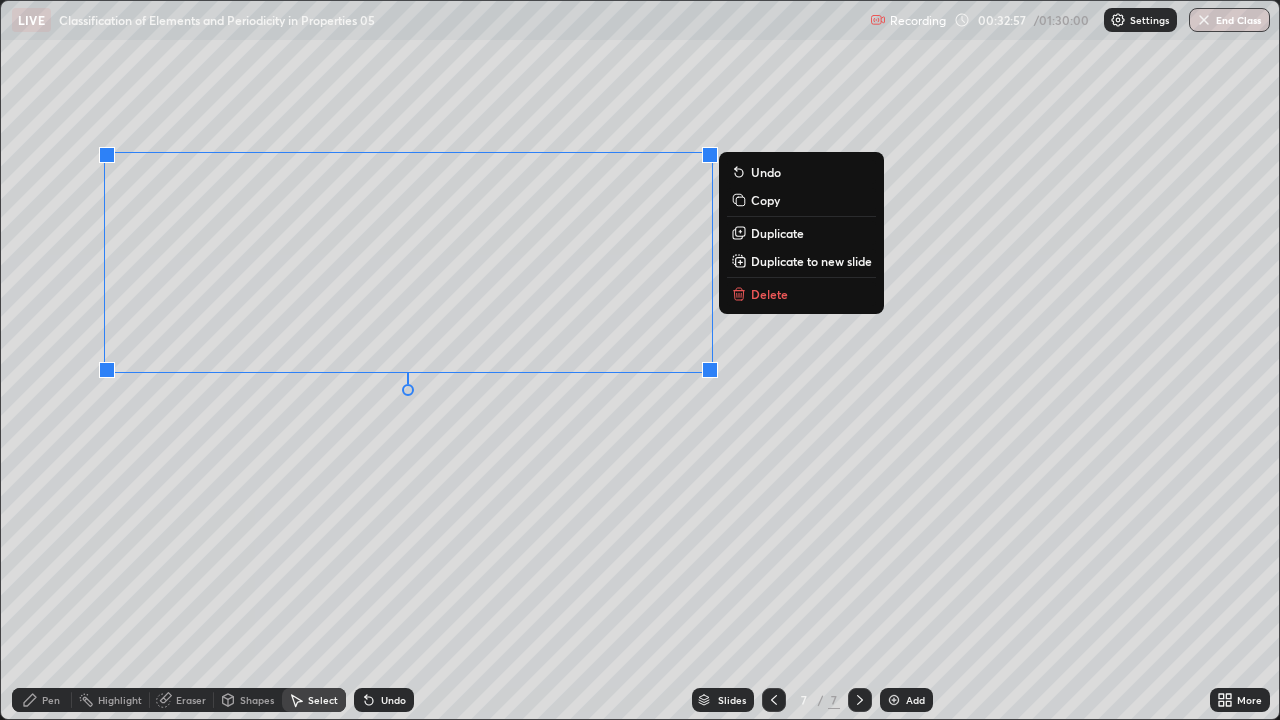 click 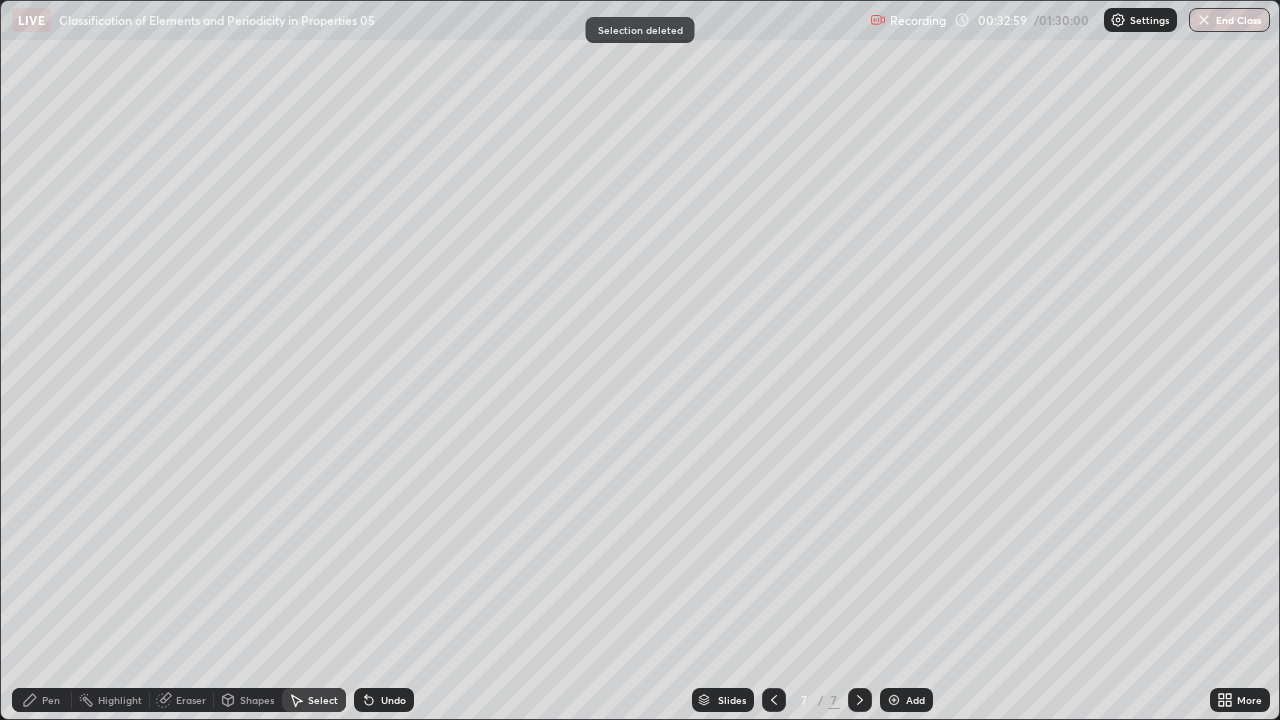 click on "Eraser" at bounding box center (191, 700) 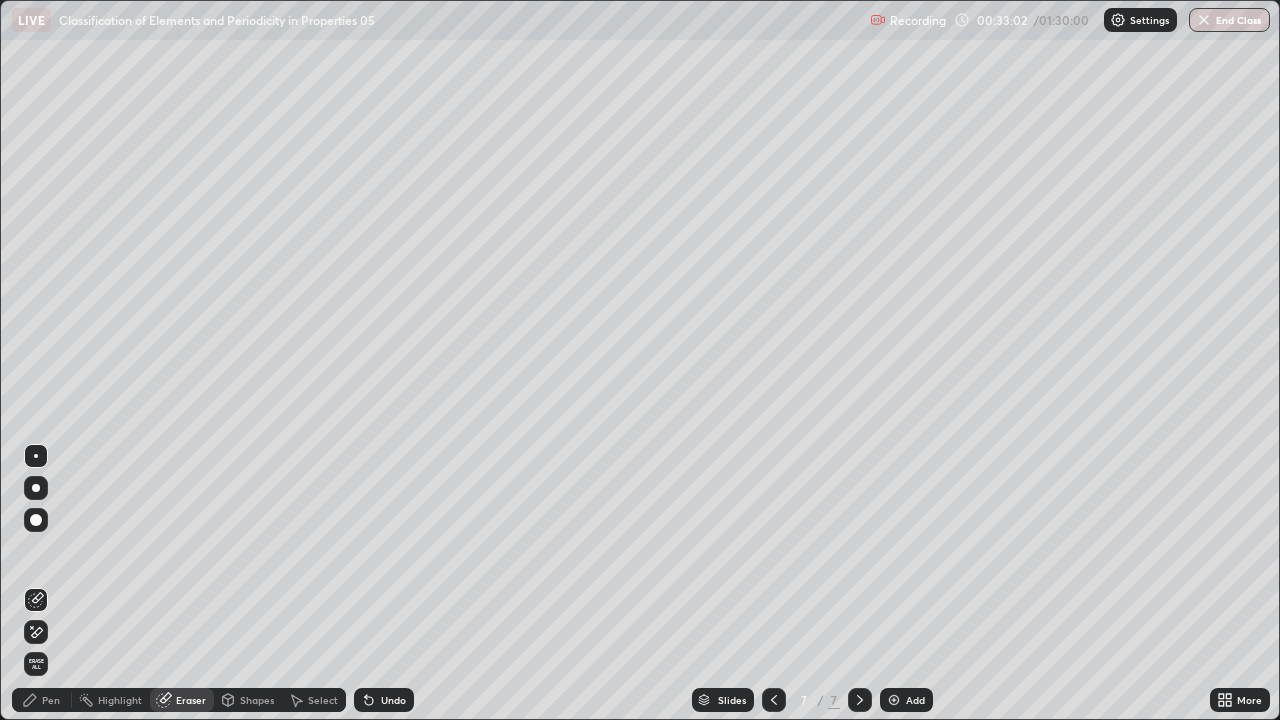 click on "Pen" at bounding box center (42, 700) 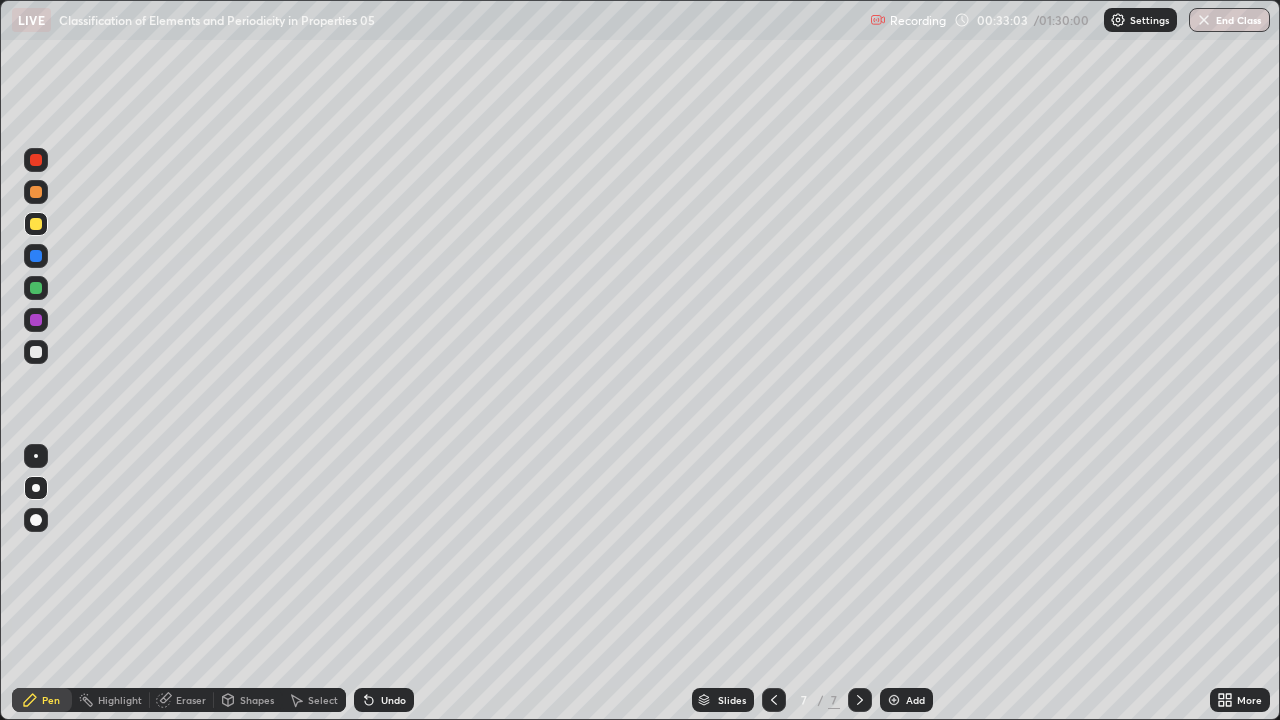 click at bounding box center [36, 352] 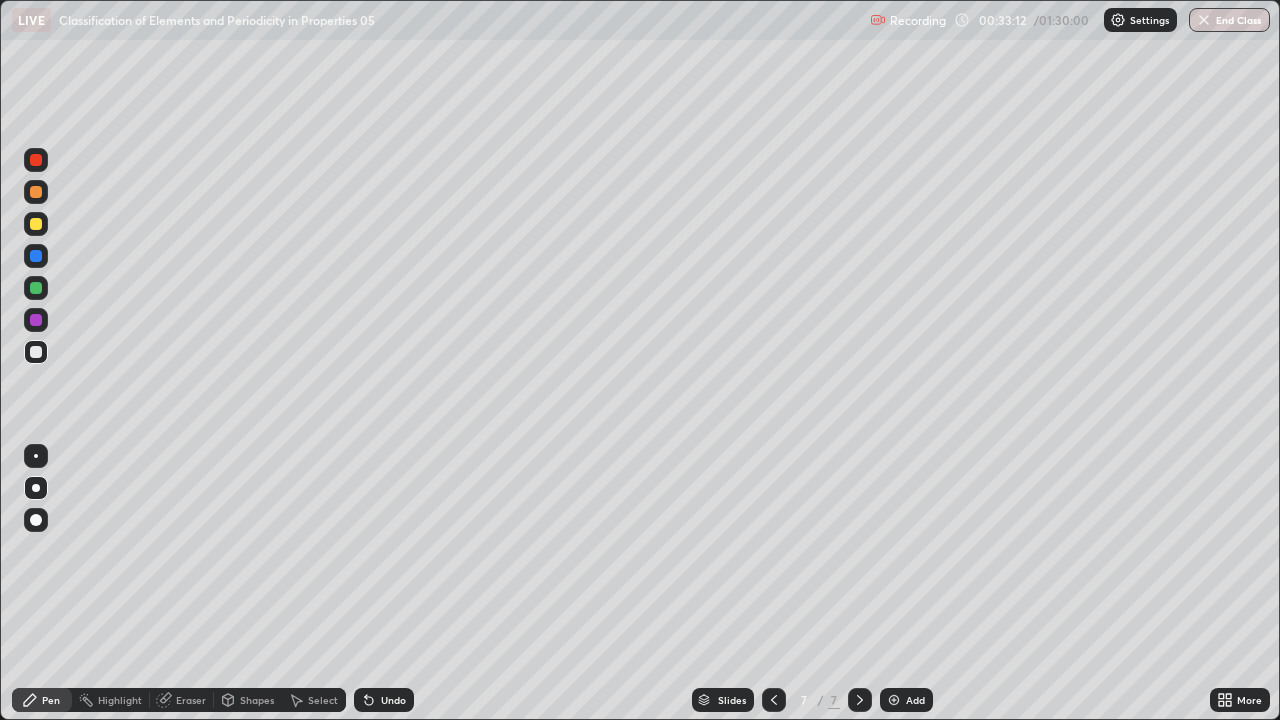 click on "Shapes" at bounding box center (248, 700) 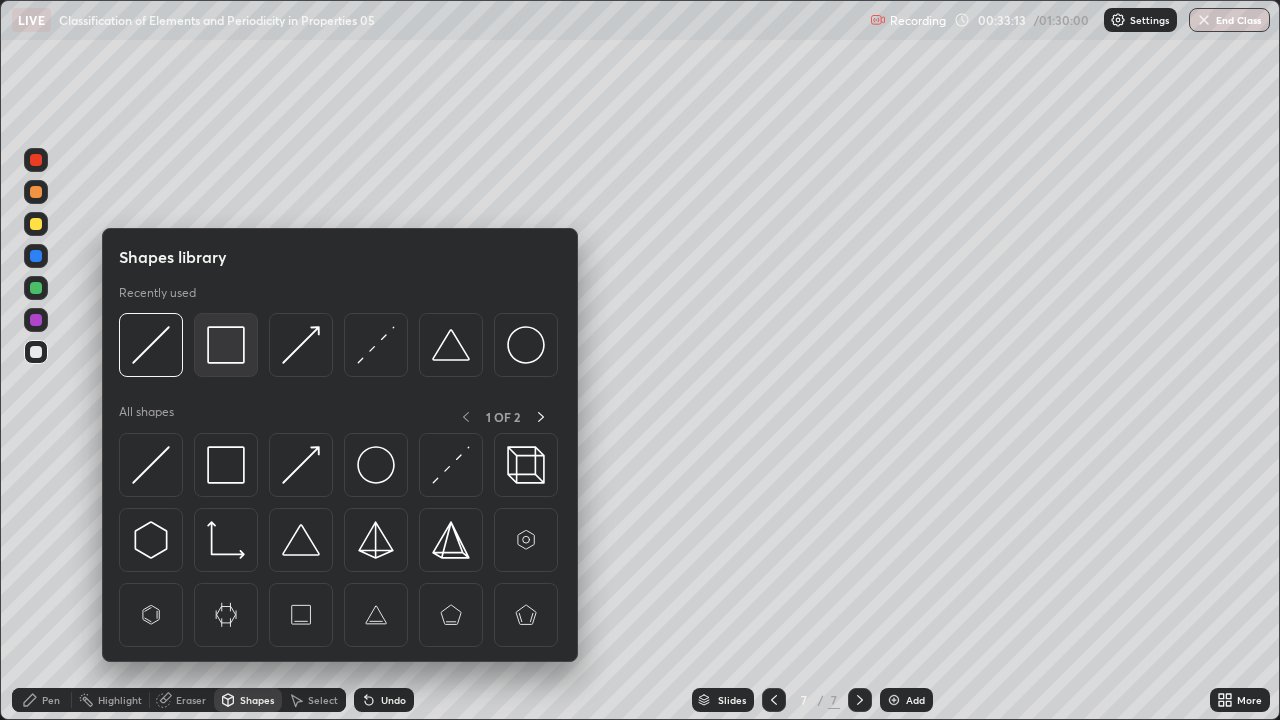 click at bounding box center [226, 345] 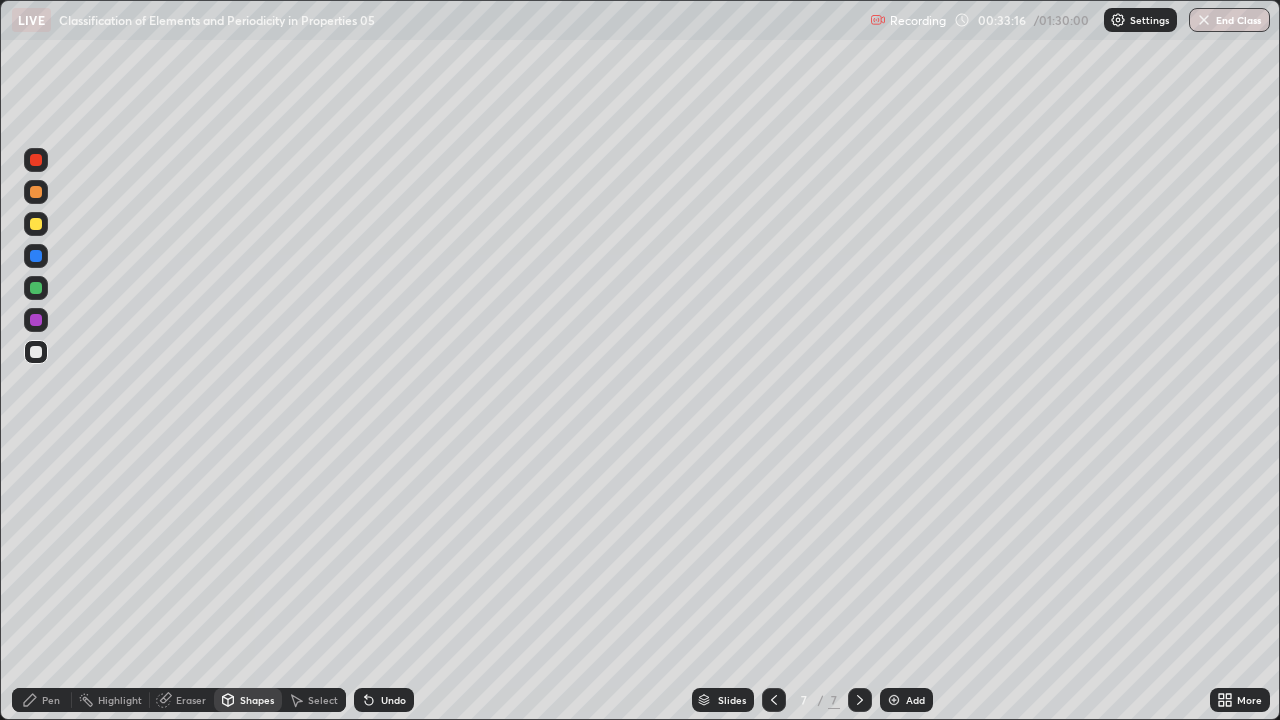 click on "Shapes" at bounding box center [257, 700] 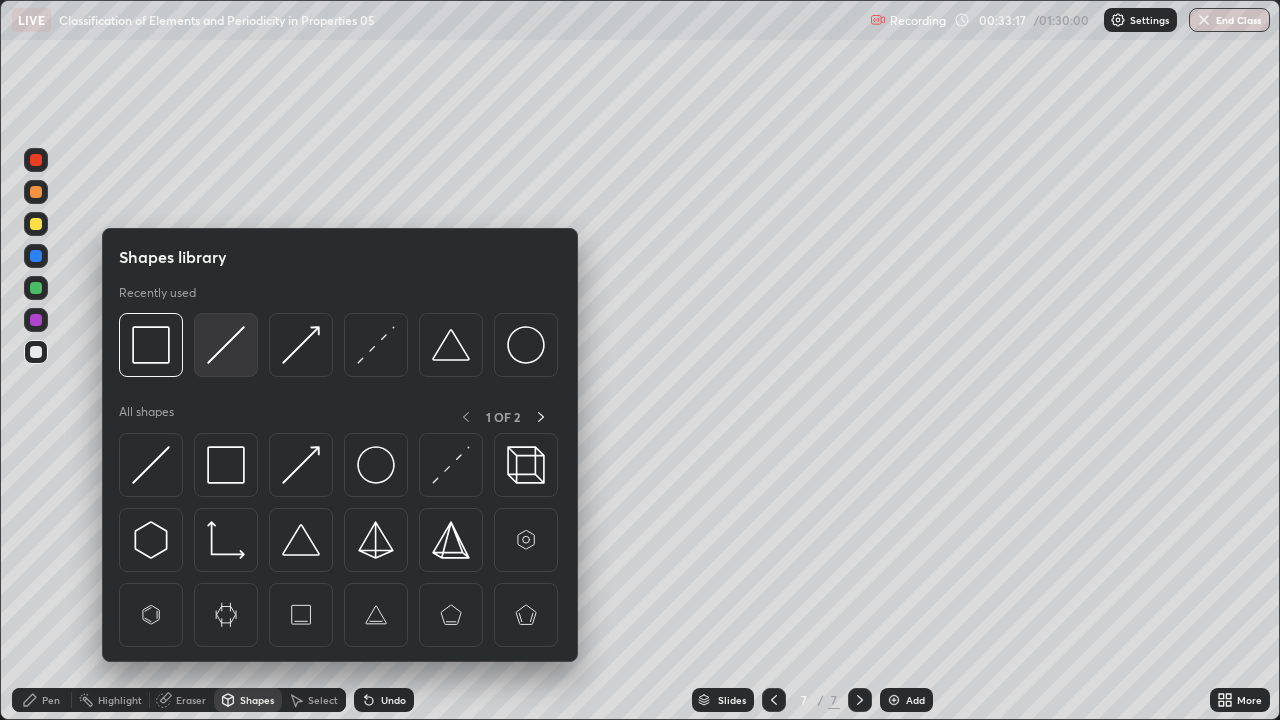 click at bounding box center (226, 345) 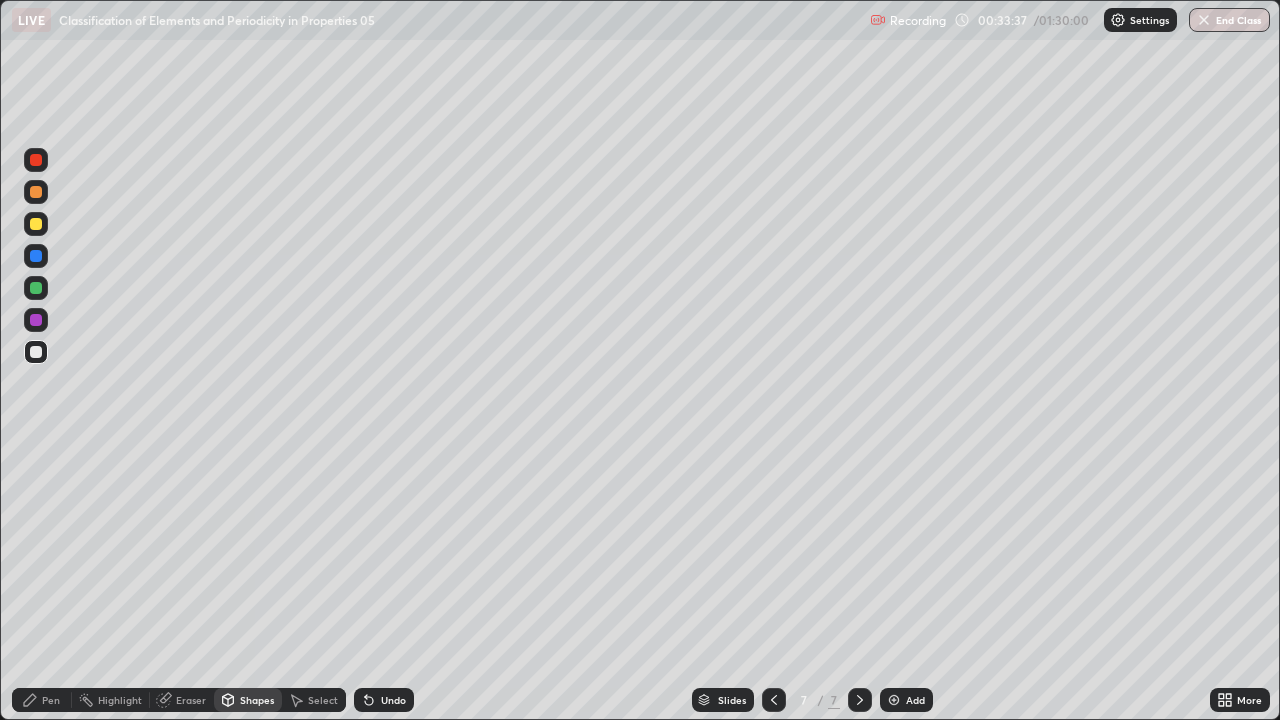 click on "Pen" at bounding box center [51, 700] 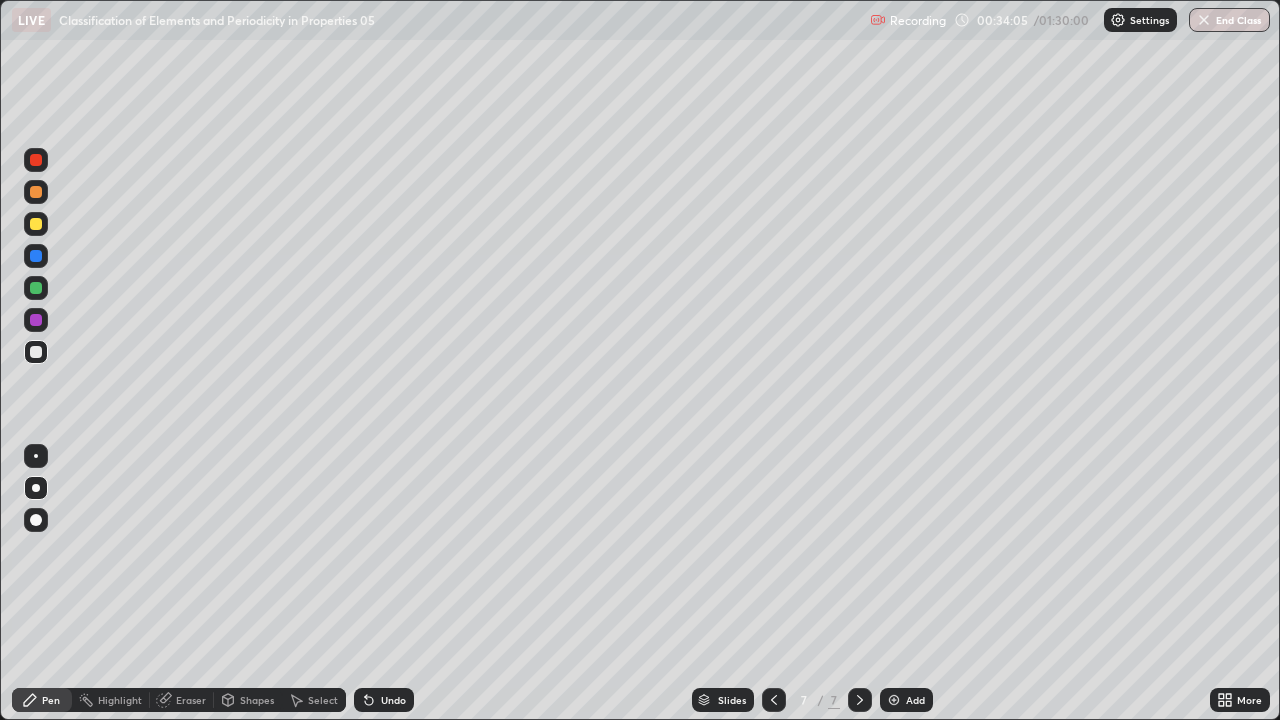 click on "Eraser" at bounding box center [182, 700] 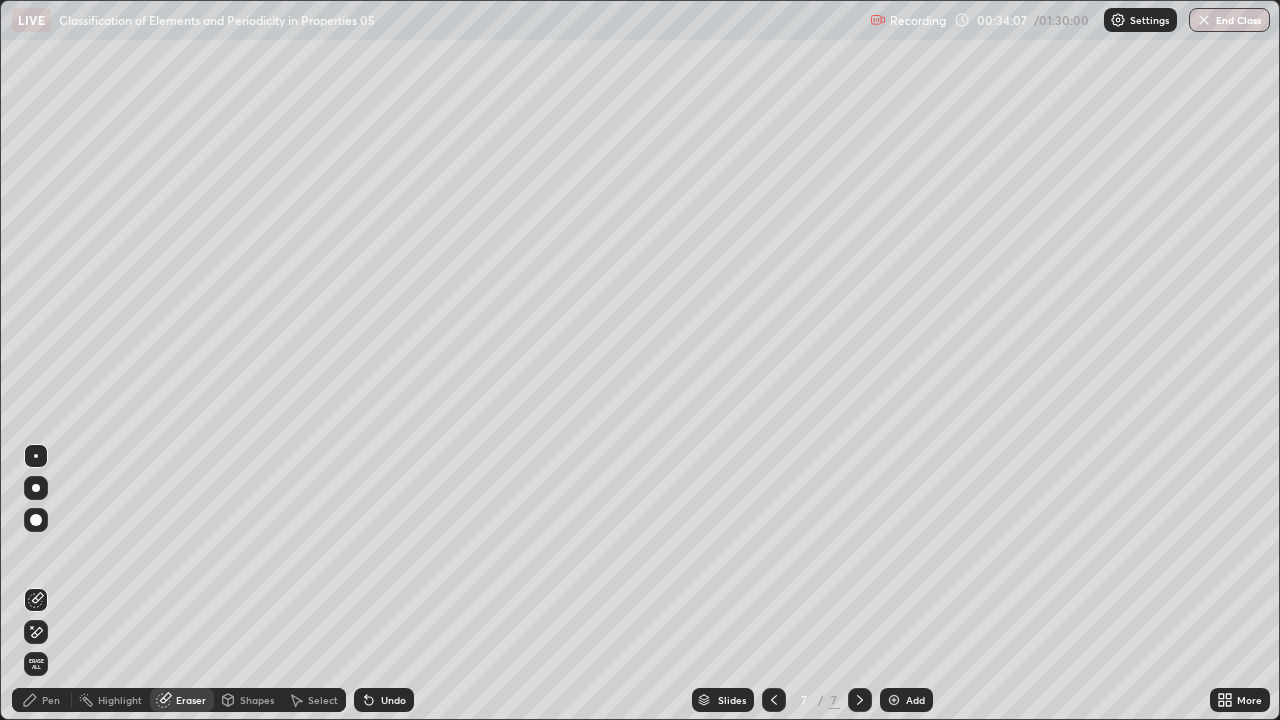 click on "Pen" at bounding box center [51, 700] 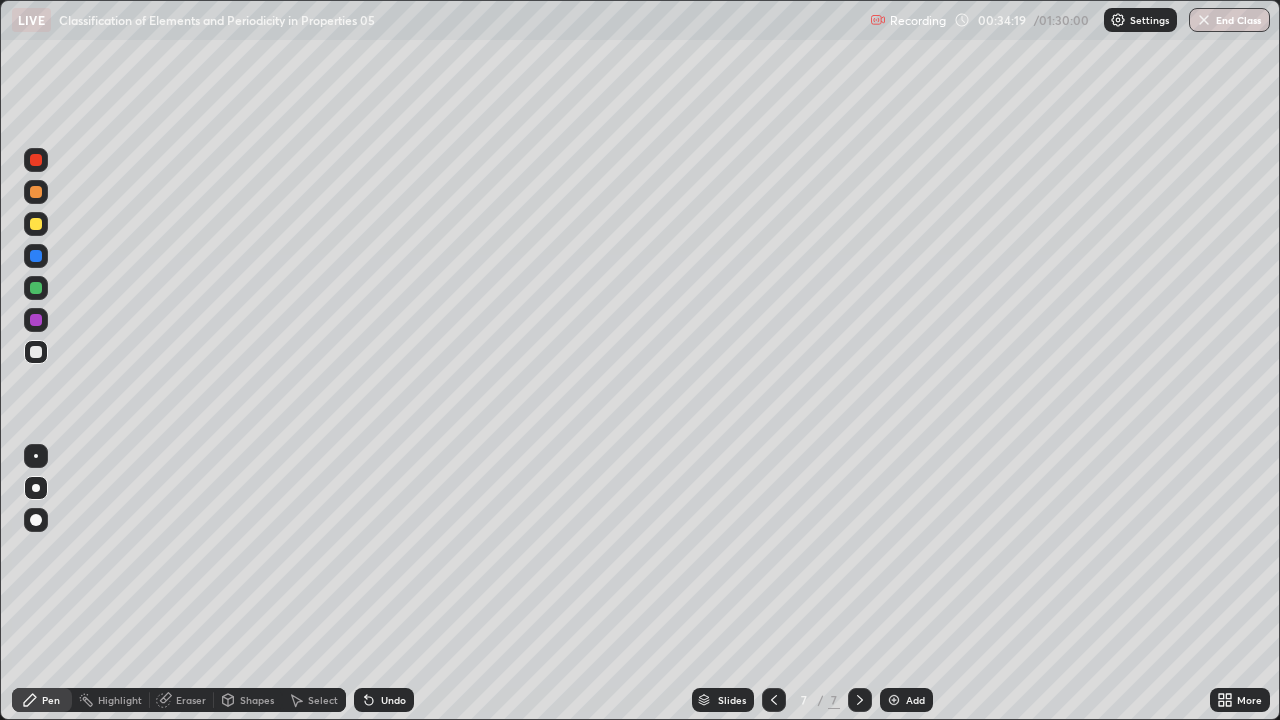 click on "Eraser" at bounding box center (191, 700) 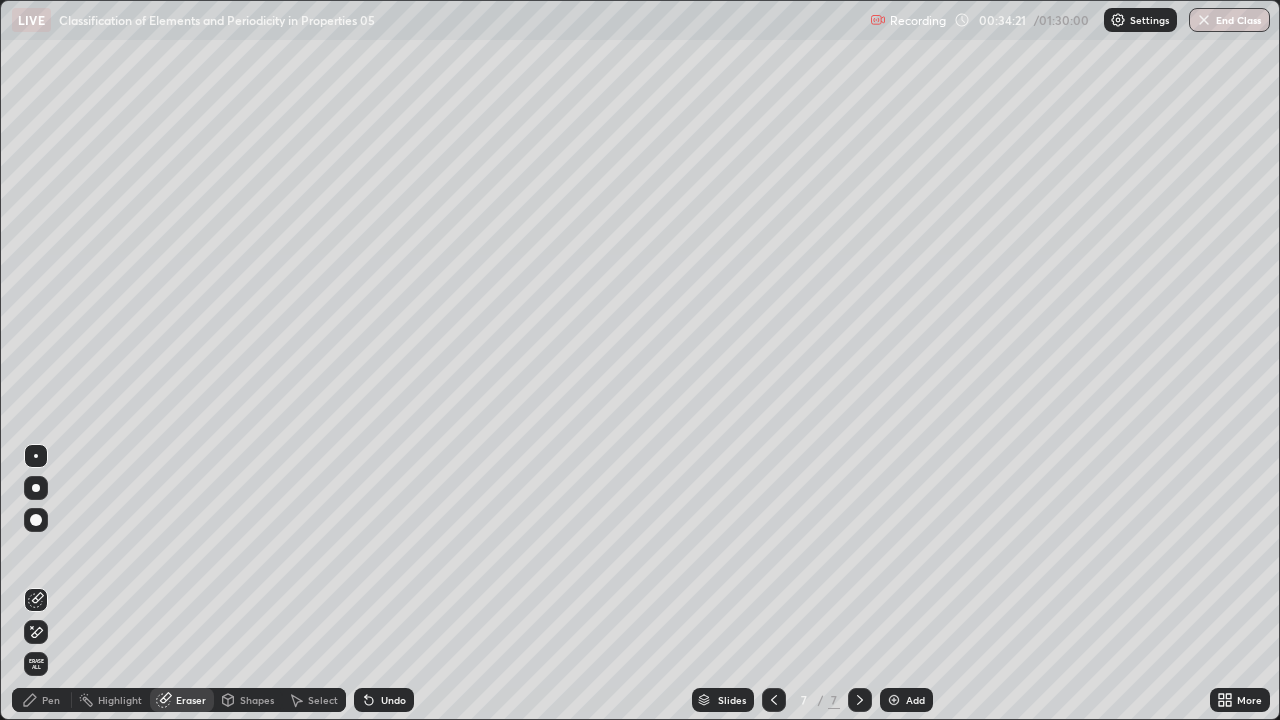 click on "Pen" at bounding box center (51, 700) 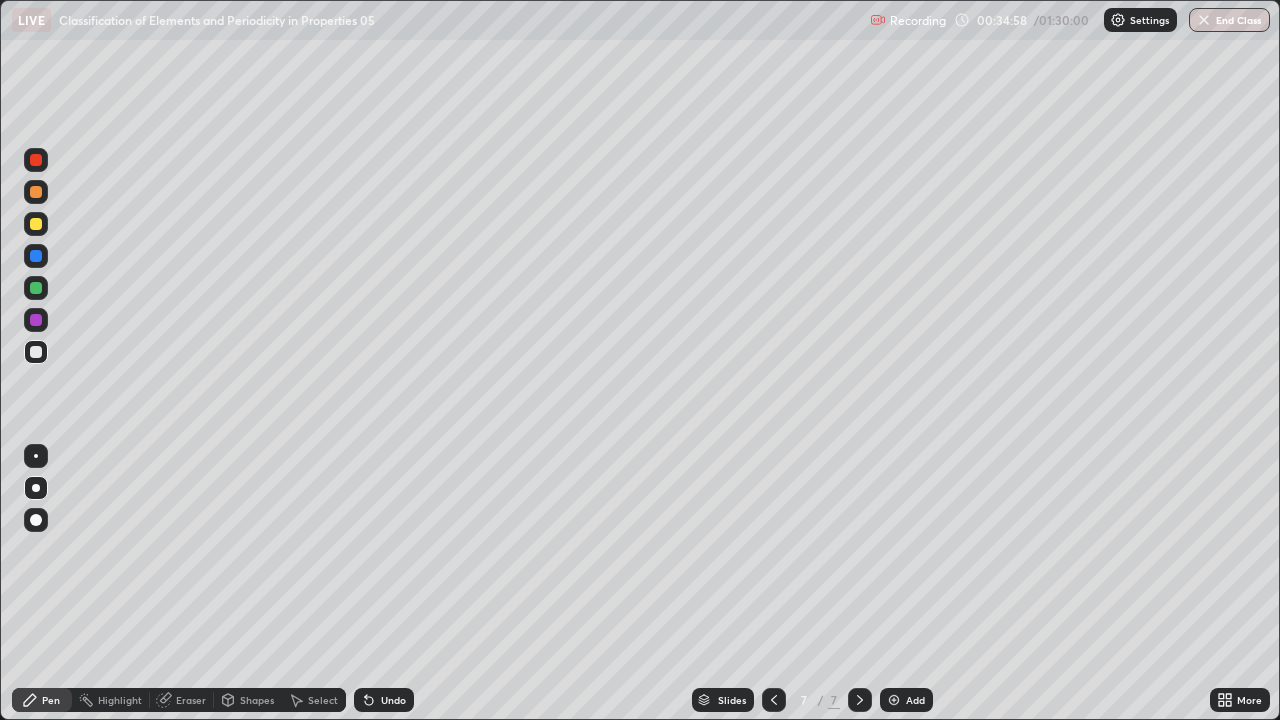 click on "Eraser" at bounding box center [191, 700] 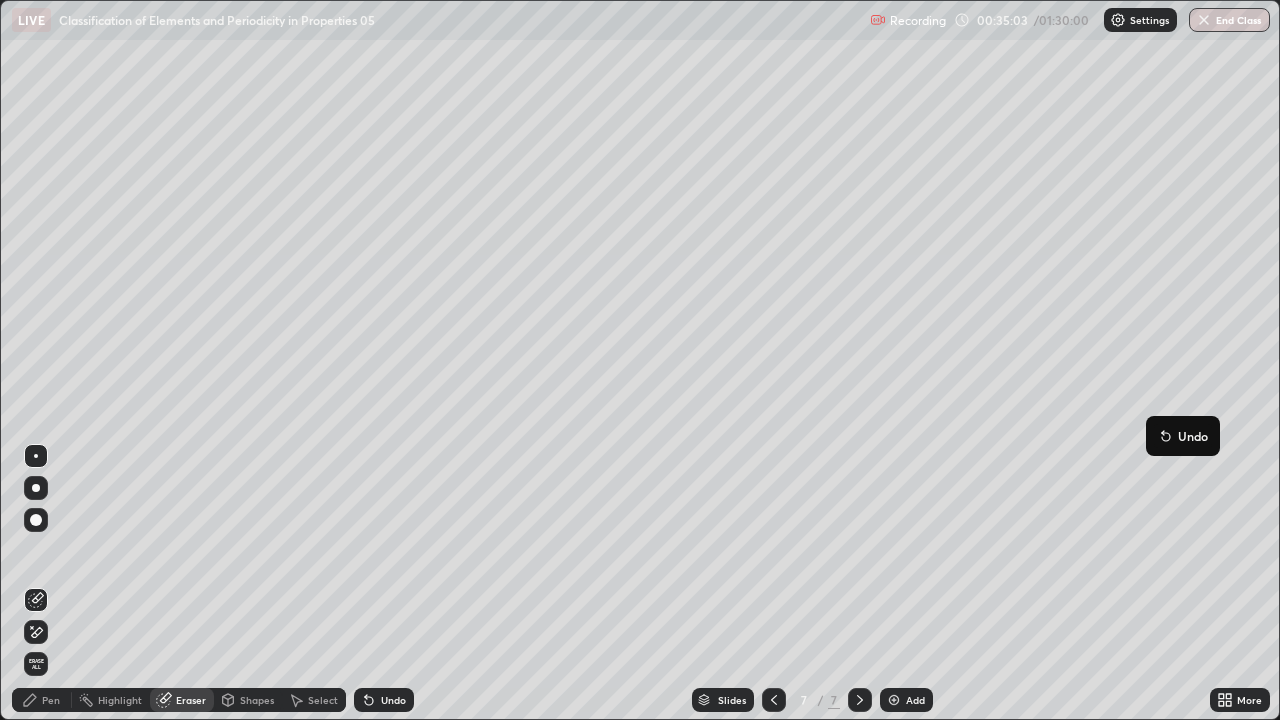 click 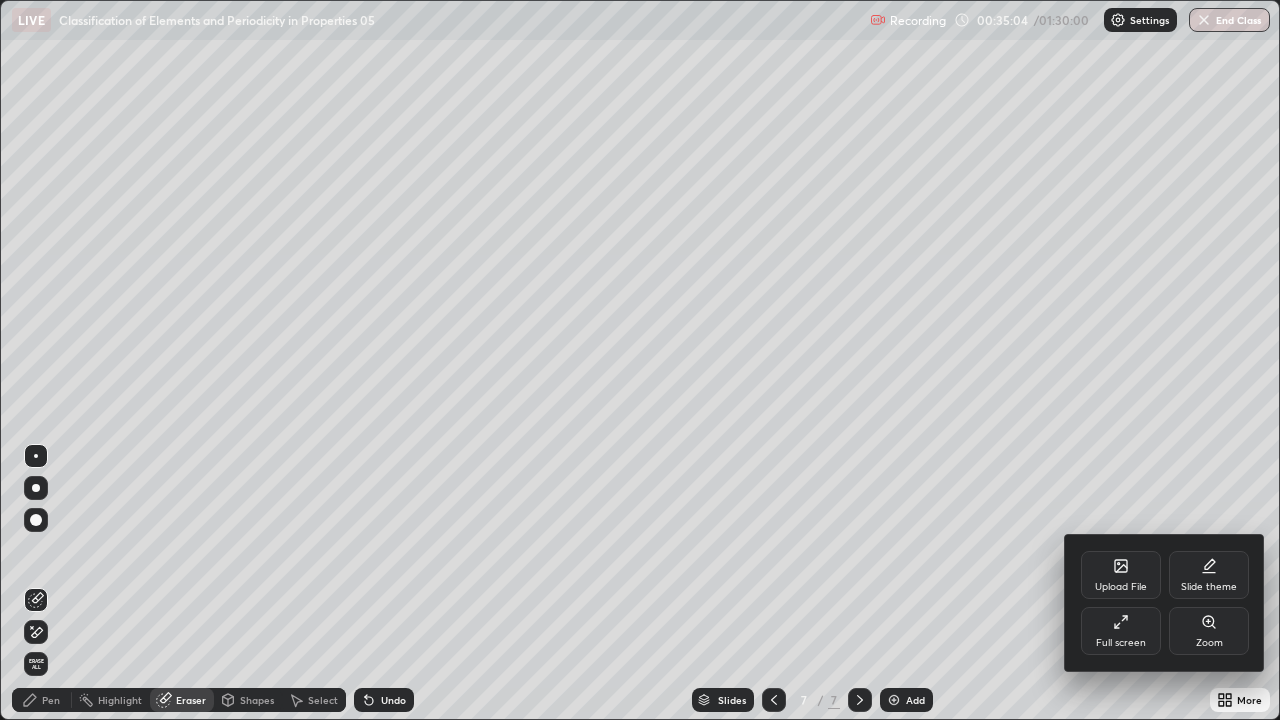 click on "Full screen" at bounding box center (1121, 643) 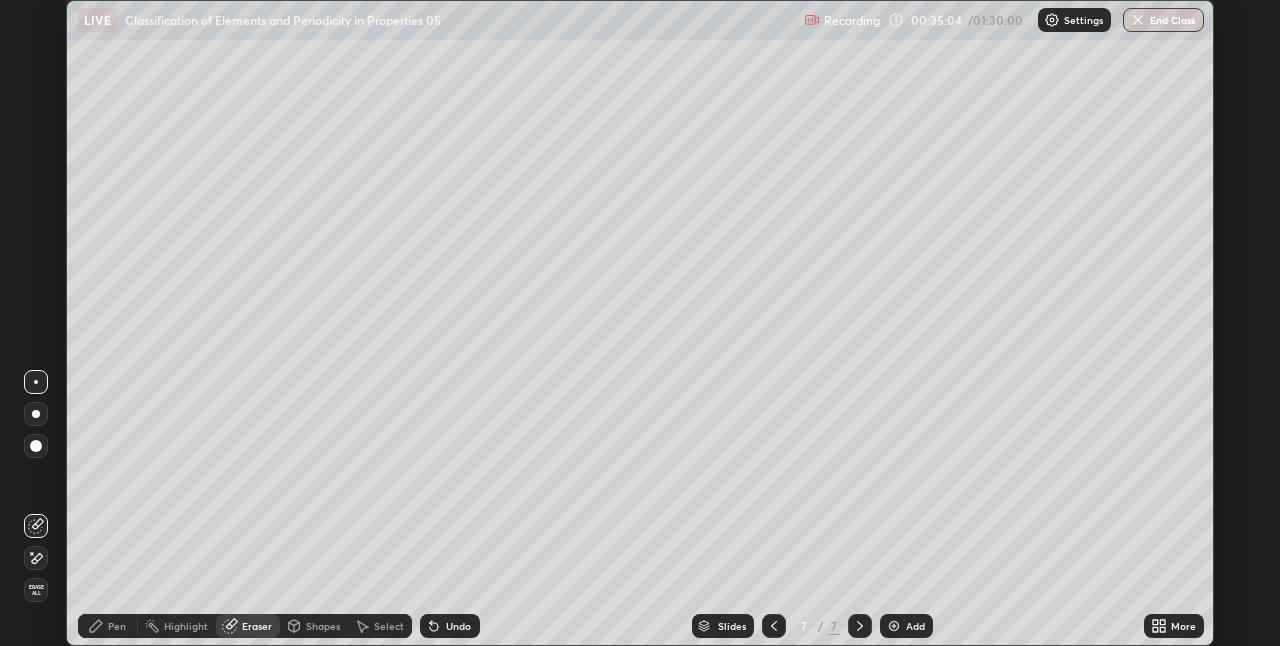 scroll, scrollTop: 646, scrollLeft: 1280, axis: both 